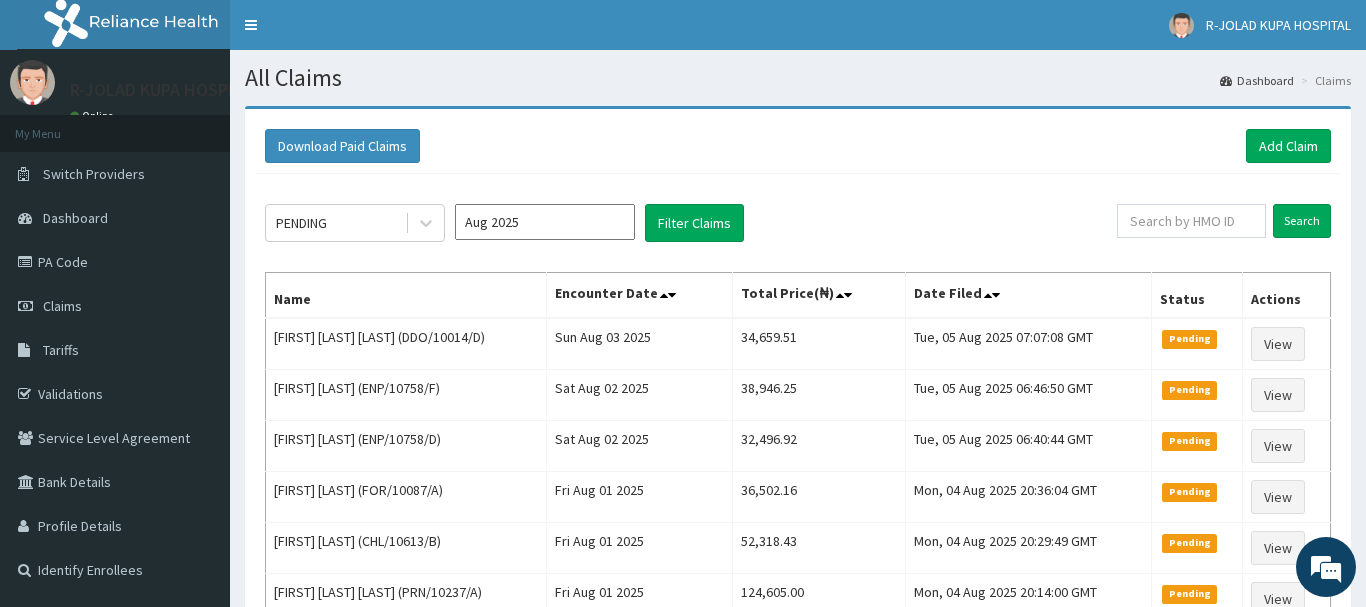 scroll, scrollTop: 0, scrollLeft: 0, axis: both 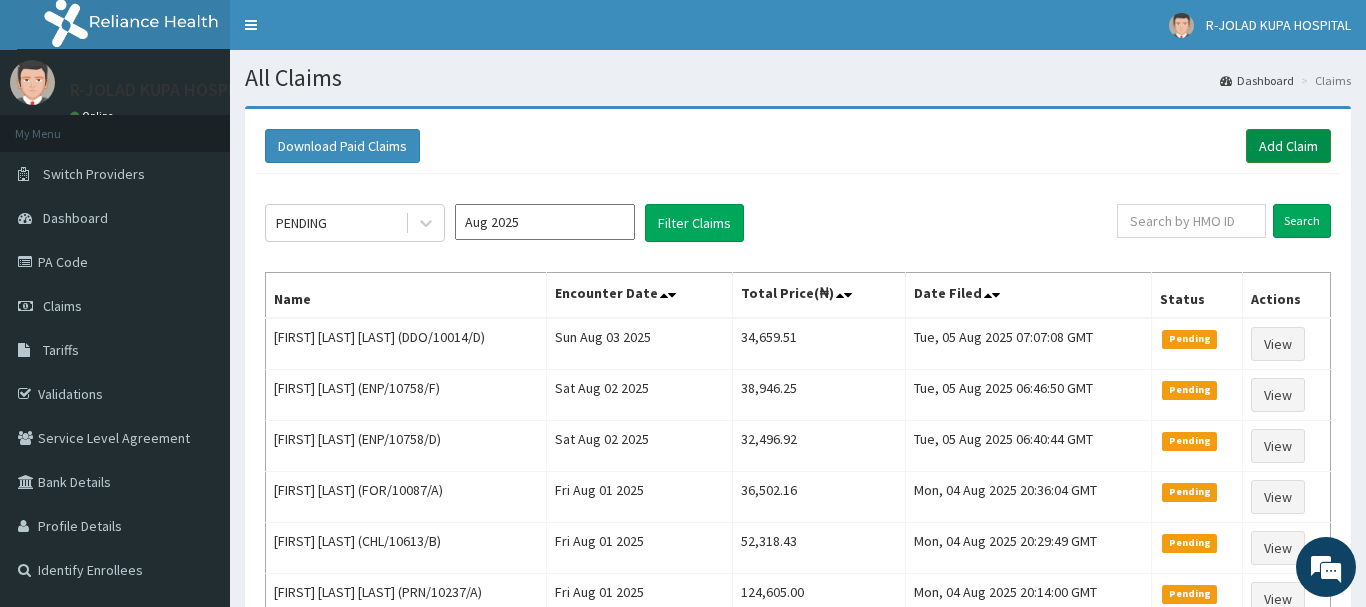 click on "Add Claim" at bounding box center [1288, 146] 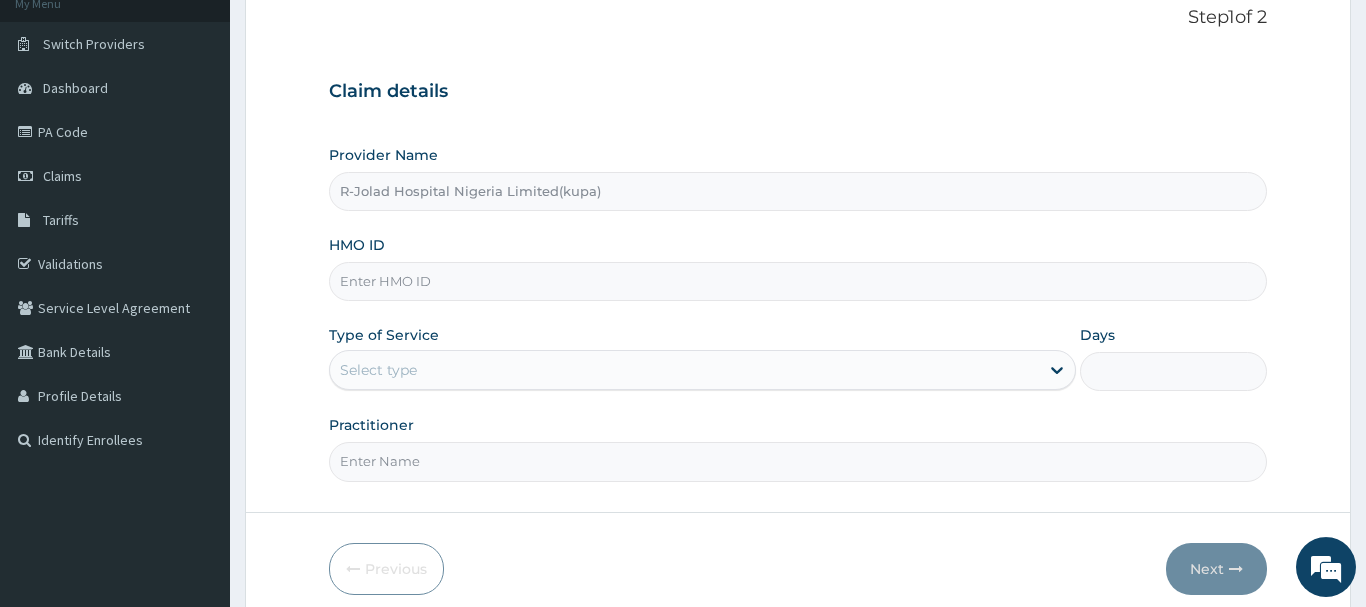 scroll, scrollTop: 204, scrollLeft: 0, axis: vertical 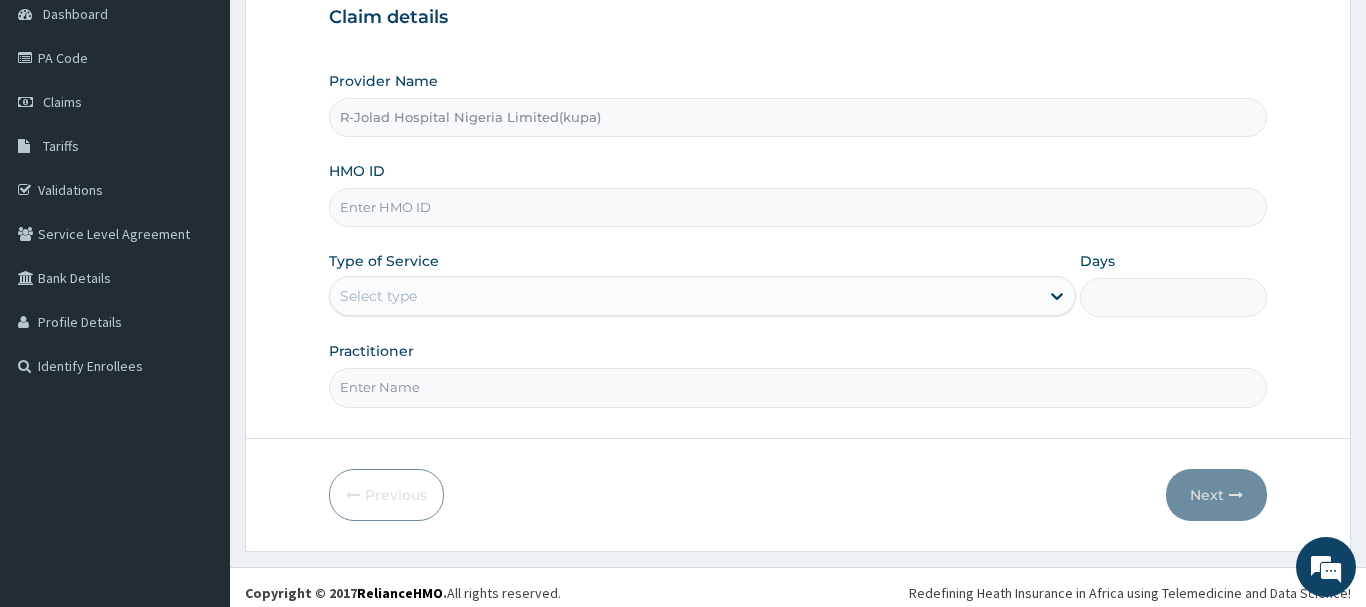 click on "HMO ID" at bounding box center (798, 207) 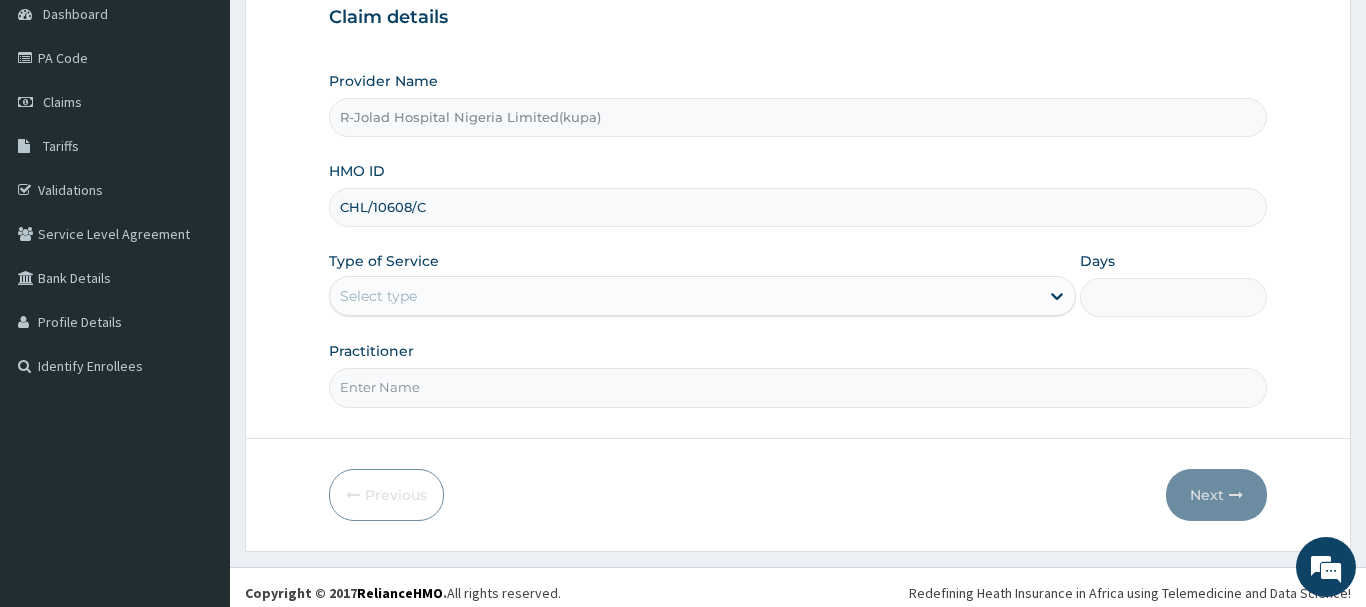 type on "CHL/10608/C" 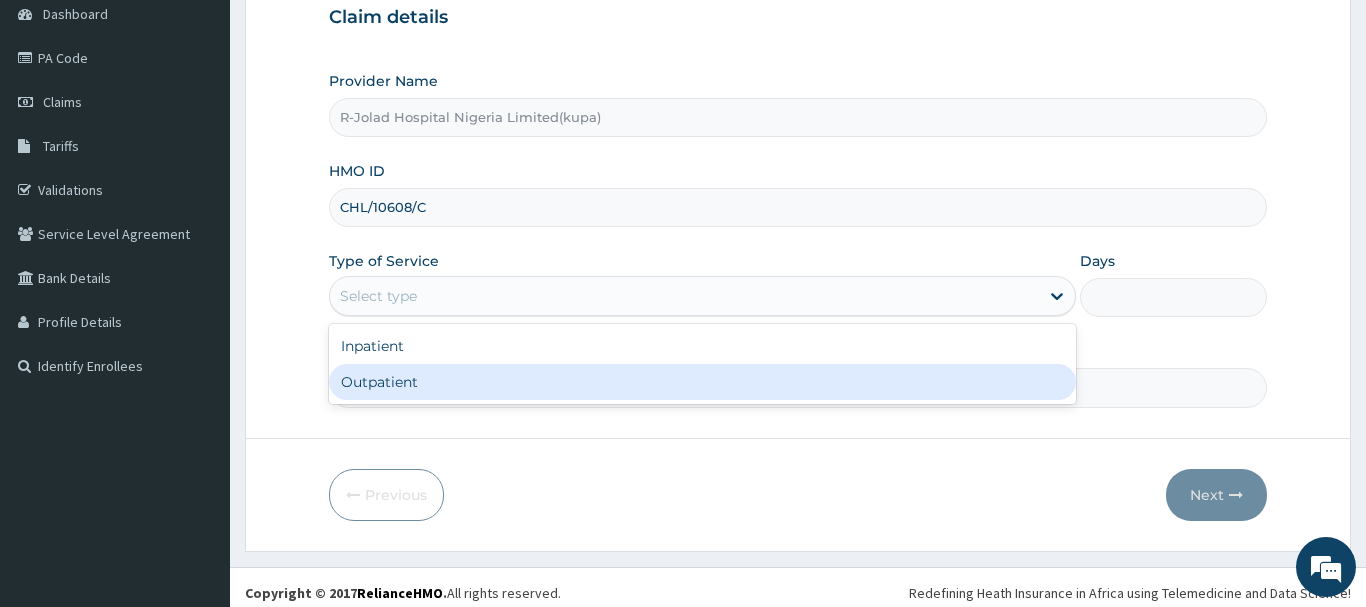 click on "Outpatient" at bounding box center [703, 382] 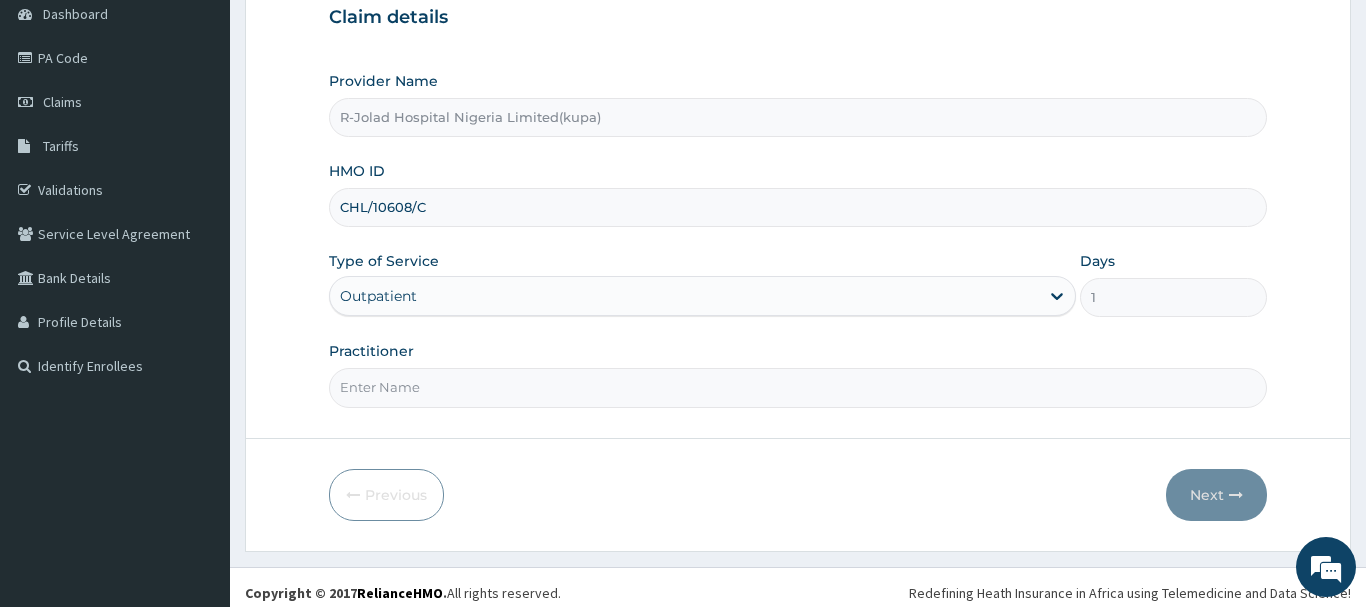 click on "Practitioner" at bounding box center (798, 387) 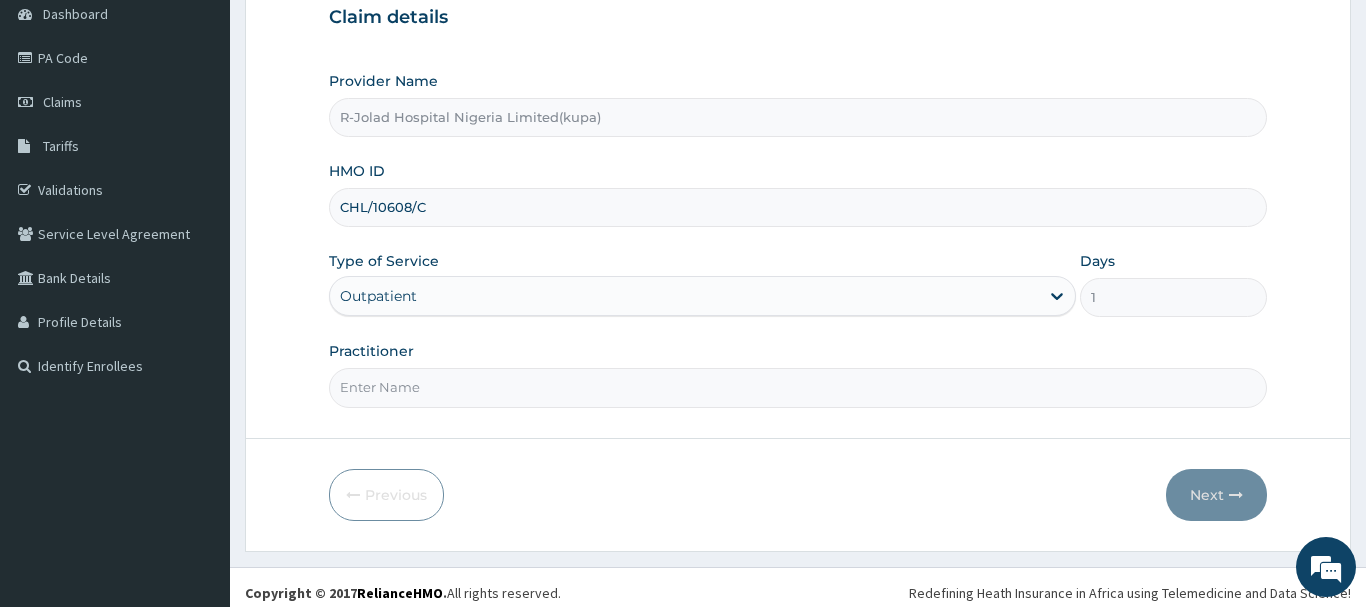 scroll, scrollTop: 0, scrollLeft: 0, axis: both 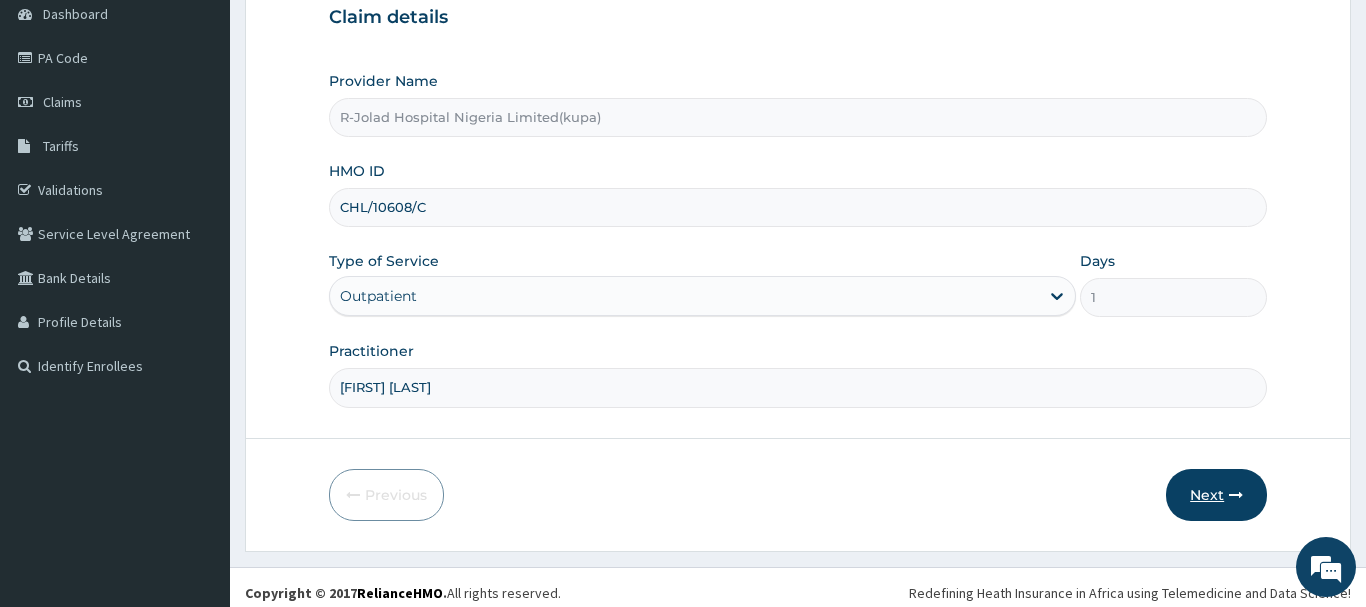 type on "JOY C. AGBO" 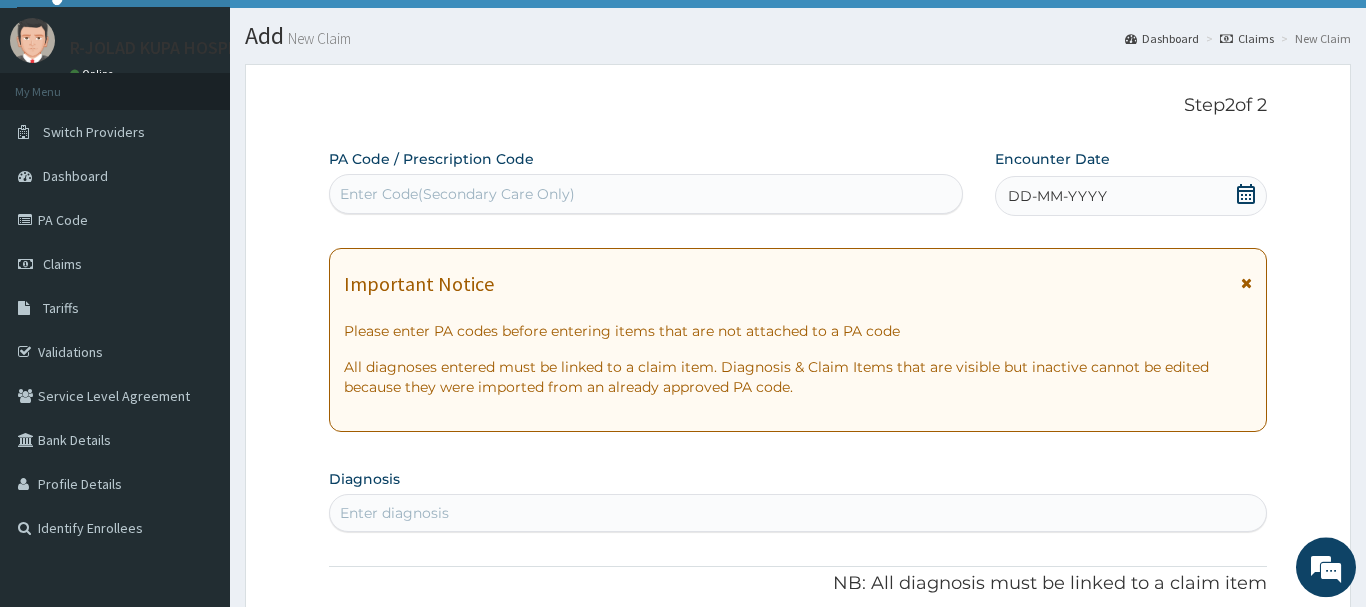scroll, scrollTop: 0, scrollLeft: 0, axis: both 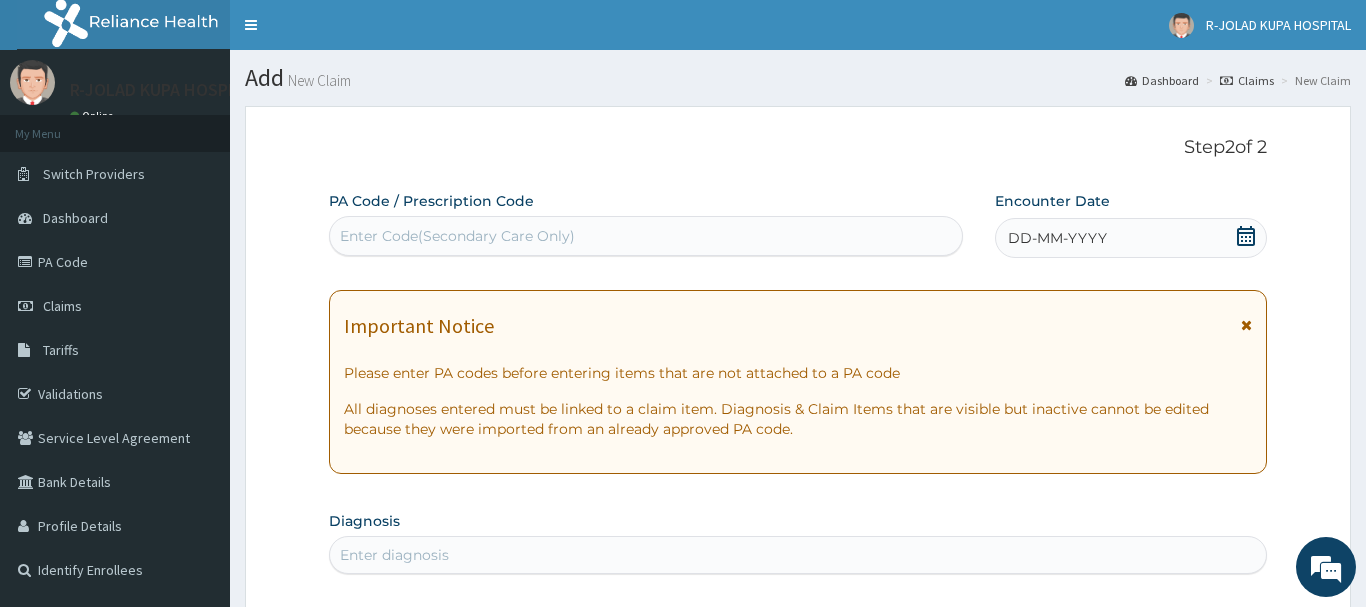 click 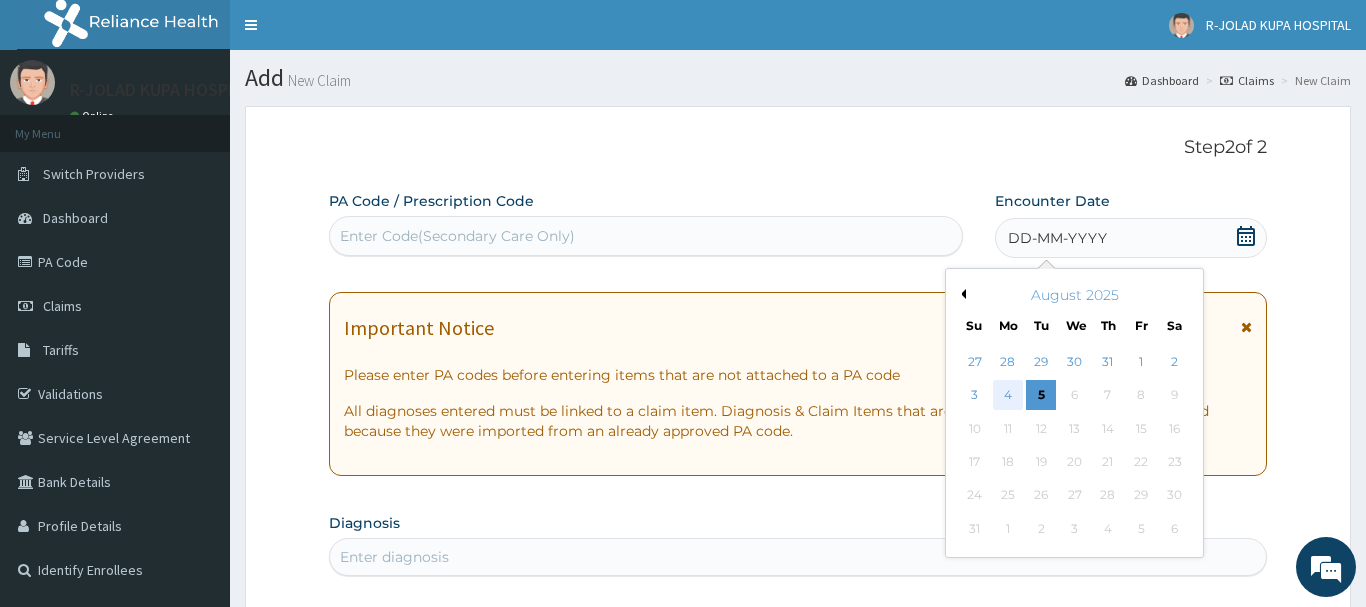 click on "4" at bounding box center [1008, 396] 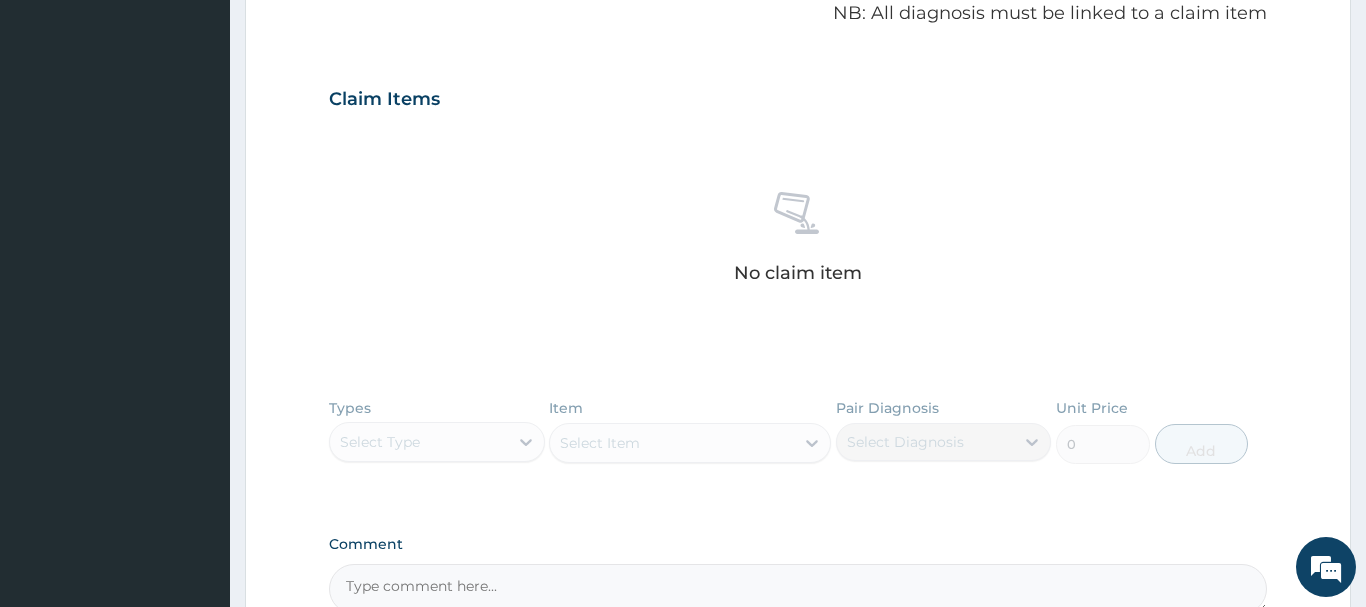 scroll, scrollTop: 408, scrollLeft: 0, axis: vertical 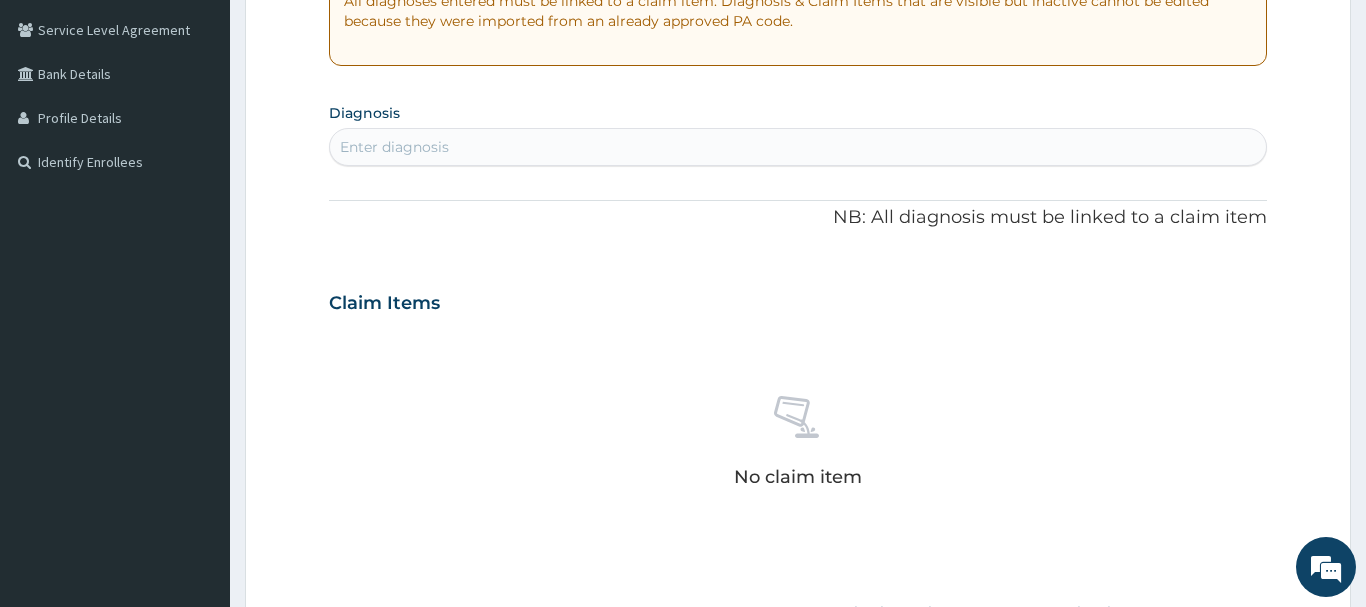 click on "Enter diagnosis" at bounding box center (394, 147) 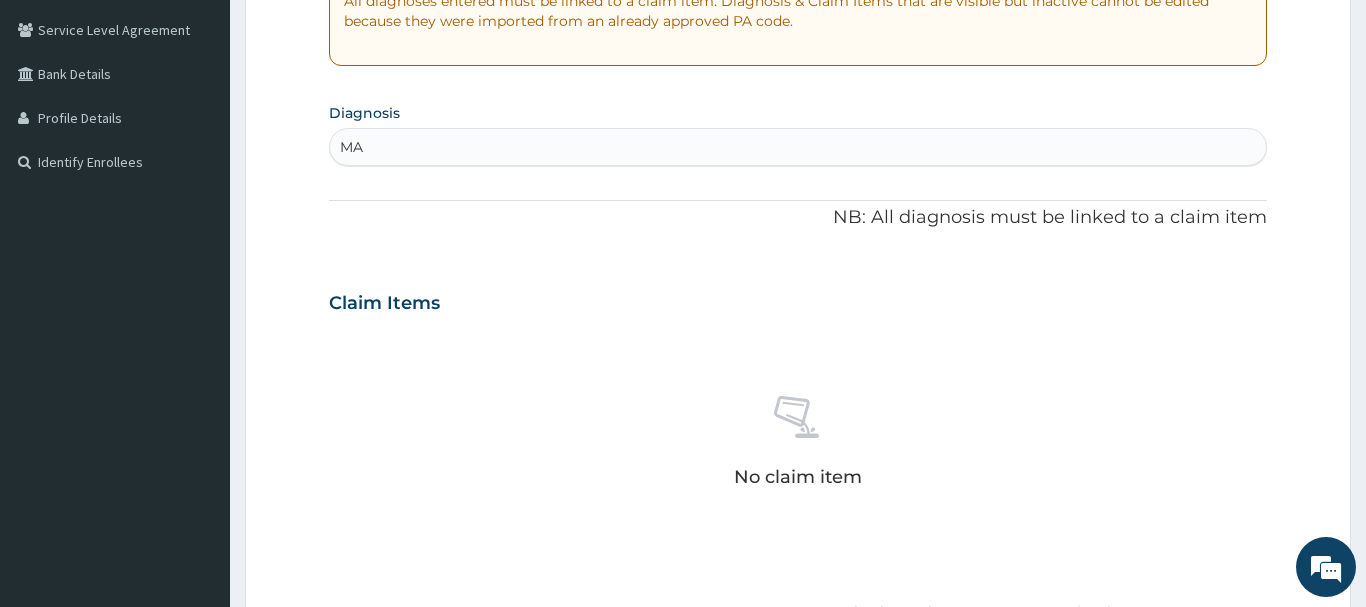 type on "M" 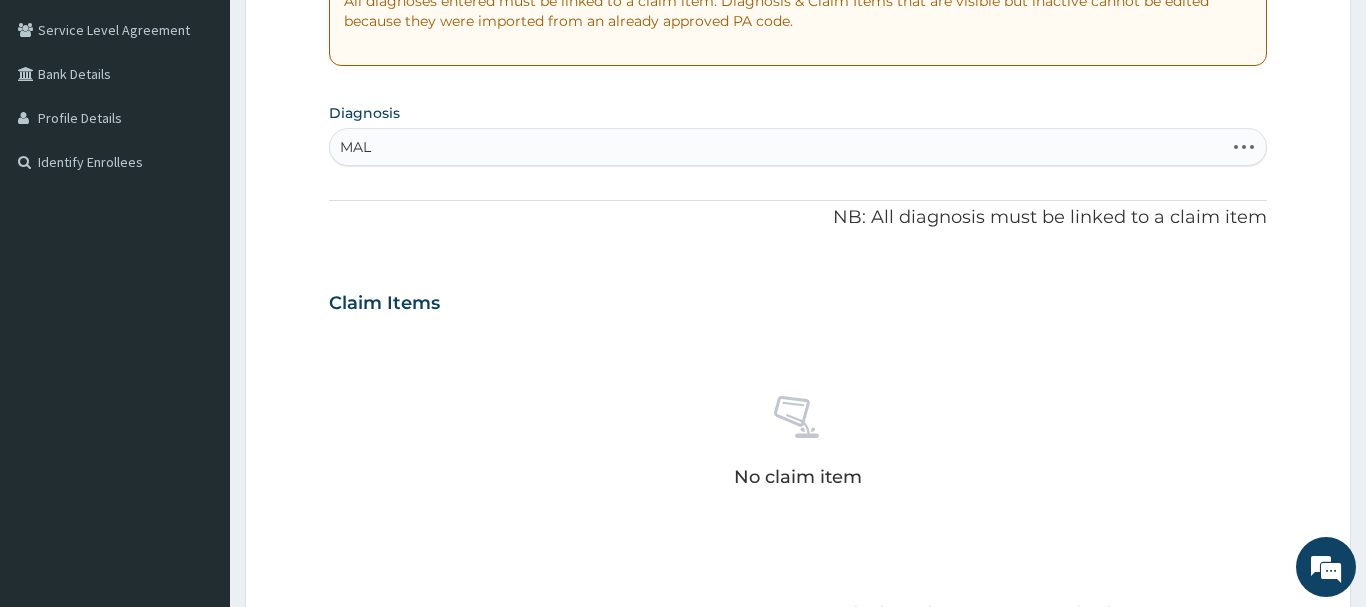 type on "MALA" 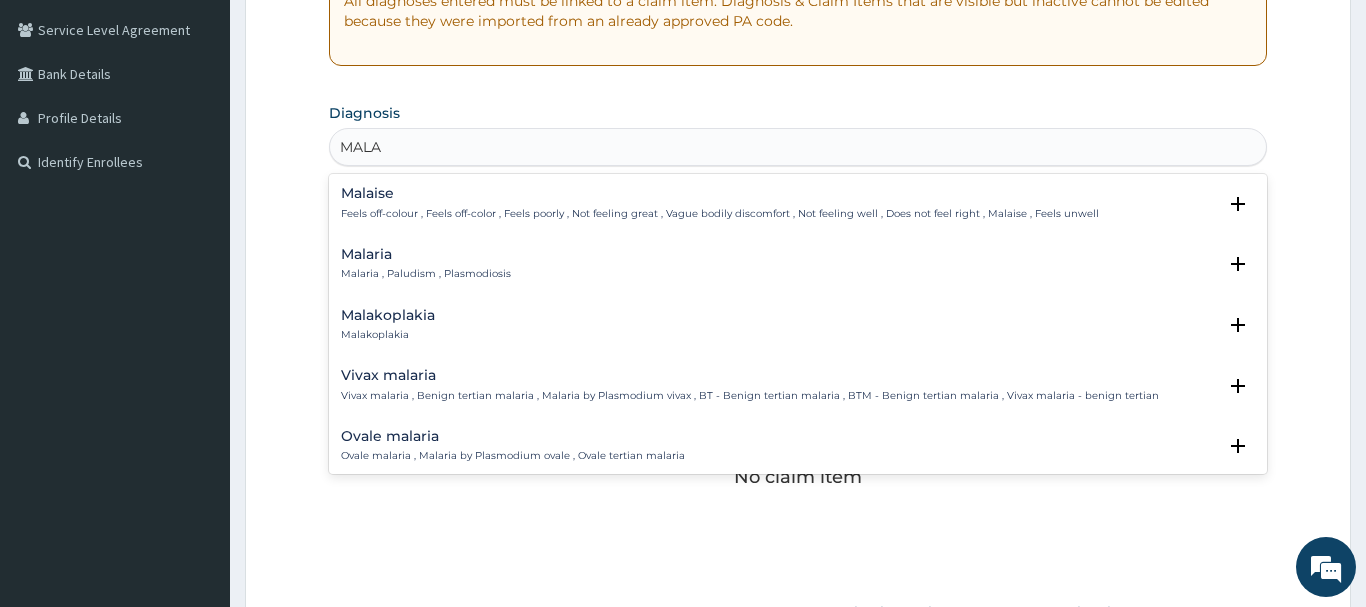 click on "Malaria , Paludism , Plasmodiosis" at bounding box center [426, 274] 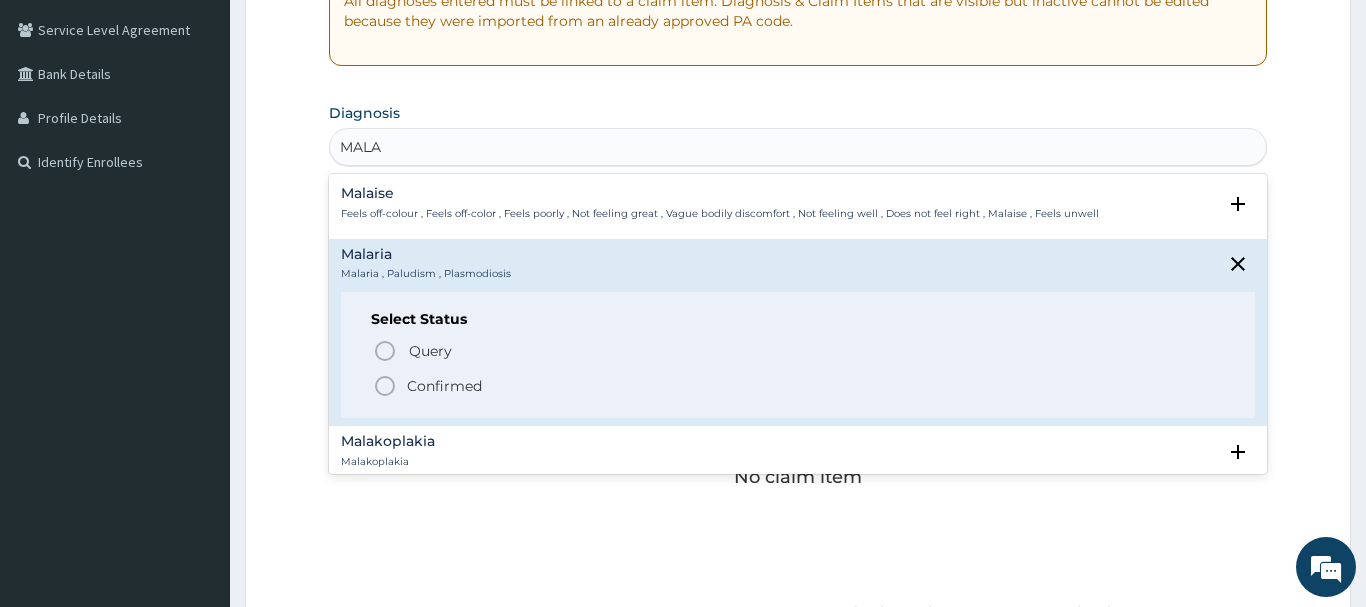 click 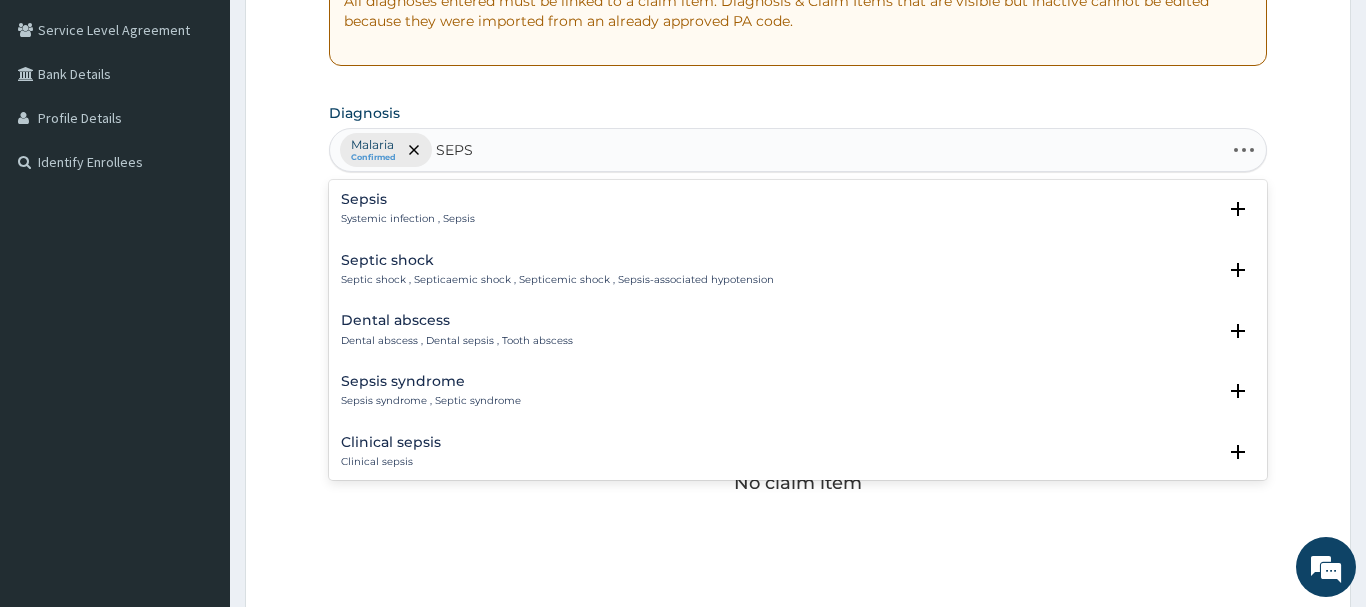 type on "SEPSI" 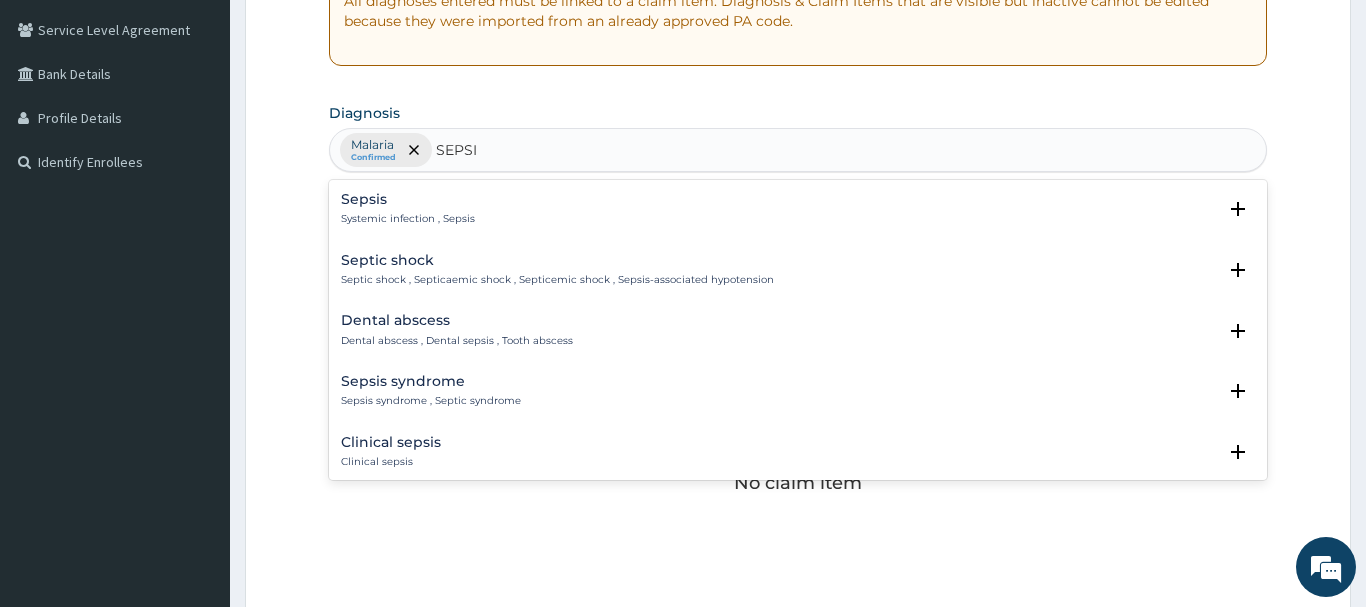 click on "Sepsis" at bounding box center (408, 199) 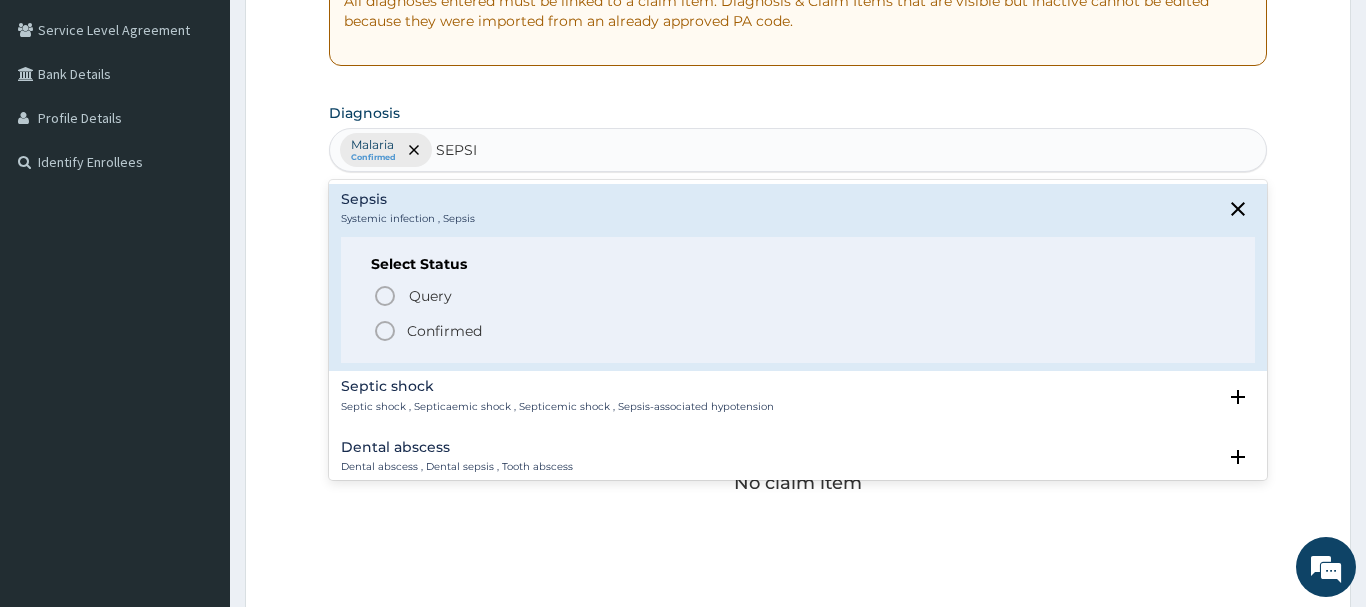 click 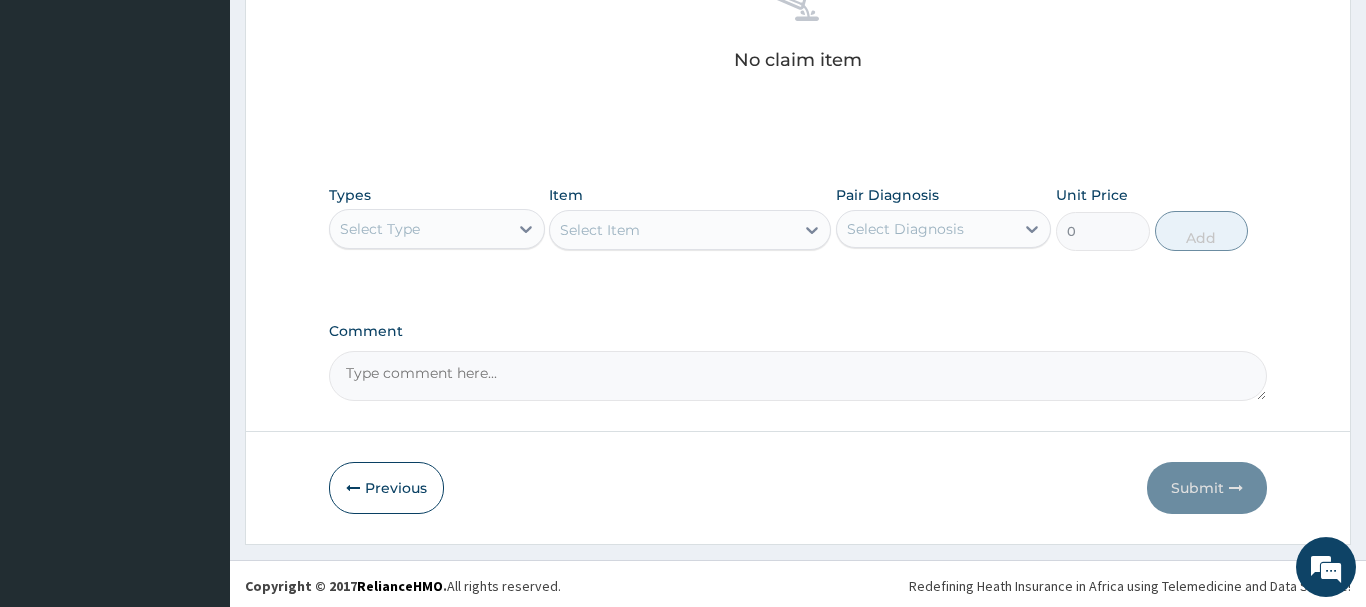scroll, scrollTop: 835, scrollLeft: 0, axis: vertical 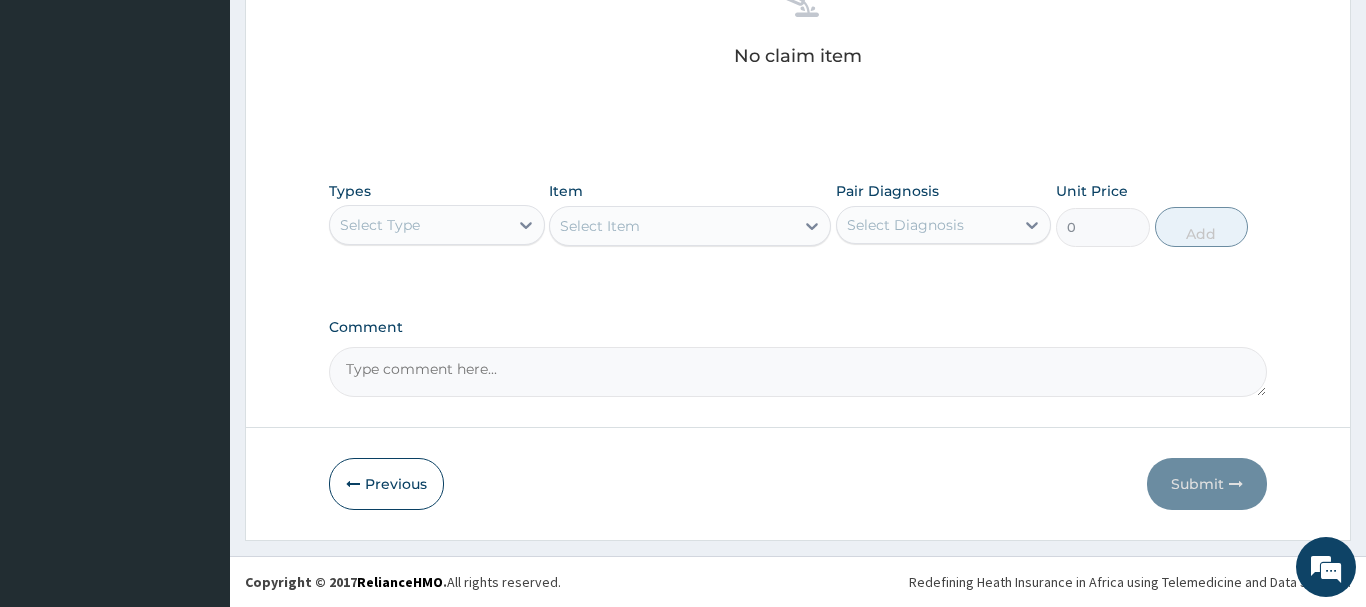 click on "Select Type" at bounding box center [419, 225] 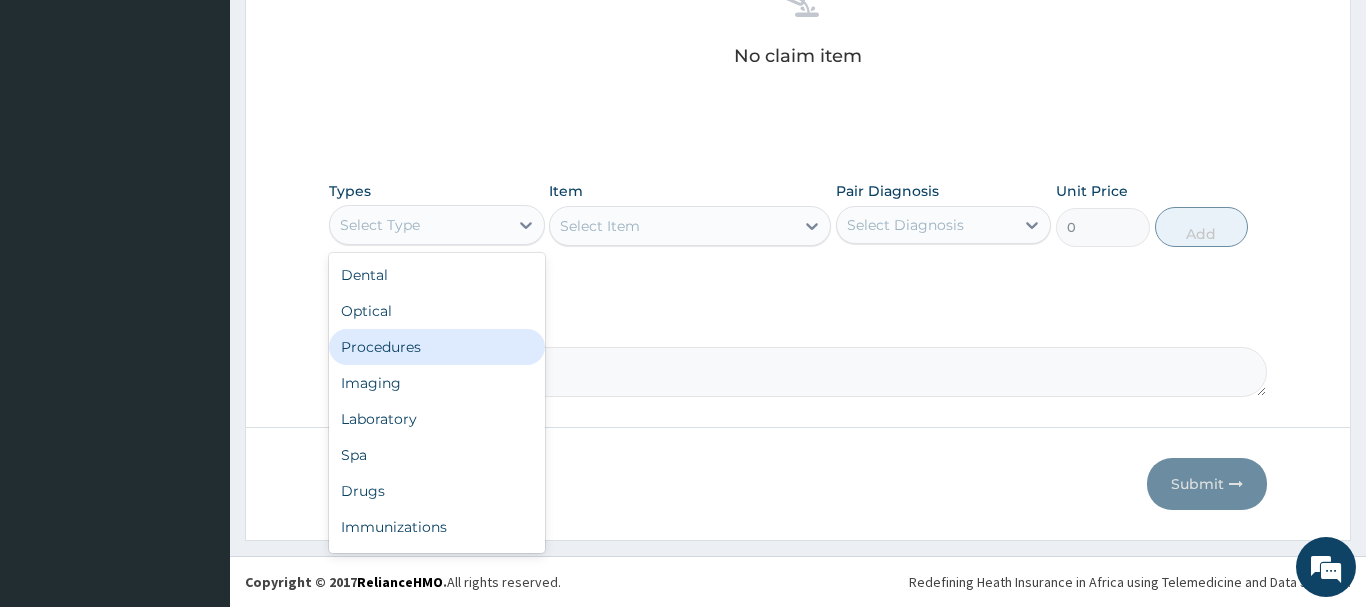 click on "Procedures" at bounding box center [437, 347] 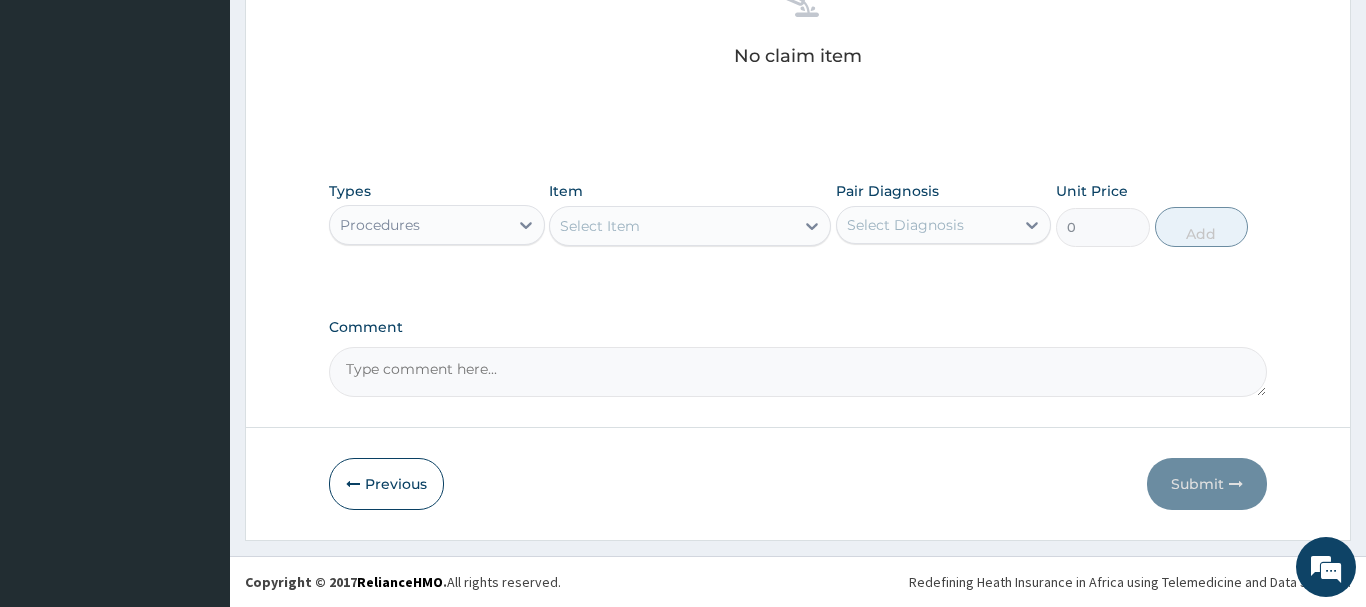 click on "Select Item" at bounding box center (600, 226) 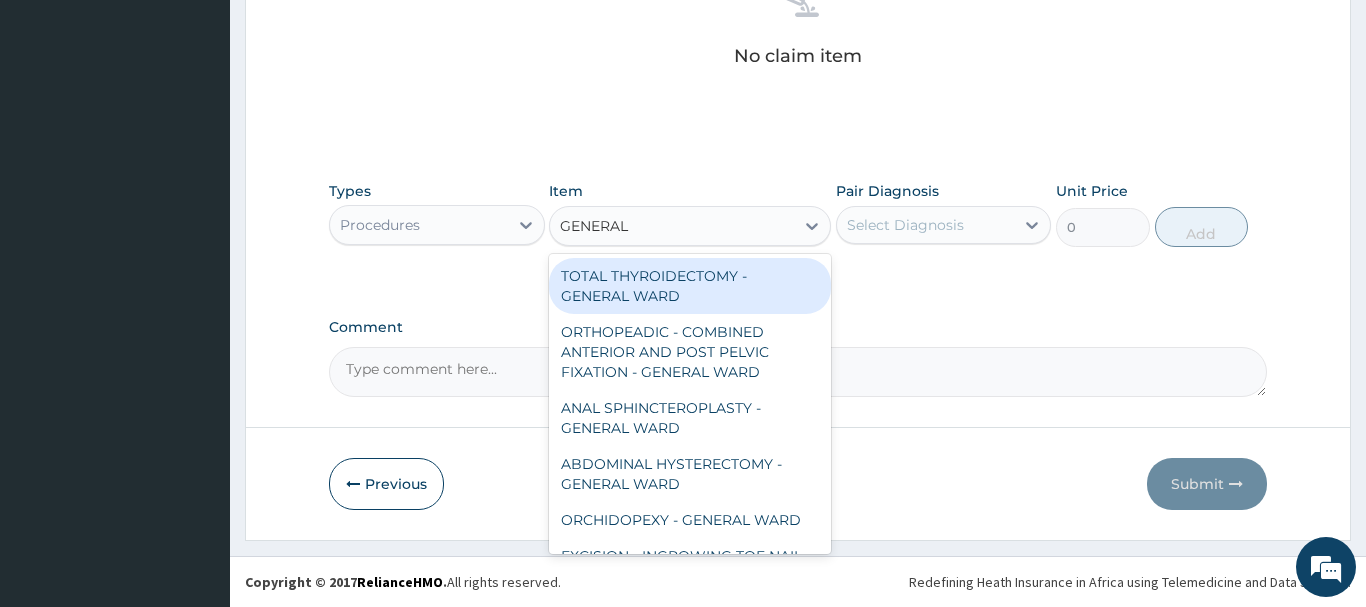 type on "GENERAL C" 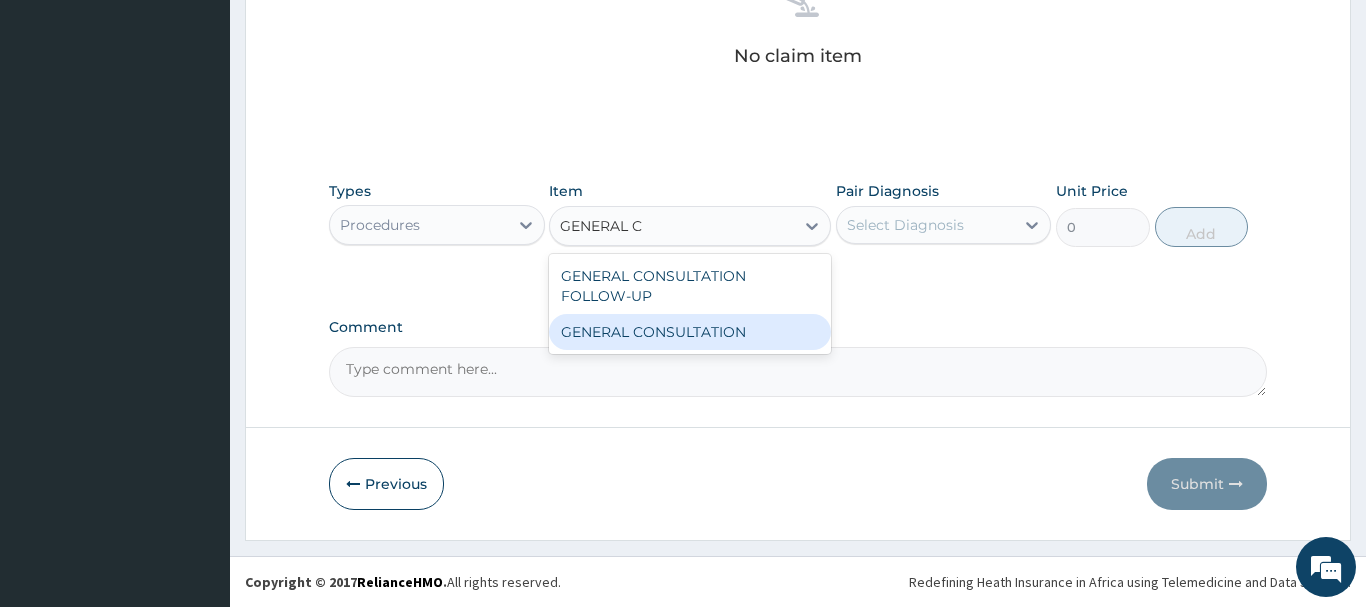 click on "GENERAL CONSULTATION" at bounding box center [690, 332] 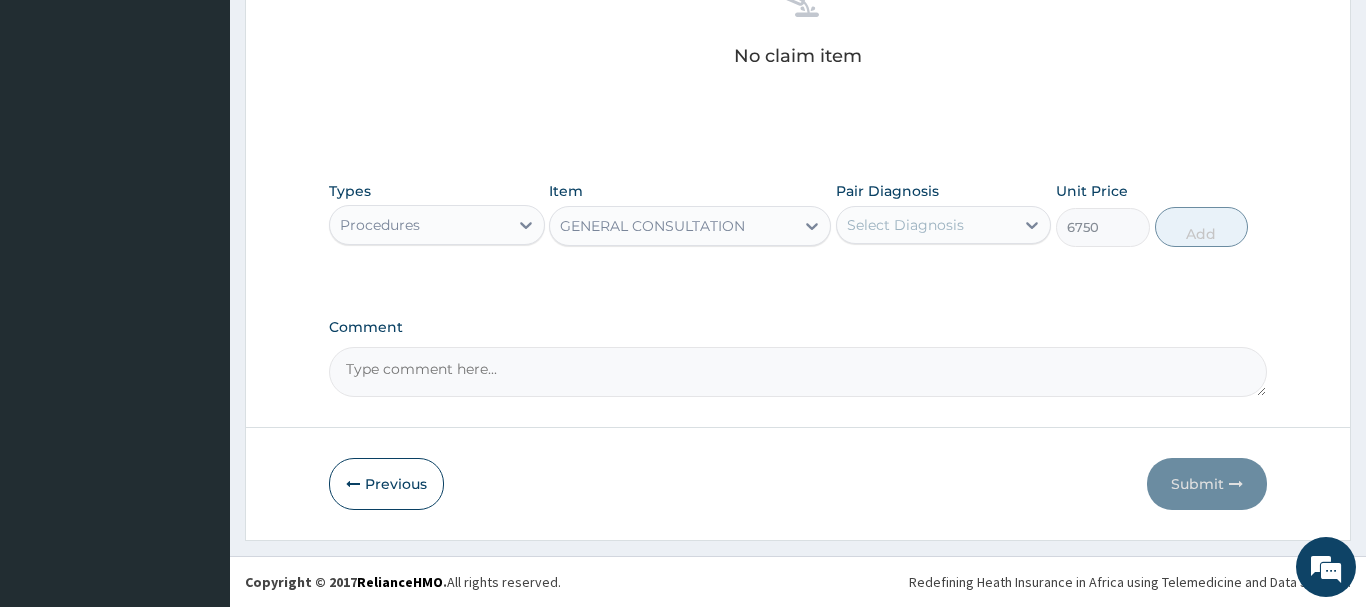 click on "Select Diagnosis" at bounding box center (905, 225) 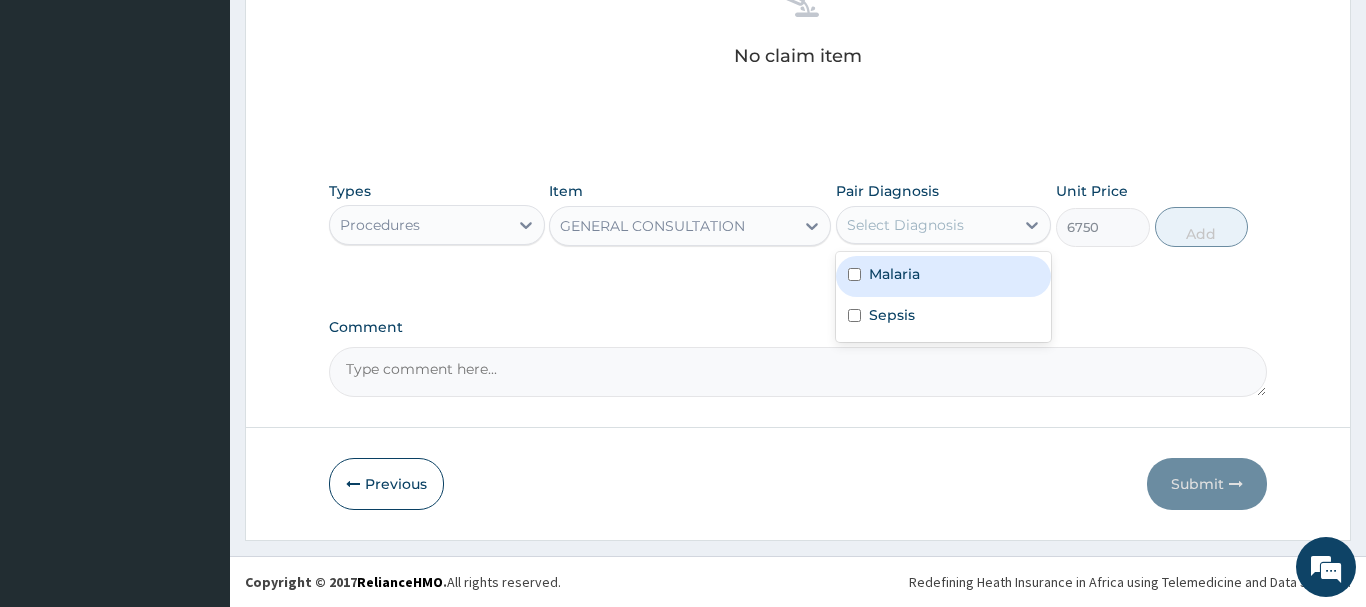click on "Malaria" at bounding box center [944, 276] 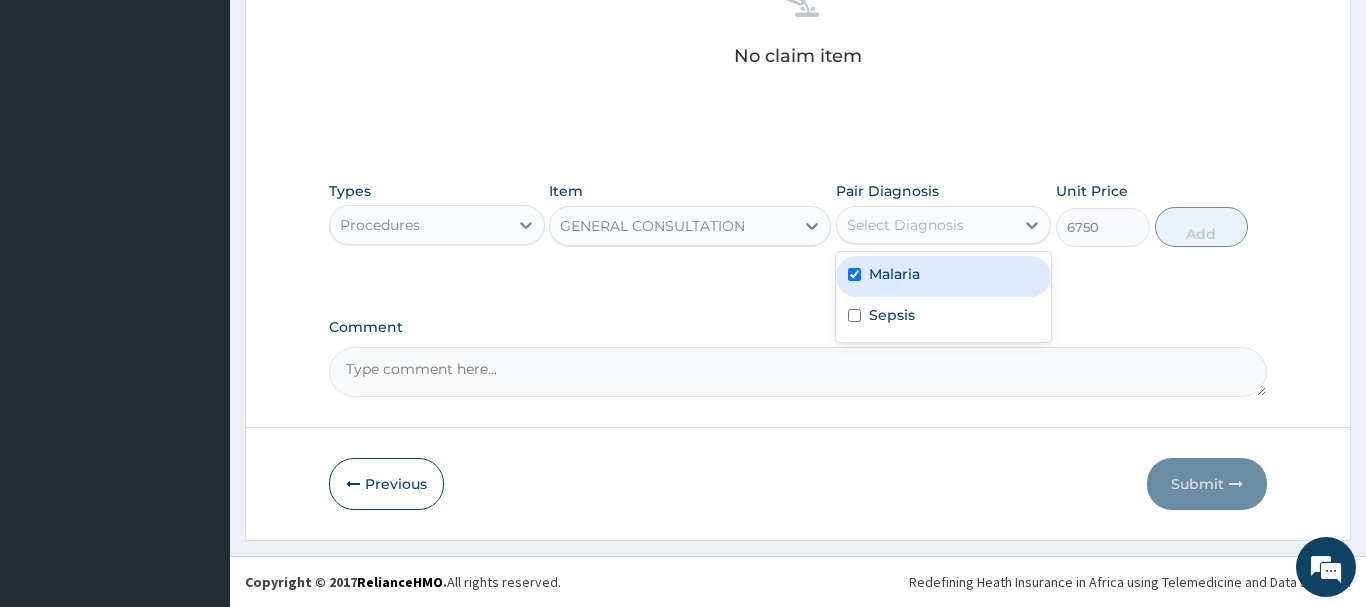 checkbox on "true" 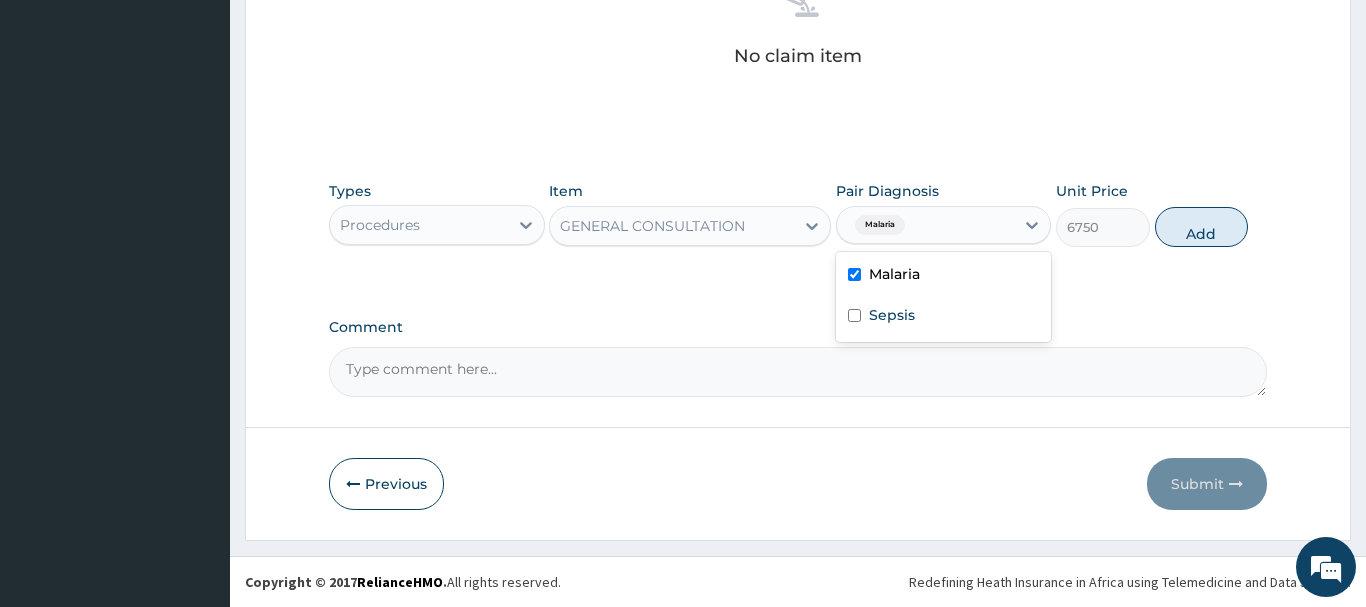 drag, startPoint x: 1218, startPoint y: 220, endPoint x: 1147, endPoint y: 261, distance: 81.9878 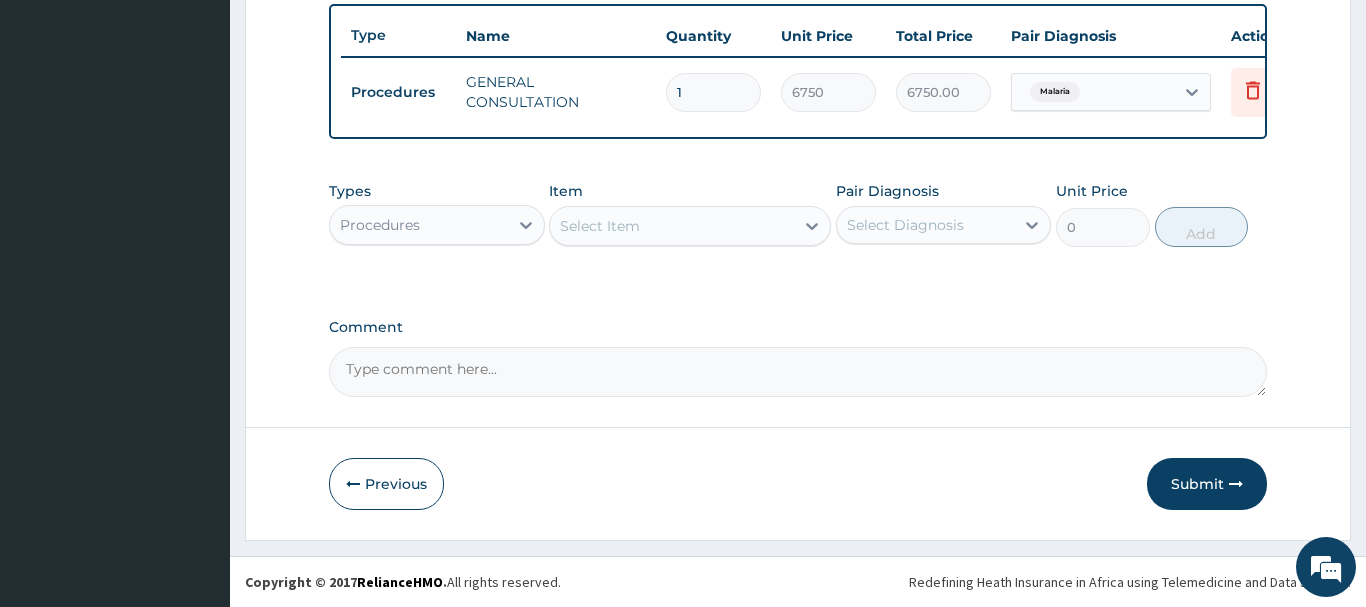 scroll, scrollTop: 740, scrollLeft: 0, axis: vertical 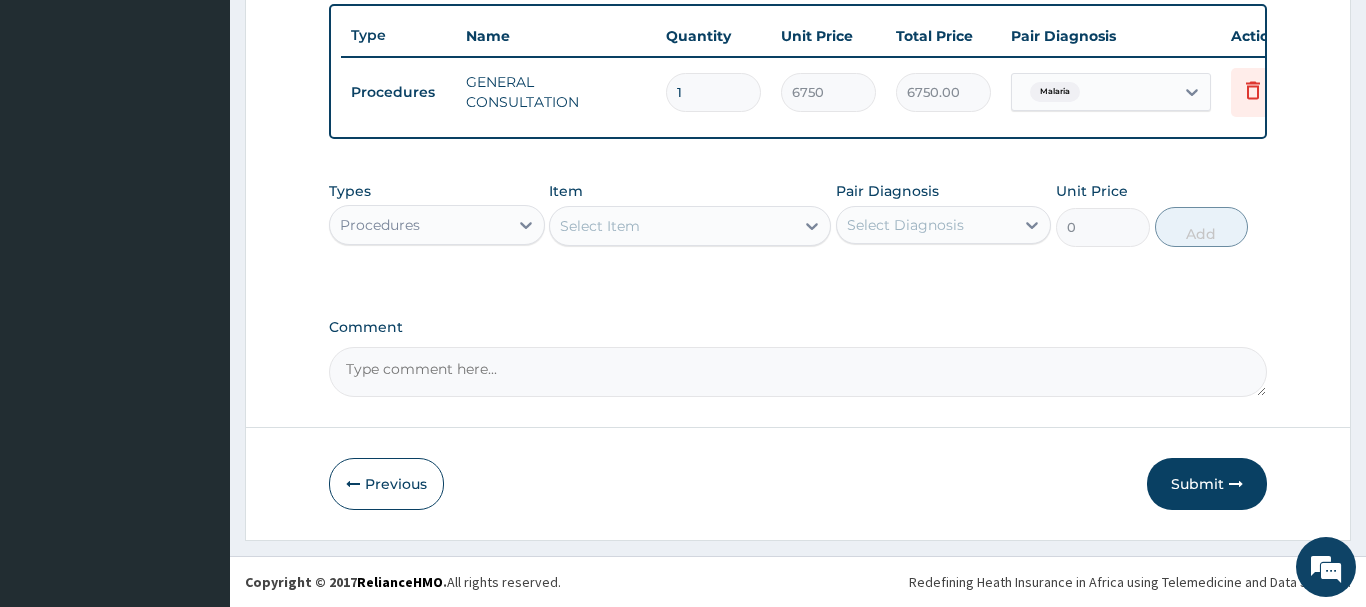 click on "Procedures" at bounding box center [380, 225] 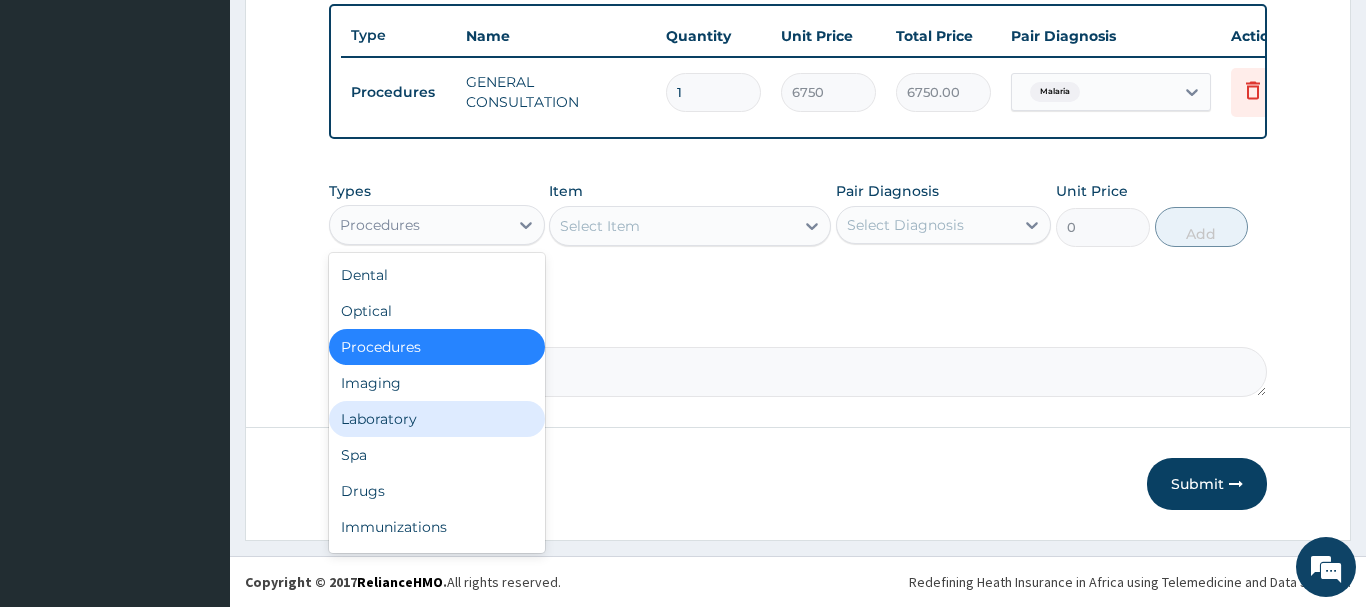 click on "Laboratory" at bounding box center (437, 419) 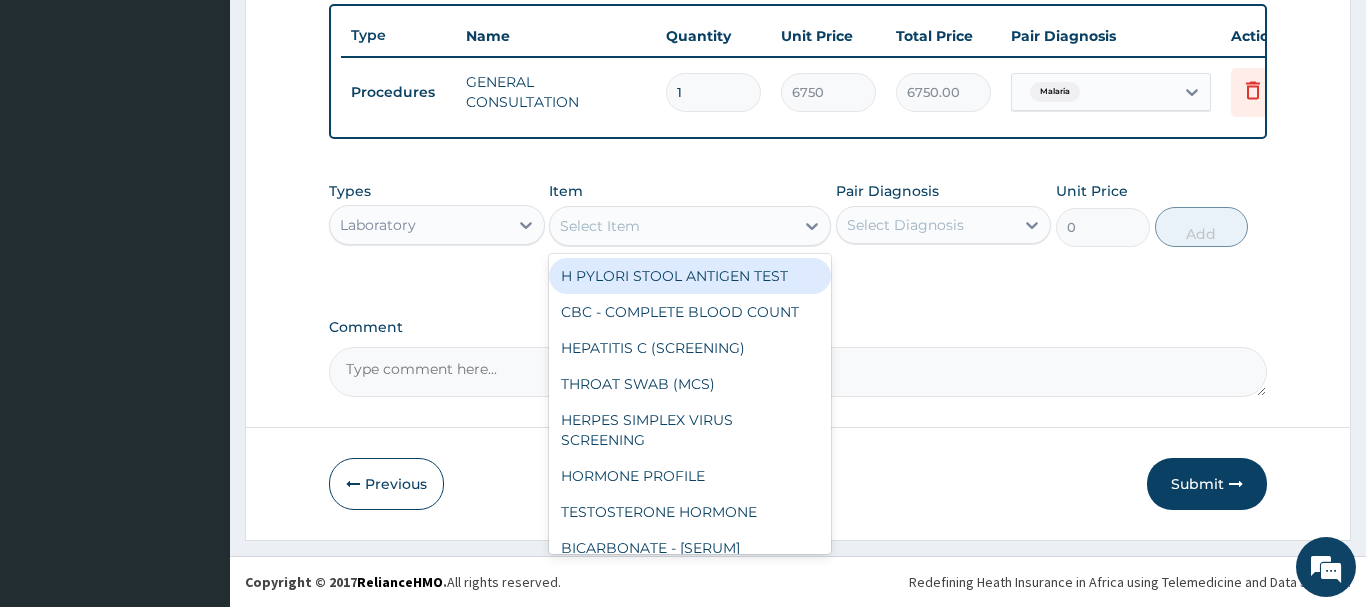 click on "Select Item" at bounding box center [600, 226] 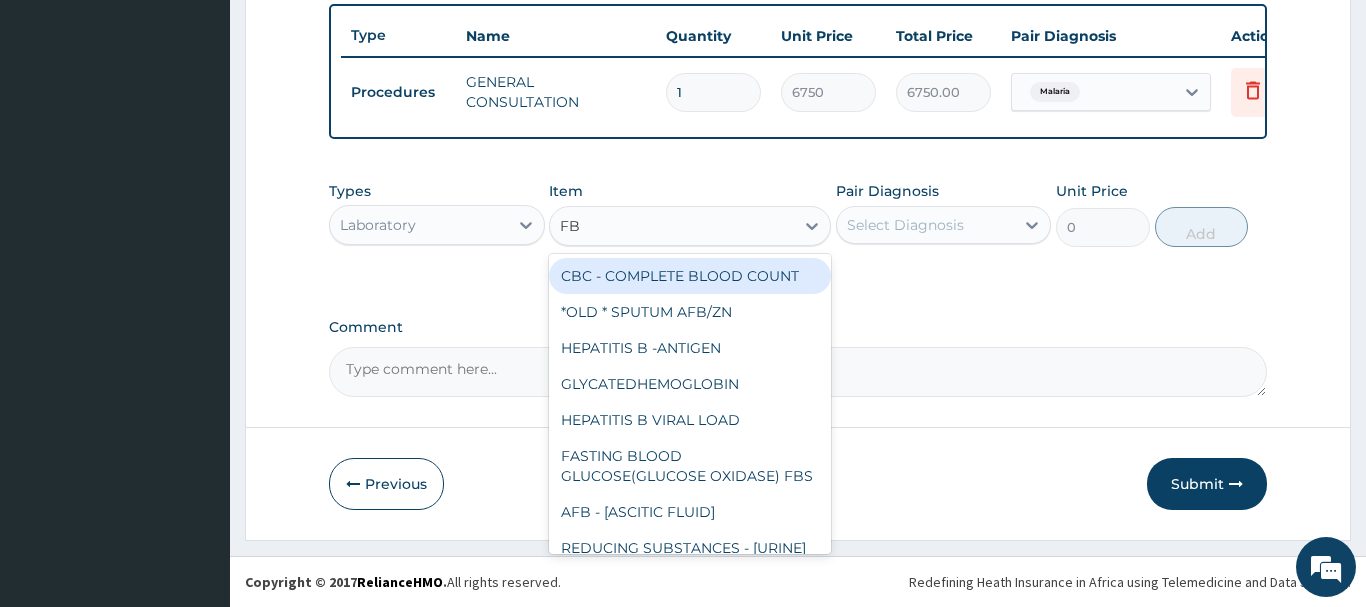 type on "FBC" 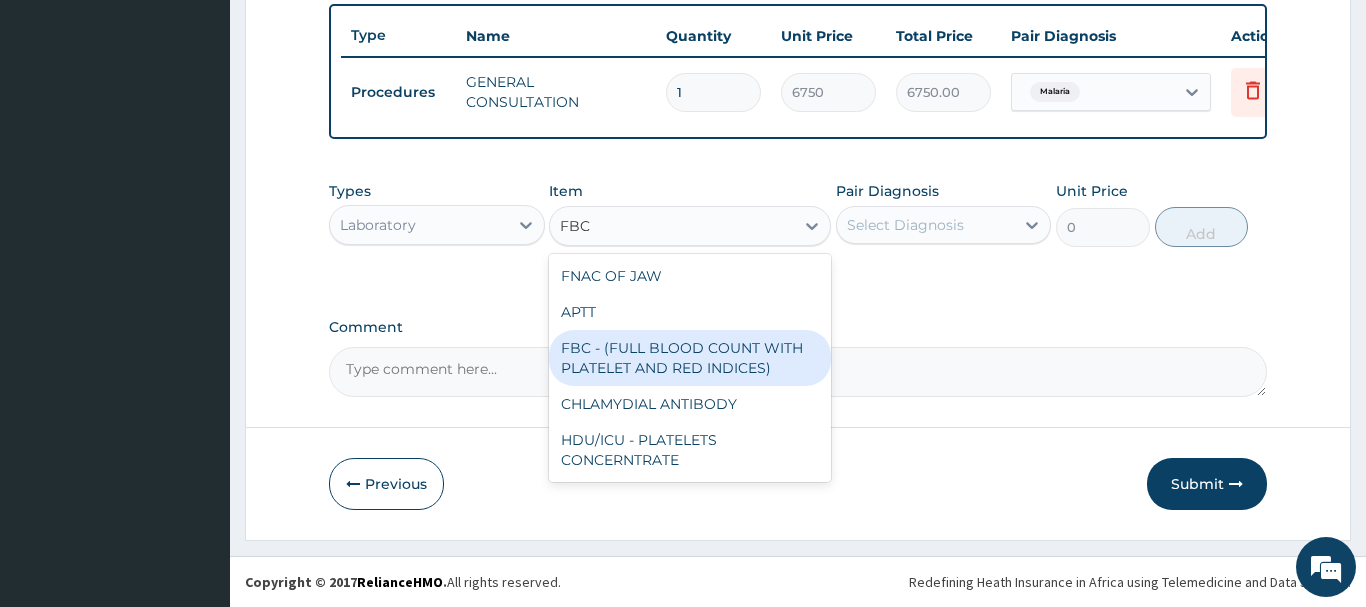 click on "FBC - (FULL BLOOD COUNT WITH PLATELET AND RED INDICES)" at bounding box center [690, 358] 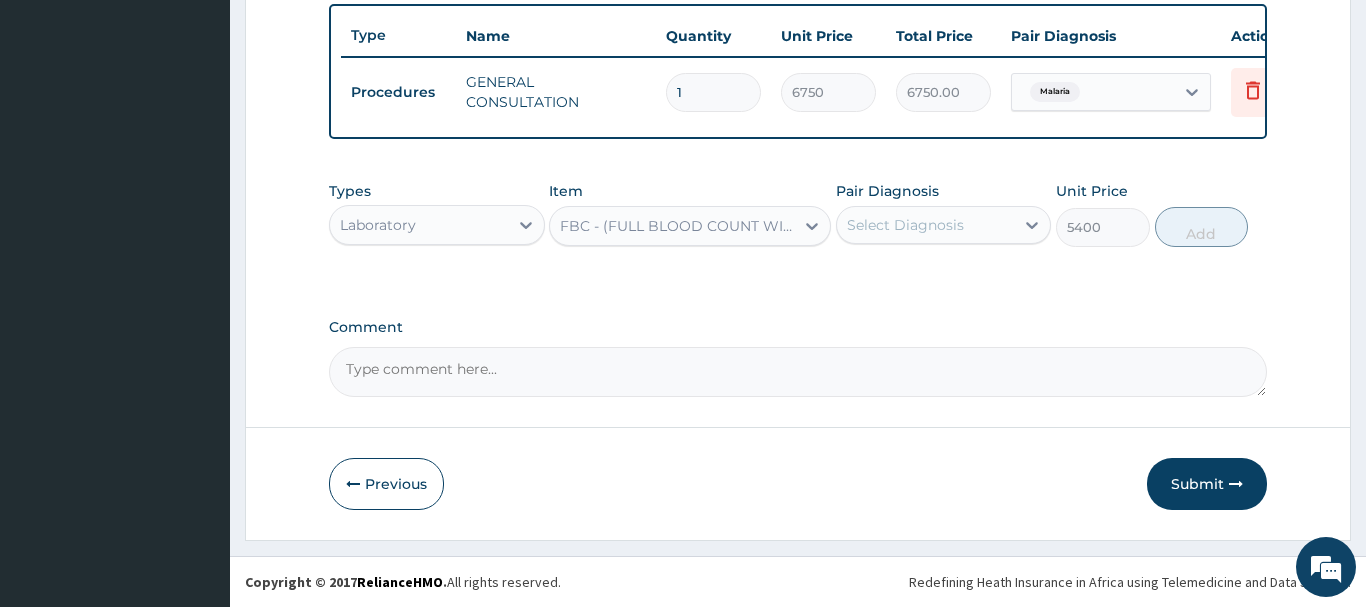 drag, startPoint x: 944, startPoint y: 228, endPoint x: 953, endPoint y: 249, distance: 22.847319 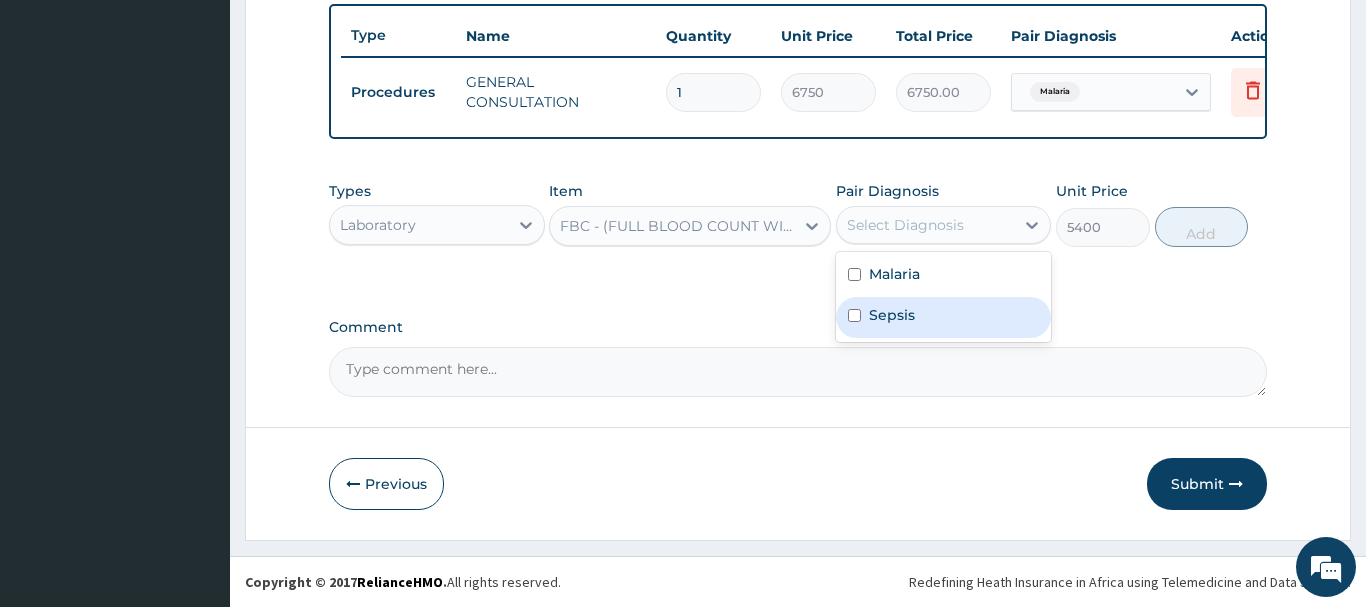 click on "Sepsis" at bounding box center (944, 317) 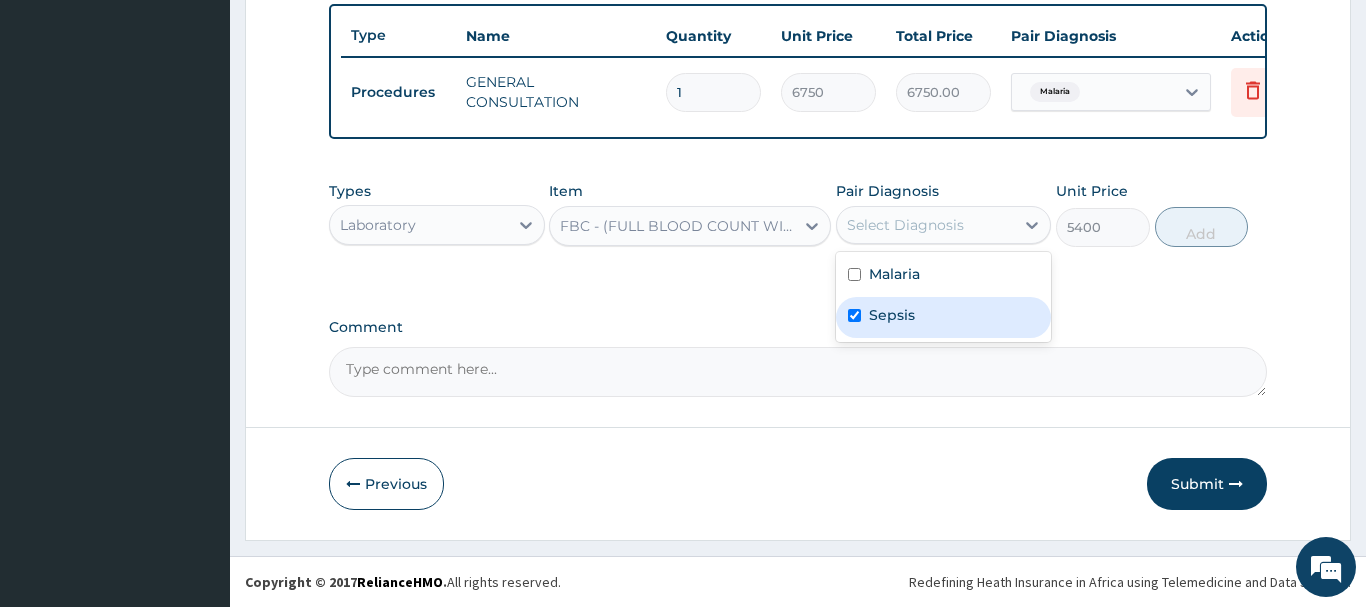 checkbox on "true" 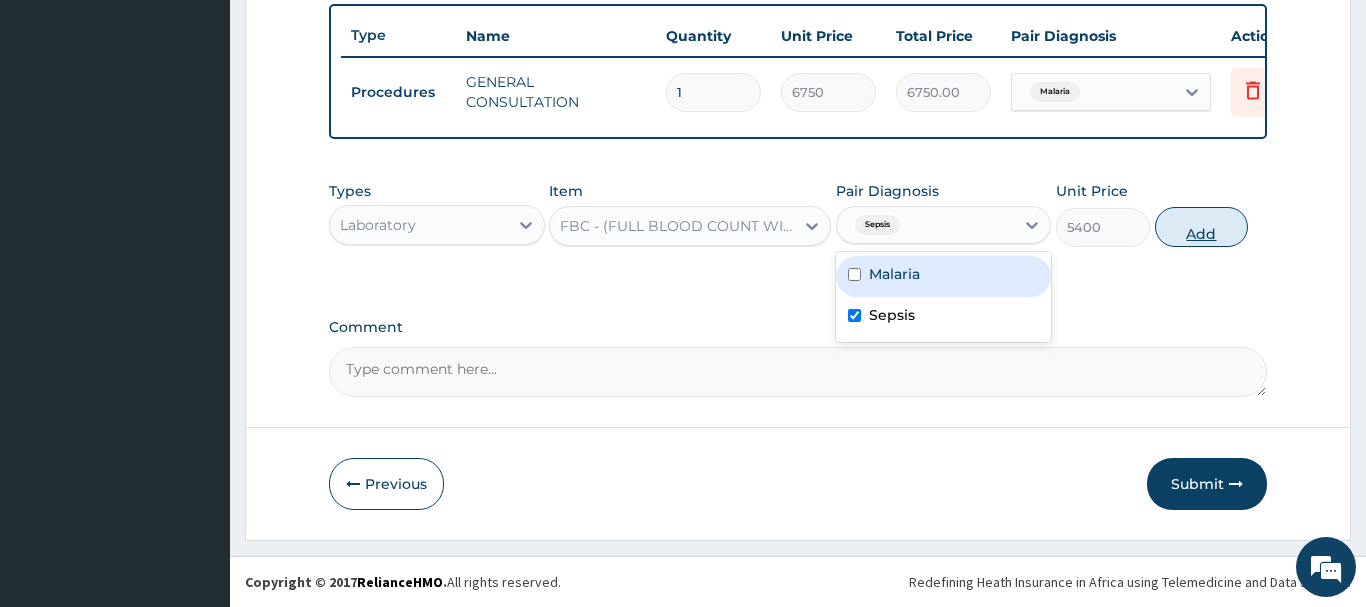 click on "Add" at bounding box center [1202, 227] 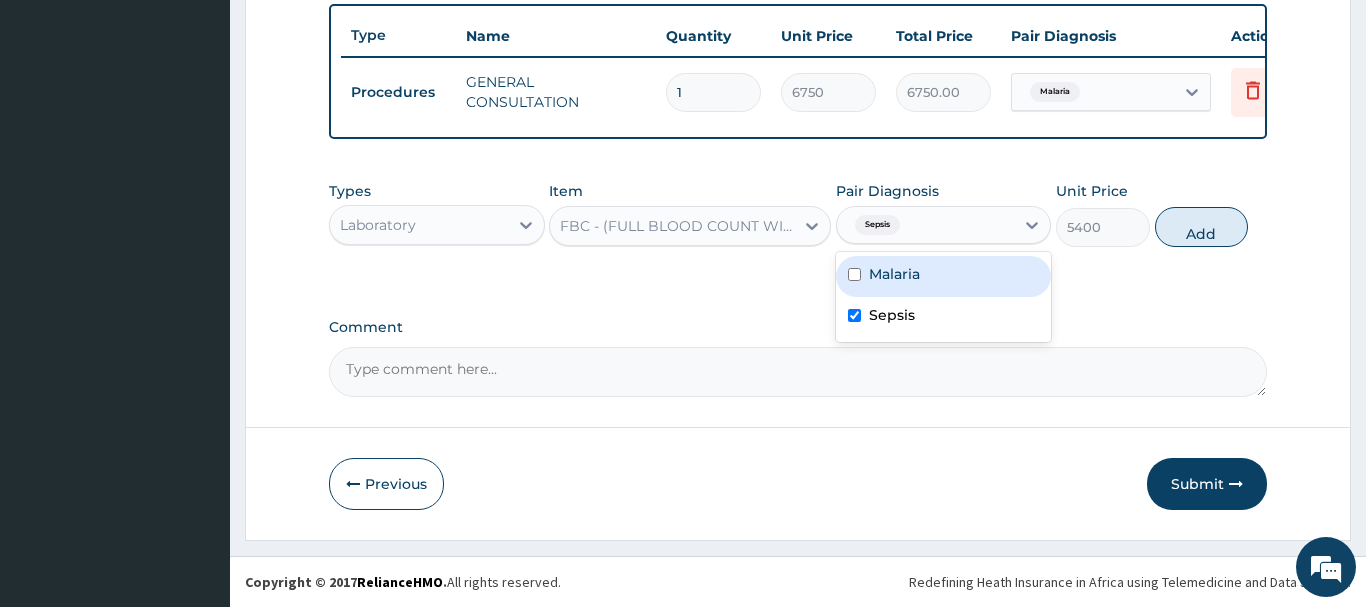 type on "0" 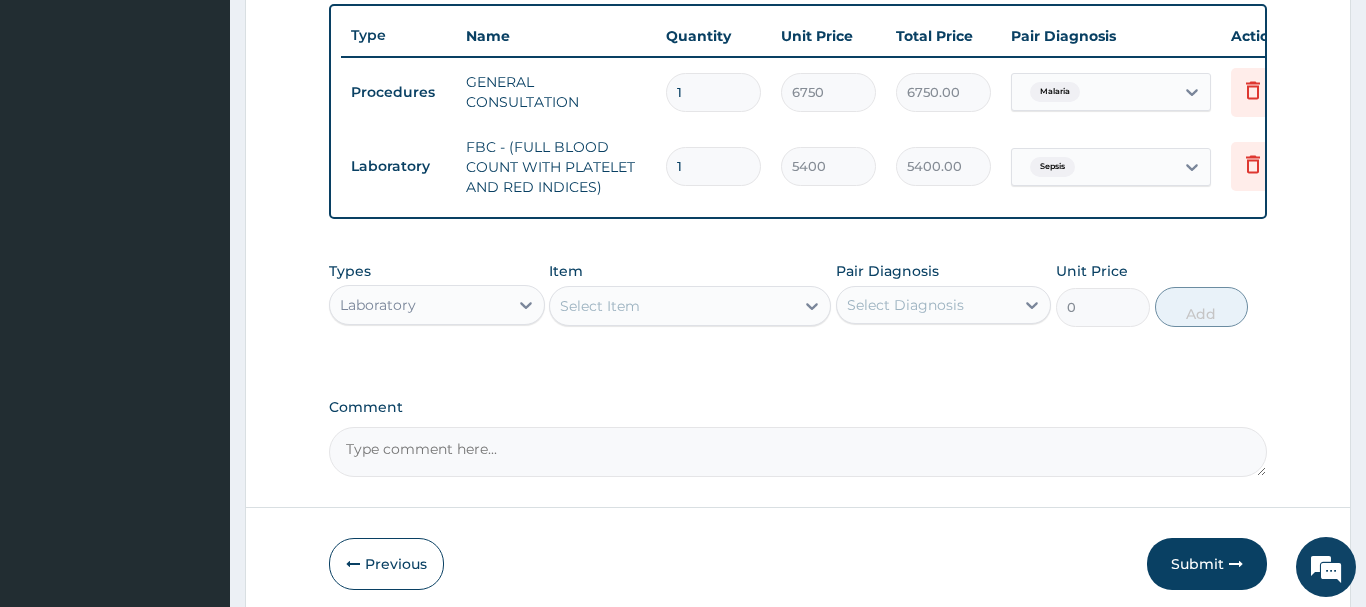 click on "Select Item" at bounding box center [600, 306] 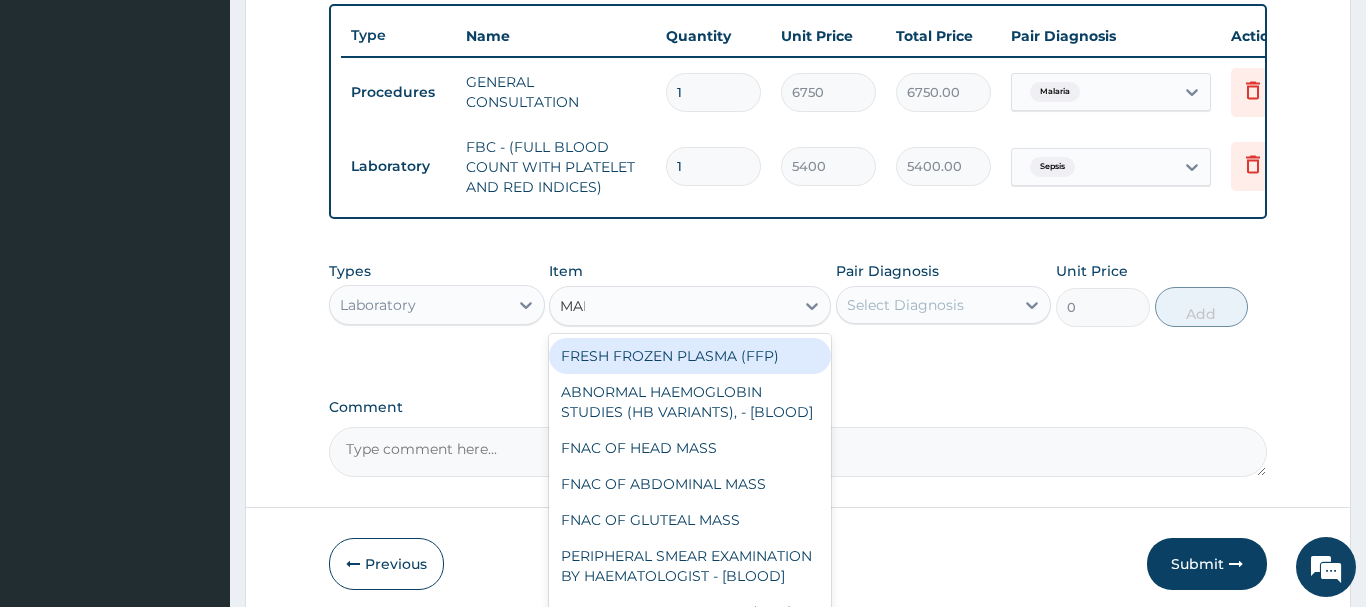 type on "MALA" 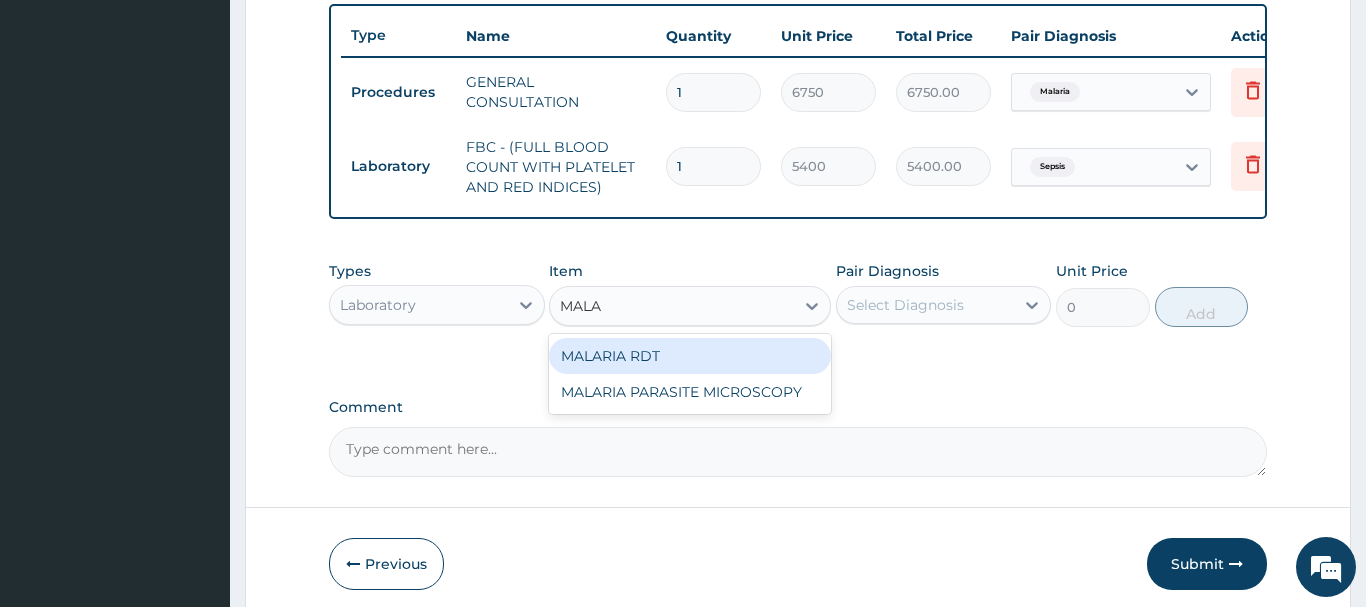 click on "MALARIA RDT" at bounding box center [690, 356] 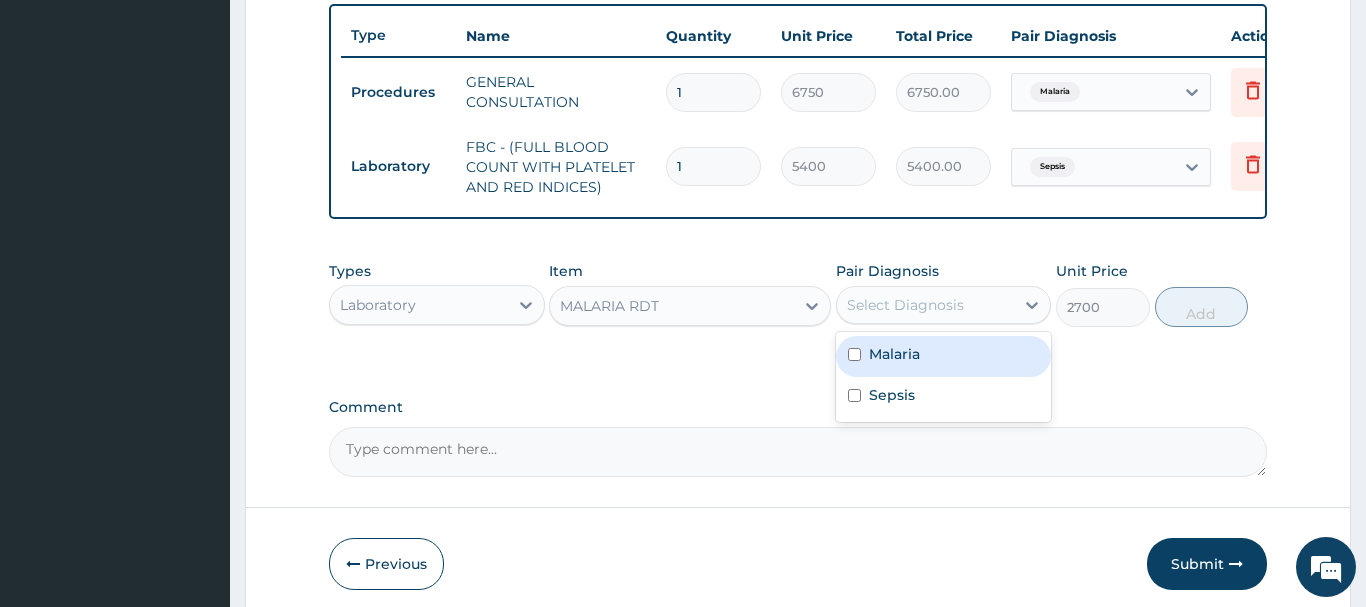 click on "Select Diagnosis" at bounding box center (905, 305) 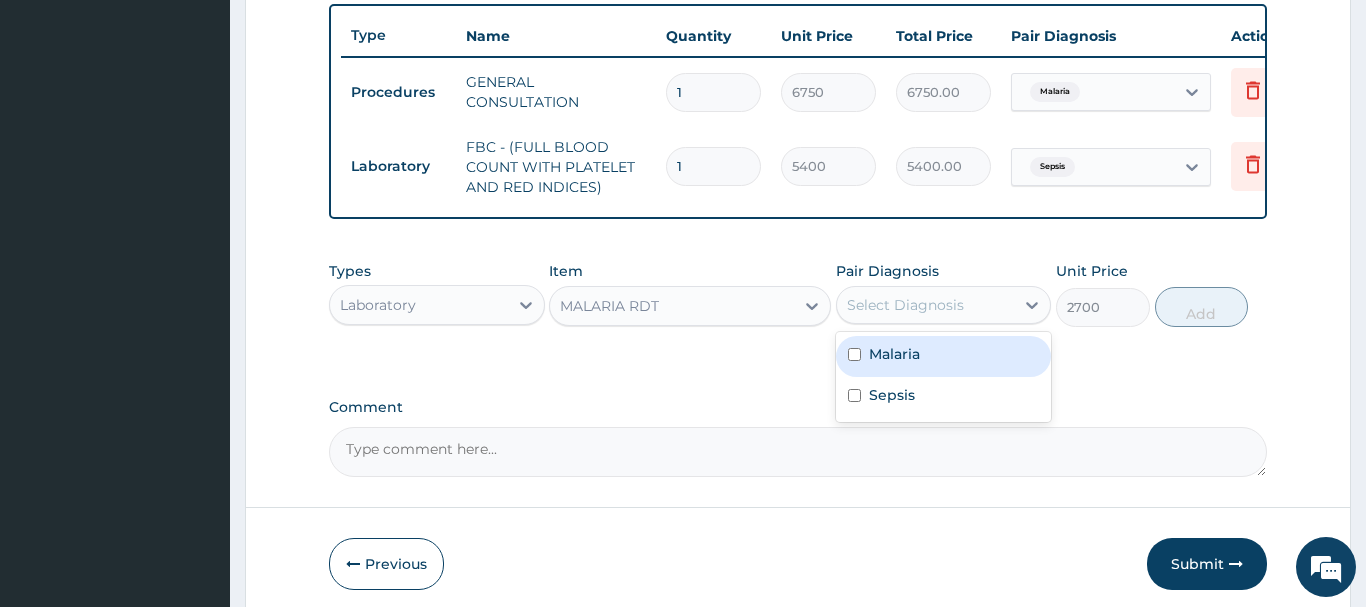 click on "Malaria" at bounding box center [944, 356] 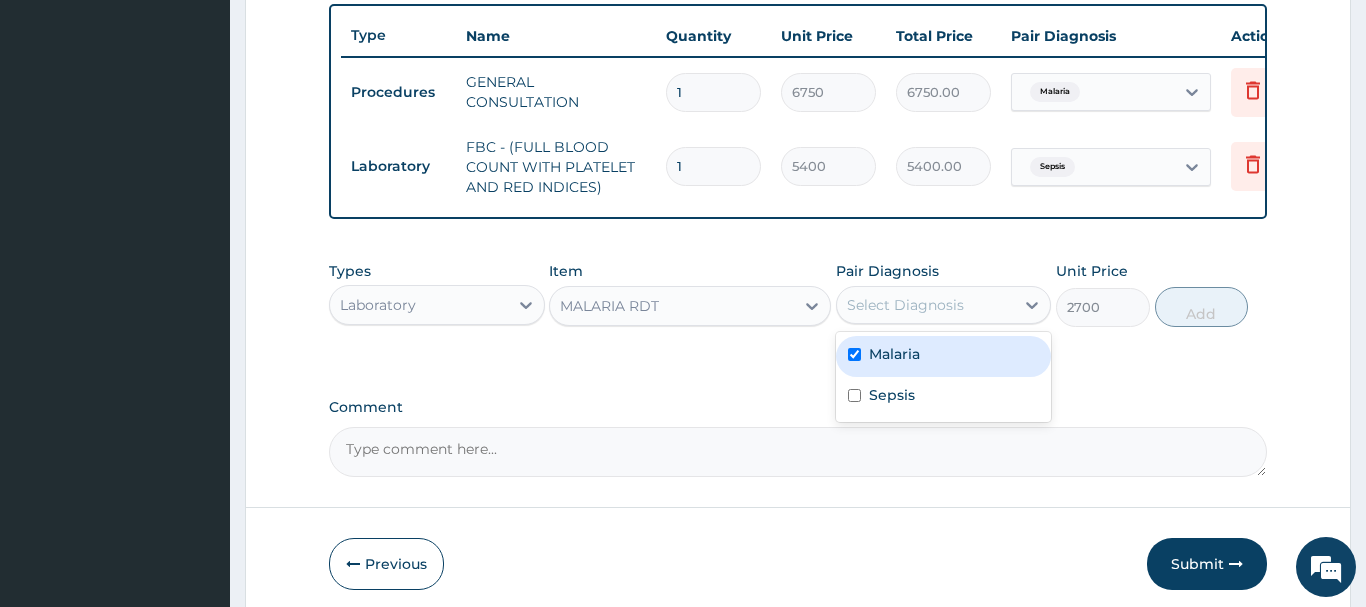 checkbox on "true" 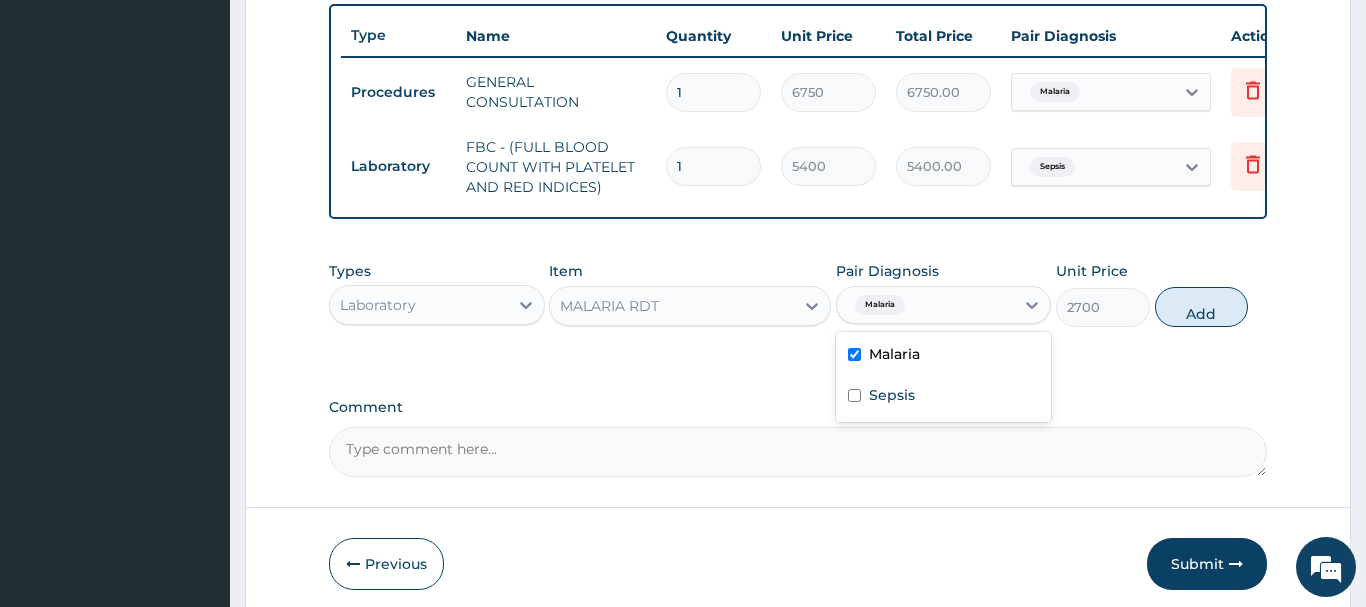 drag, startPoint x: 1196, startPoint y: 310, endPoint x: 1172, endPoint y: 298, distance: 26.832815 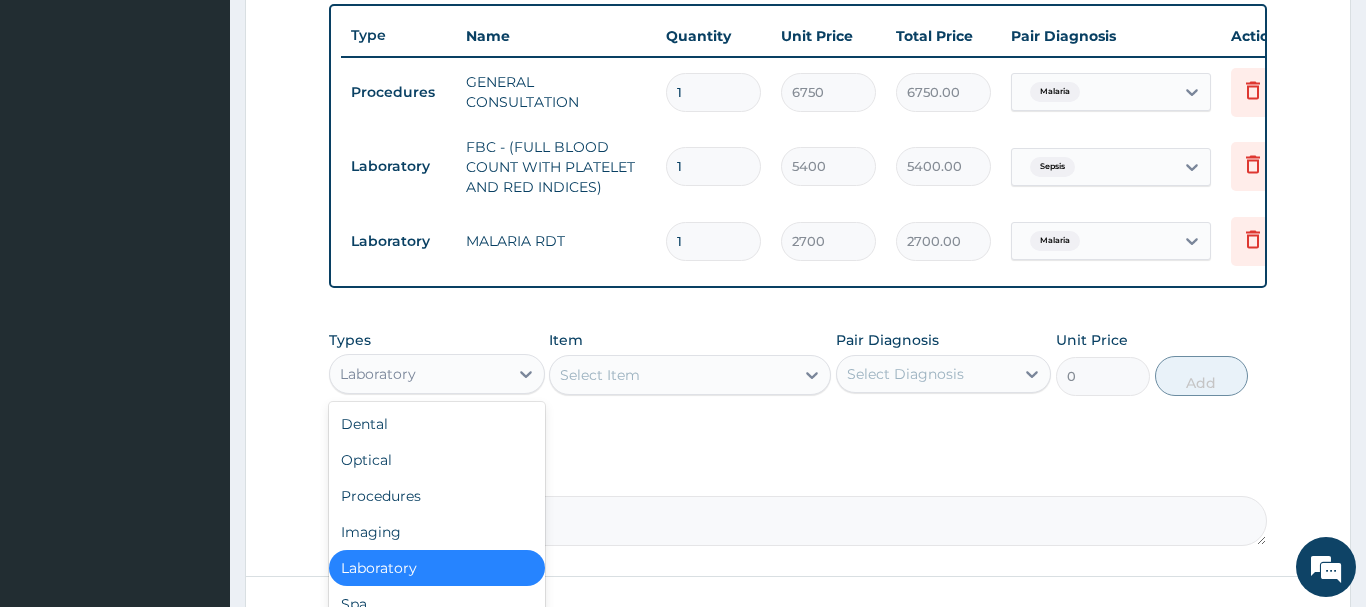 drag, startPoint x: 399, startPoint y: 382, endPoint x: 418, endPoint y: 356, distance: 32.202484 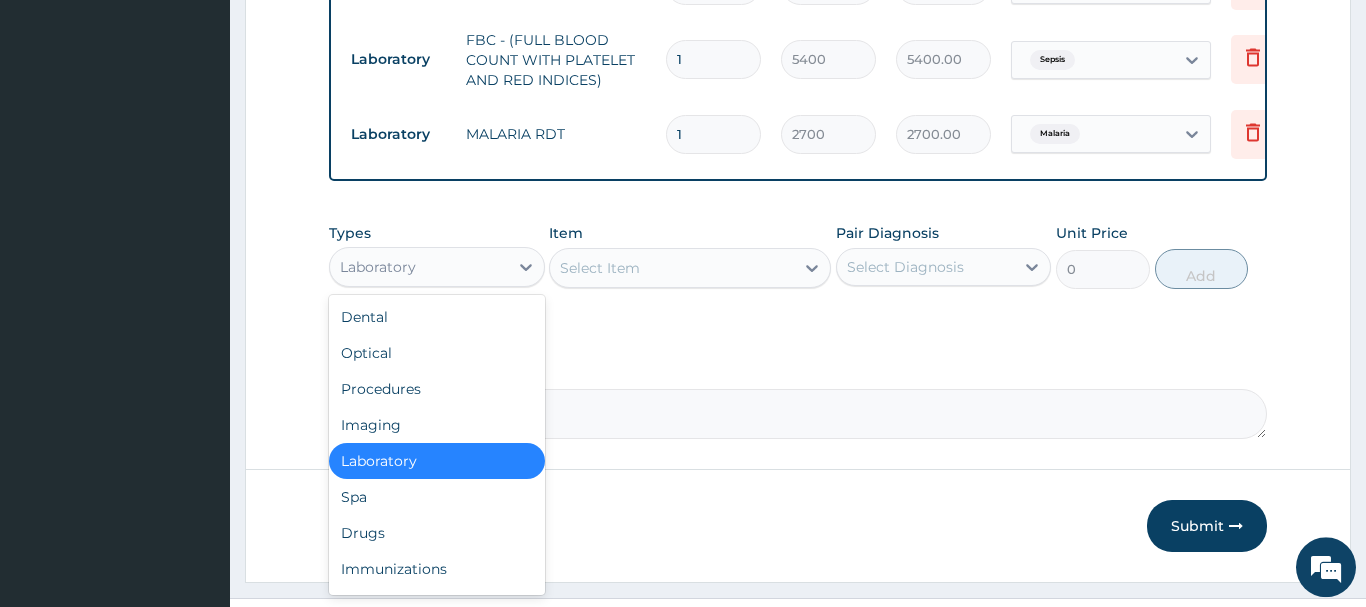 scroll, scrollTop: 889, scrollLeft: 0, axis: vertical 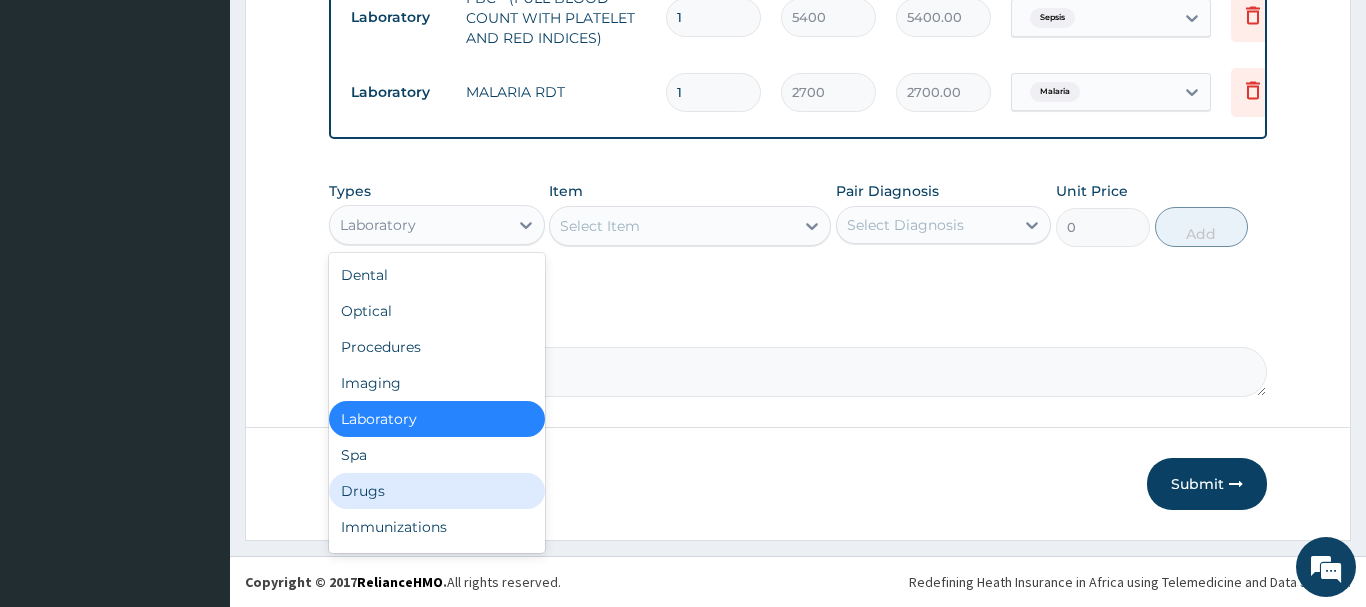 click on "Drugs" at bounding box center (437, 491) 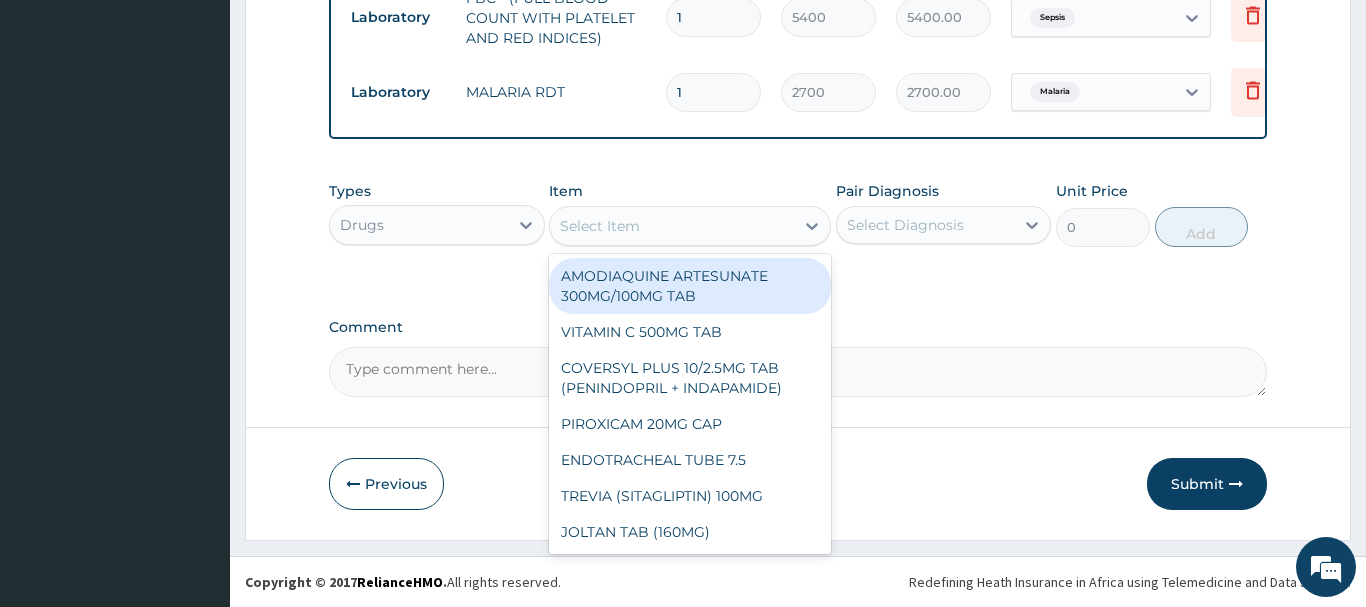 click on "Select Item" at bounding box center (600, 226) 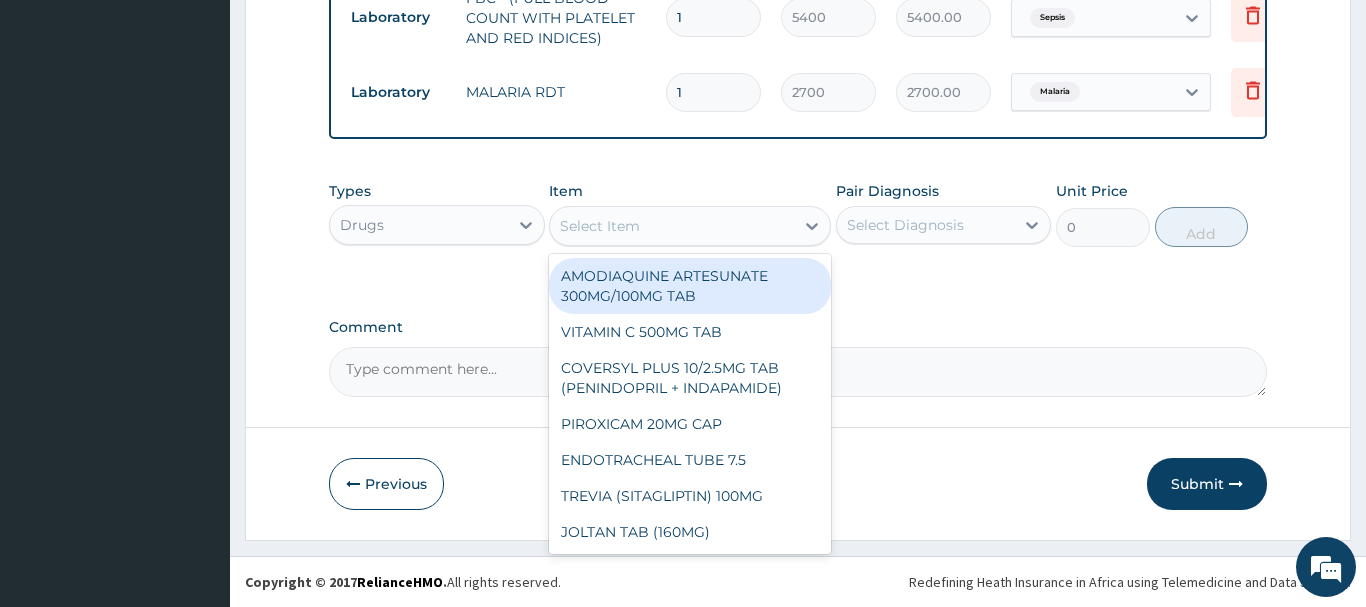 paste on "CHLORPHENIRAMINE SYRUP" 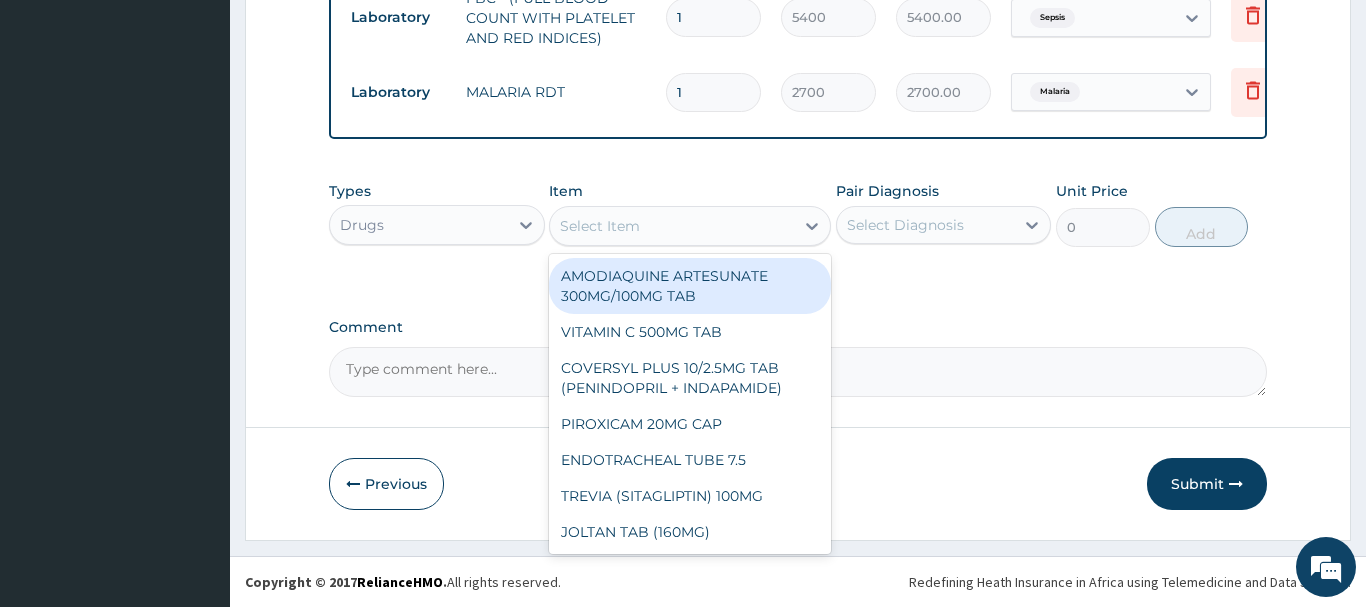 type on "CHLORPHENIRAMINE SYRUP" 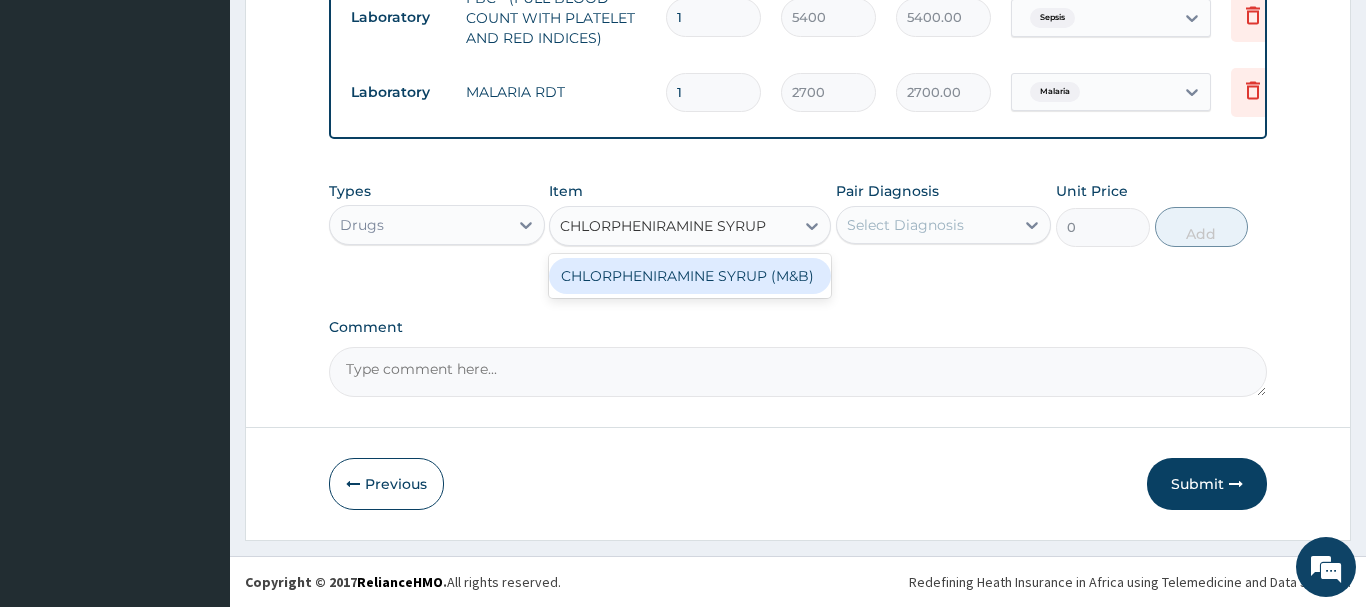 click on "CHLORPHENIRAMINE SYRUP (M&B)" at bounding box center [690, 276] 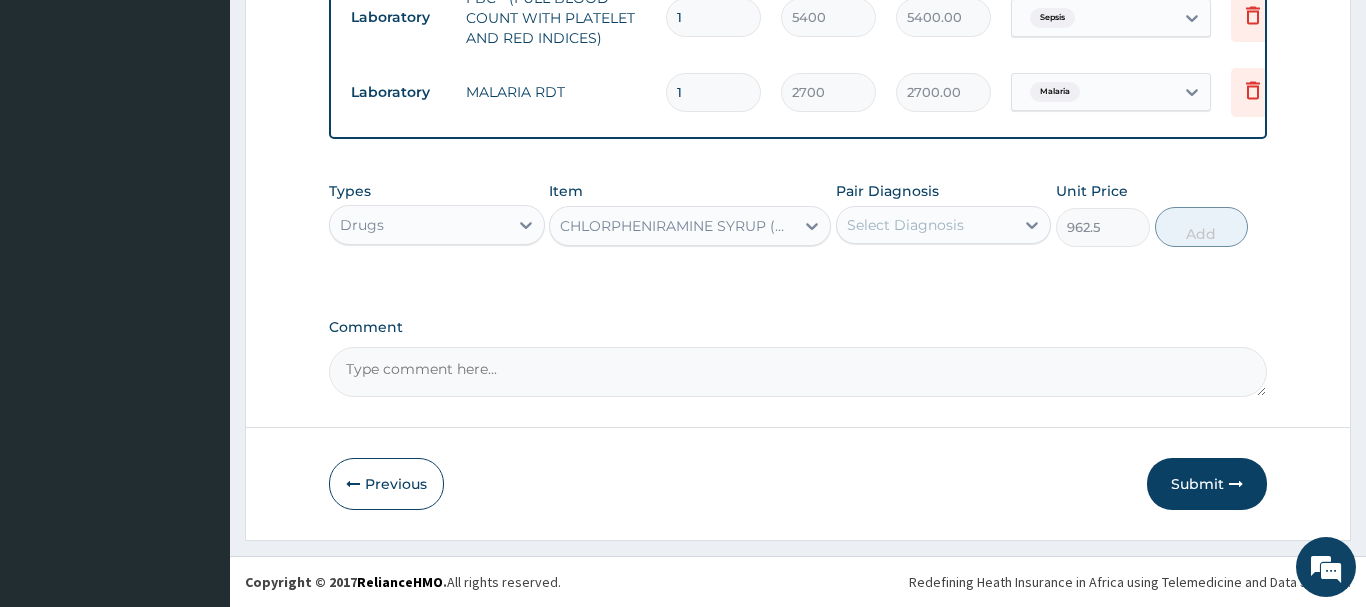 click on "Select Diagnosis" at bounding box center (905, 225) 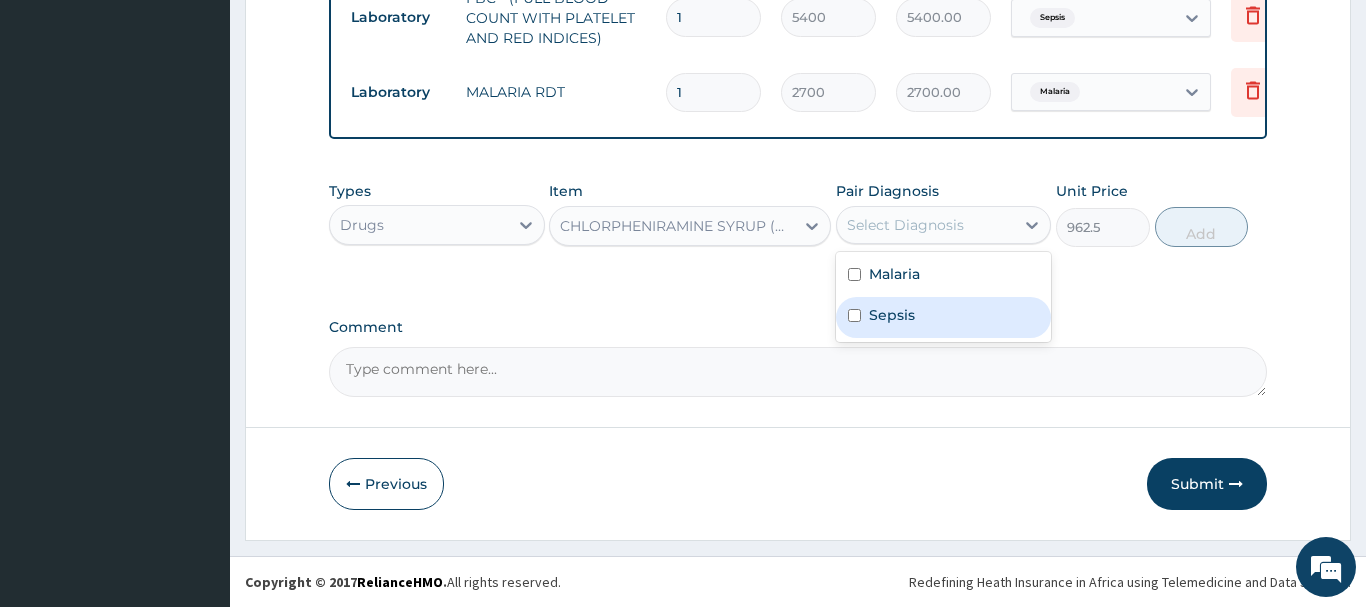 scroll, scrollTop: 481, scrollLeft: 0, axis: vertical 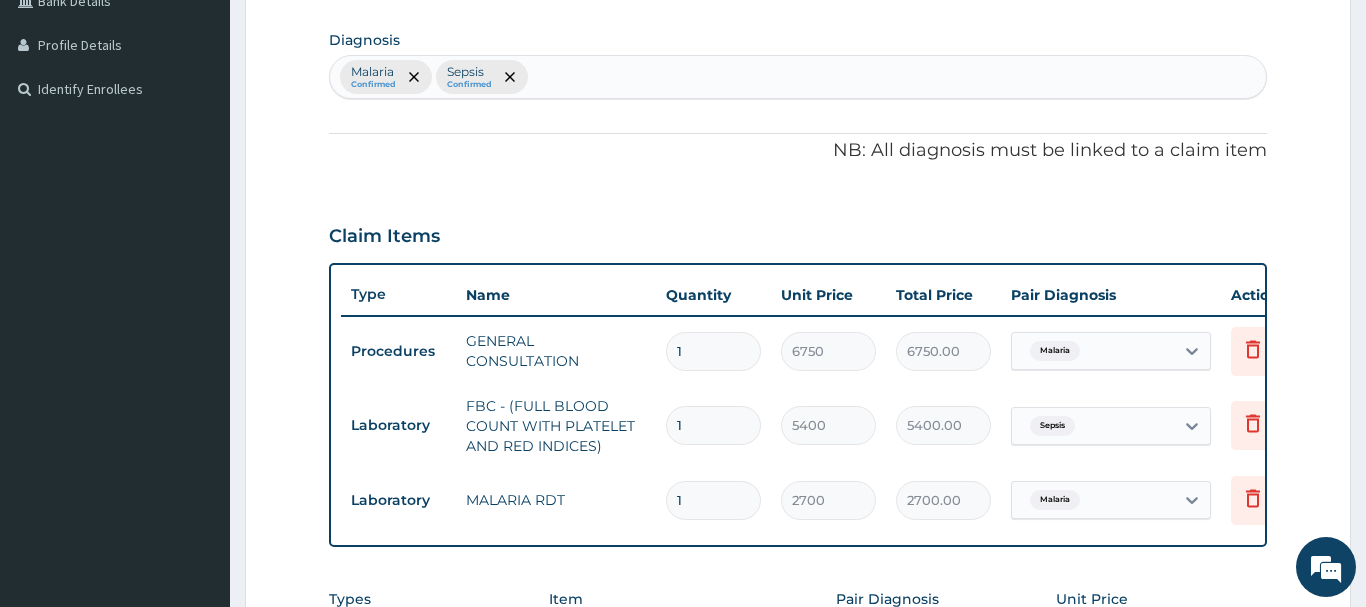 click on "Malaria Confirmed Sepsis Confirmed" at bounding box center [798, 77] 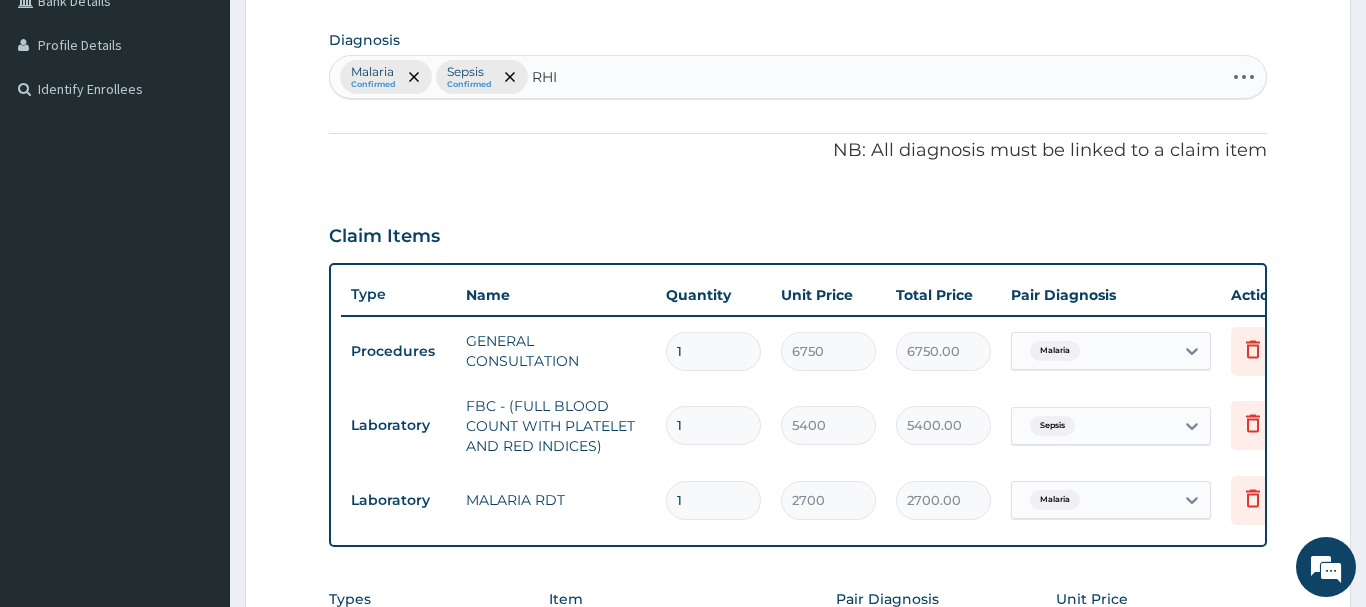 type on "RHIN" 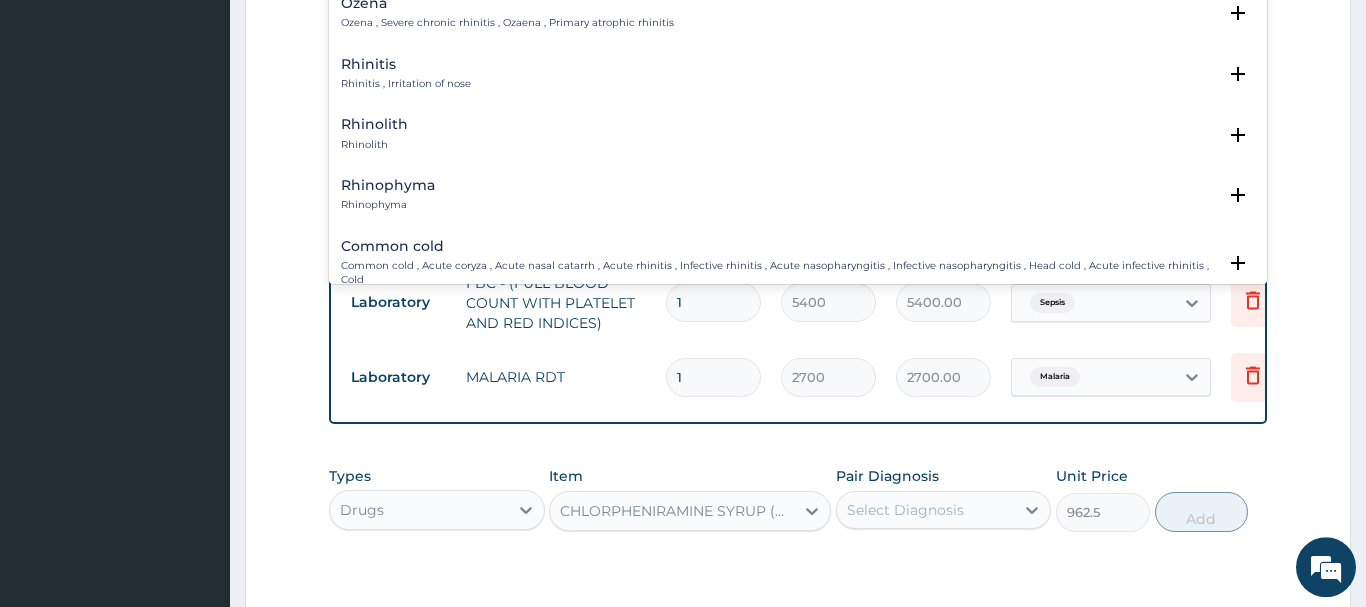 scroll, scrollTop: 583, scrollLeft: 0, axis: vertical 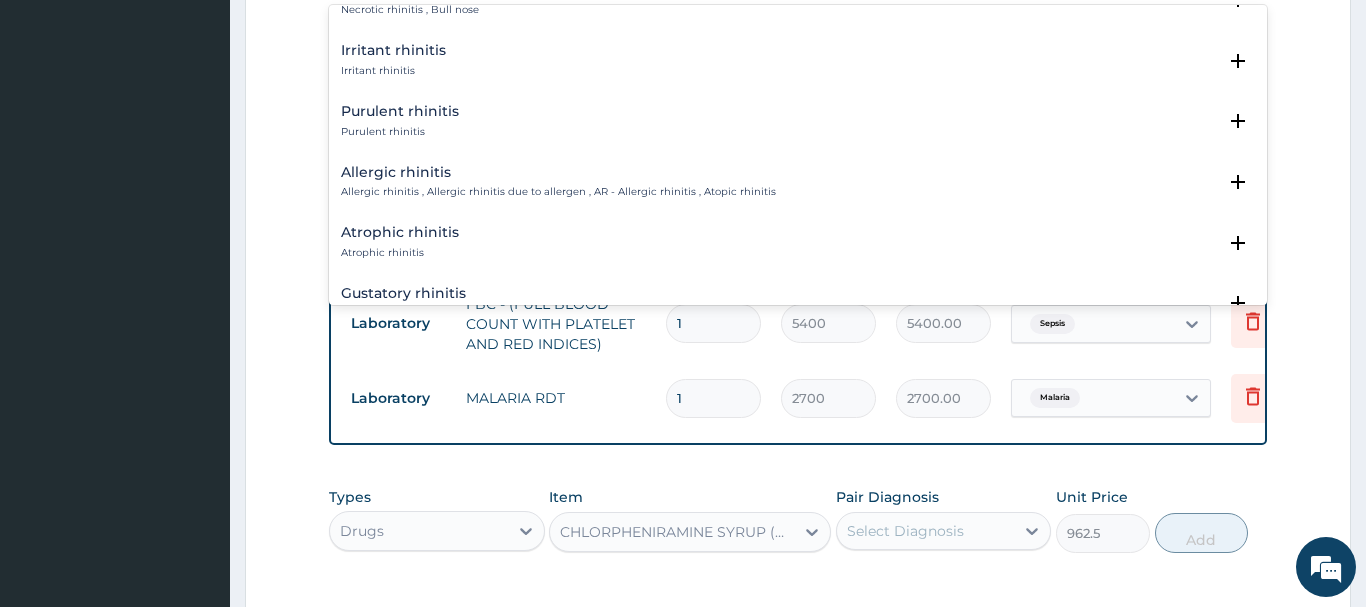 click on "Allergic rhinitis" at bounding box center (558, 172) 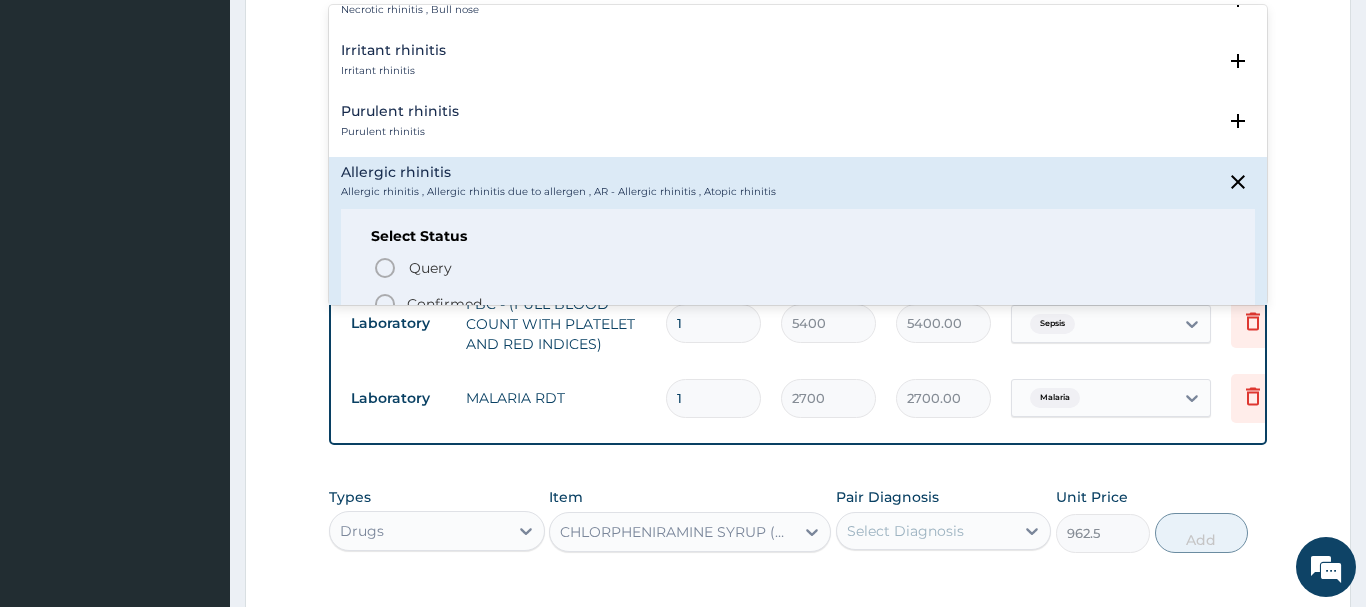 drag, startPoint x: 379, startPoint y: 285, endPoint x: 456, endPoint y: 274, distance: 77.781746 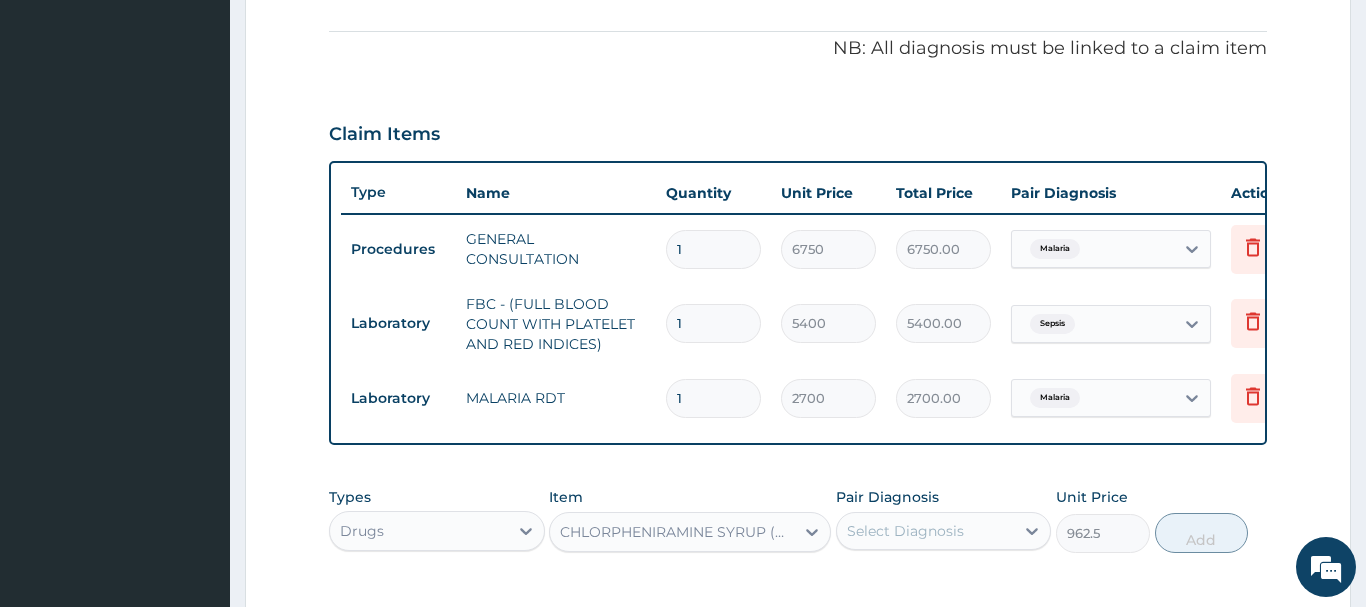 scroll, scrollTop: 889, scrollLeft: 0, axis: vertical 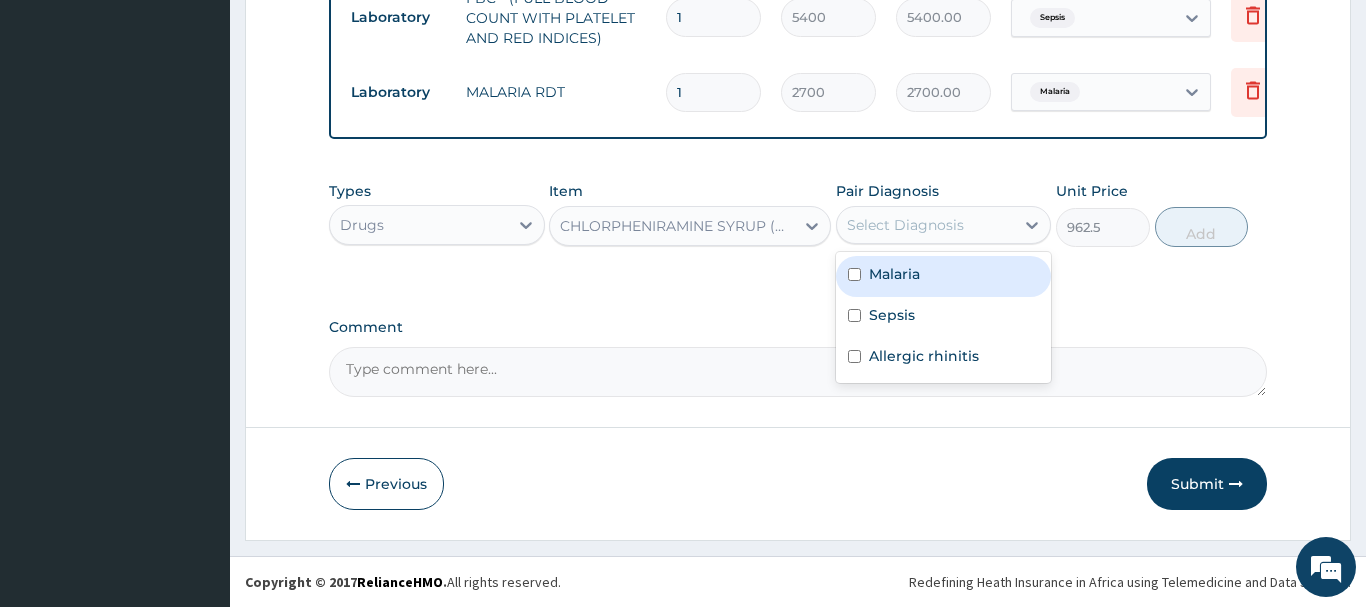 click on "Select Diagnosis" at bounding box center (905, 225) 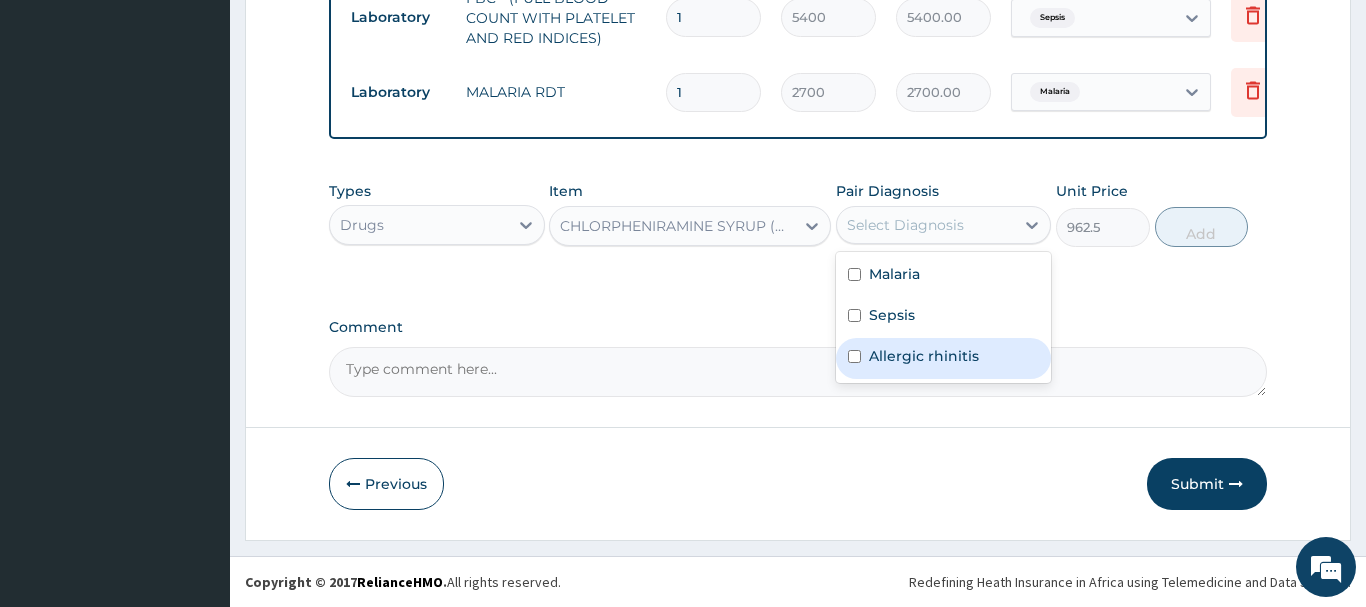 click on "Allergic rhinitis" at bounding box center [924, 356] 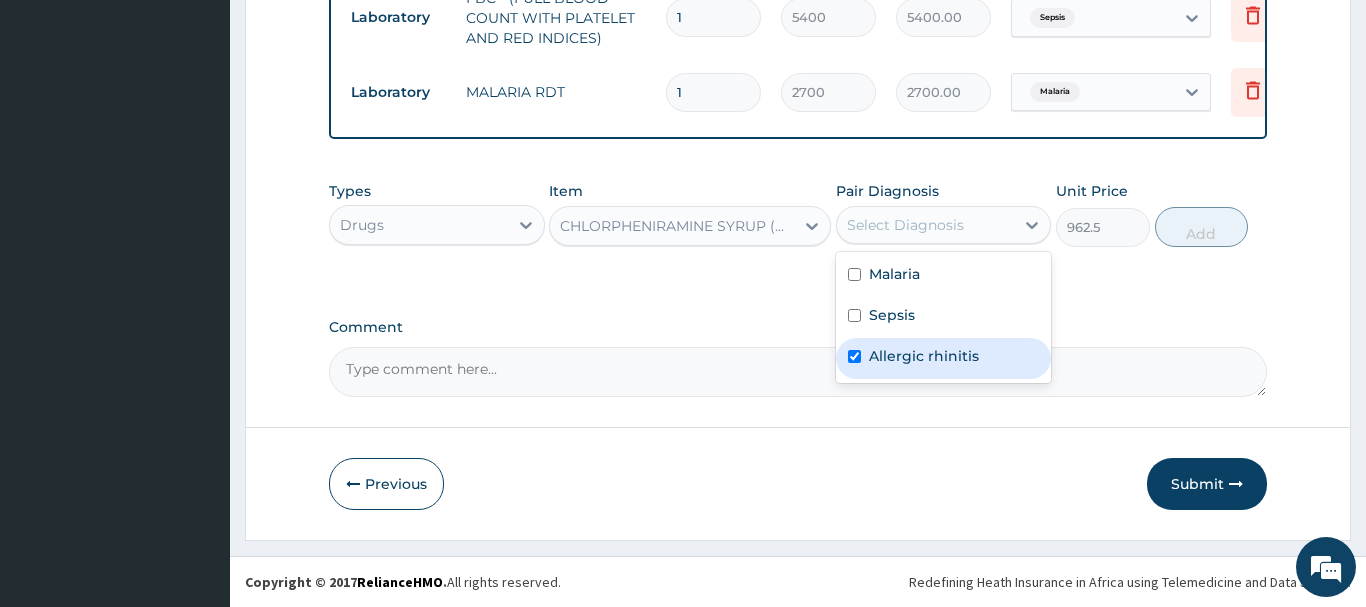 checkbox on "true" 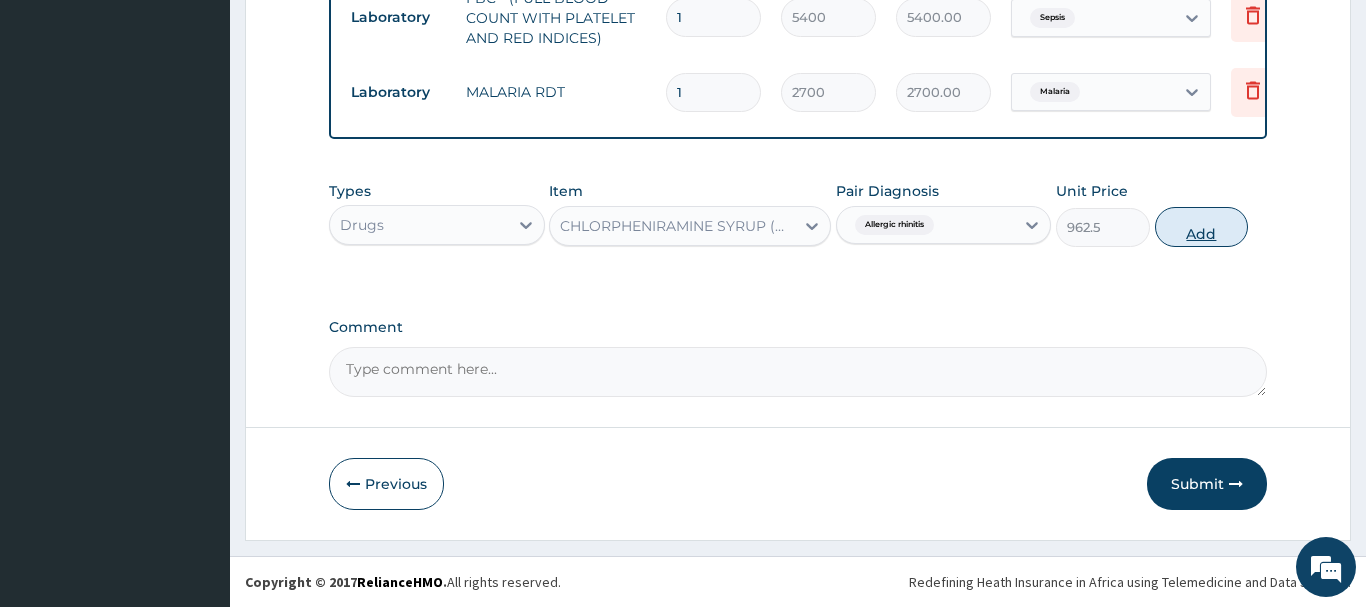 click on "Add" at bounding box center (1202, 227) 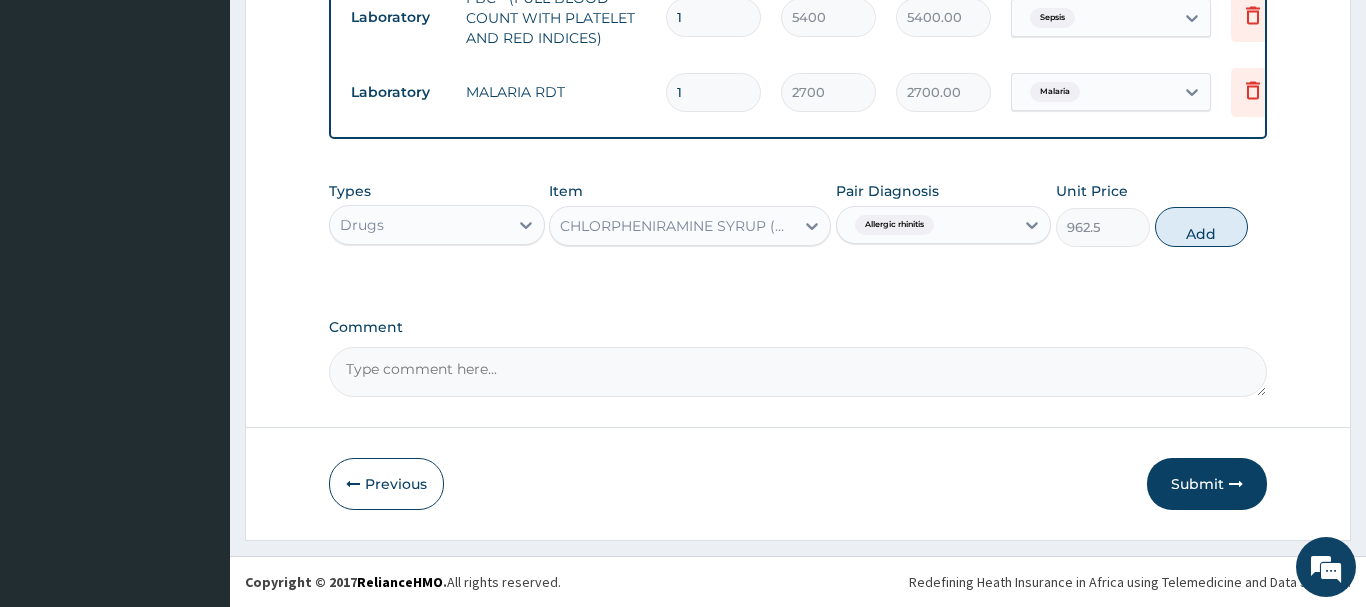 type on "0" 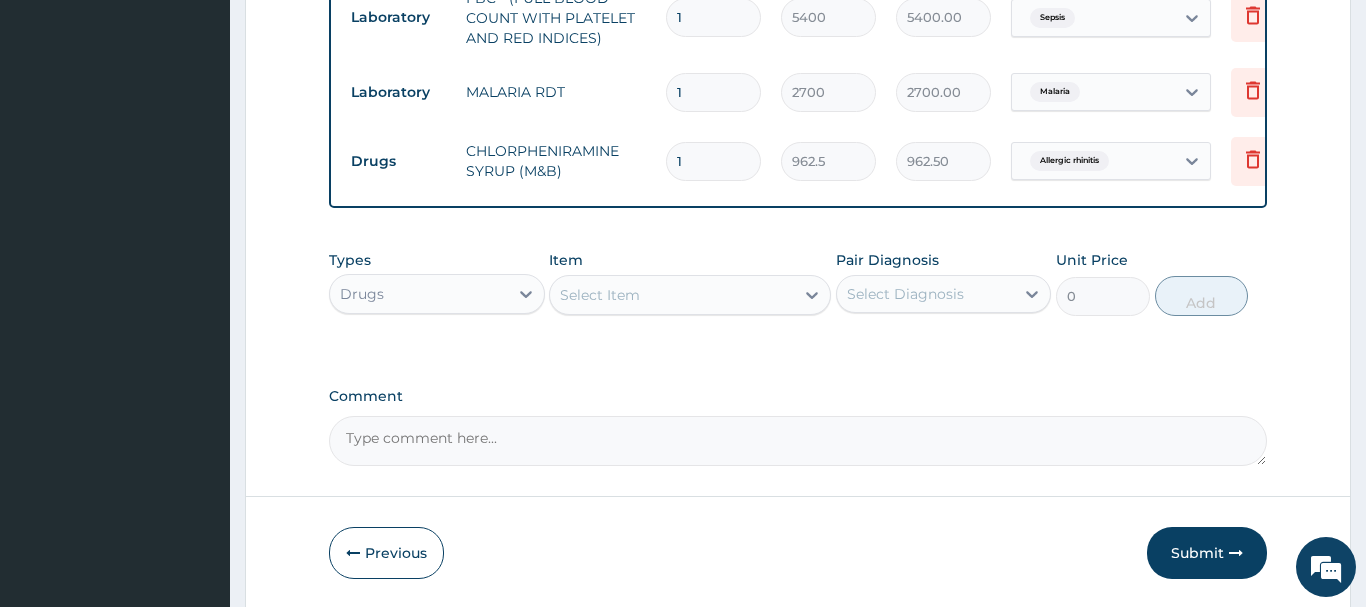 click on "Select Item" at bounding box center (600, 295) 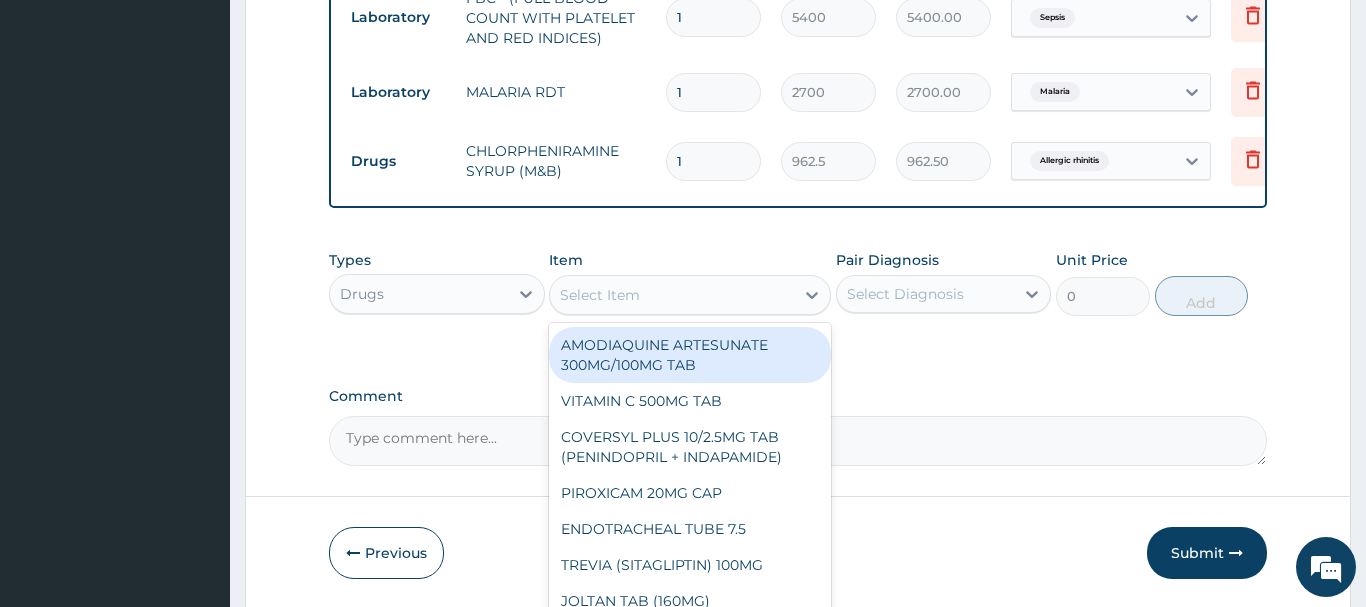 paste on "VITAMIN C 100MG TAB" 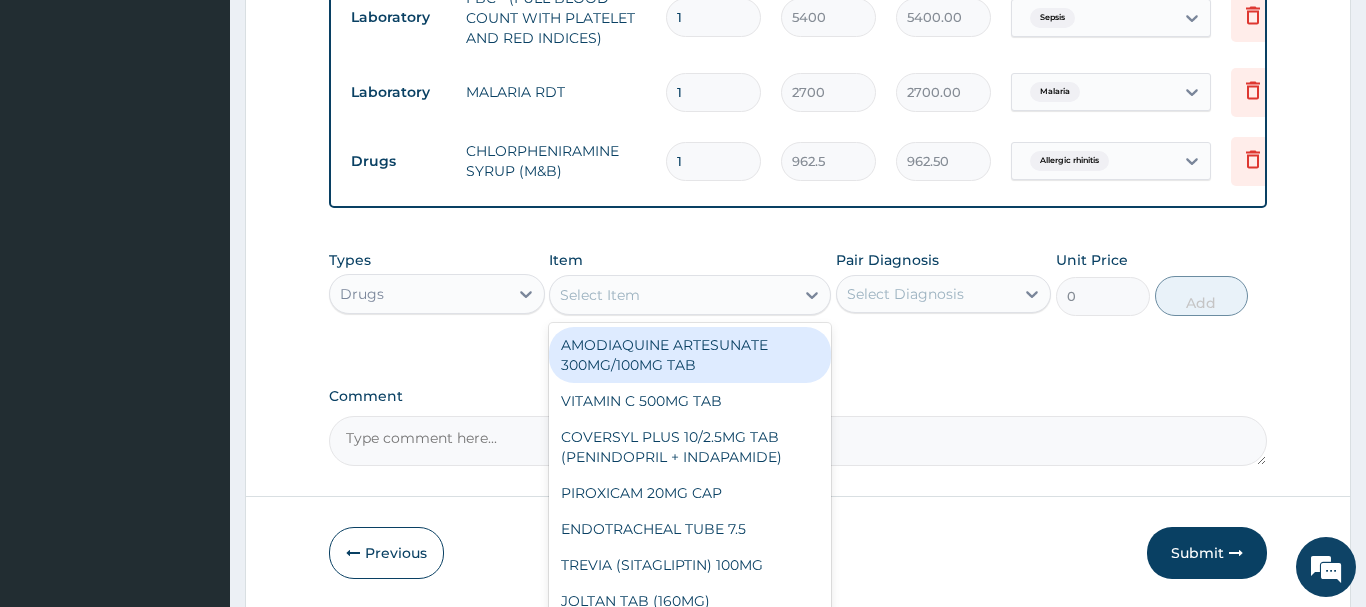type on "VITAMIN C 100MG TAB" 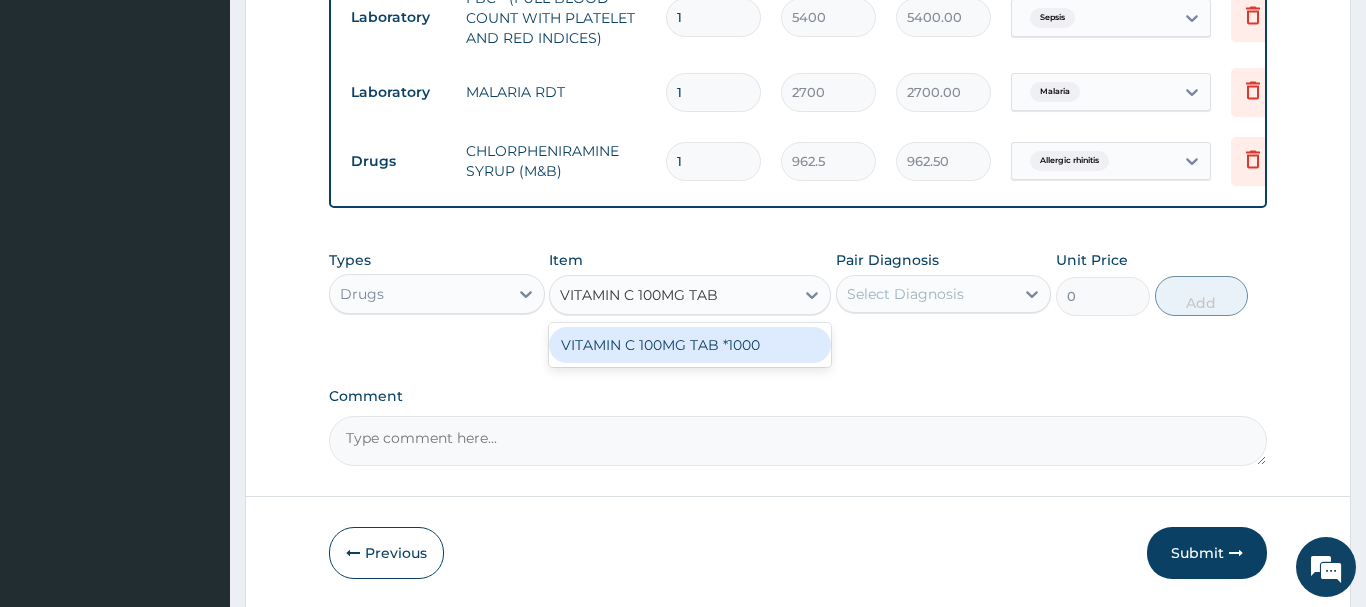 click on "VITAMIN C 100MG TAB *1000" at bounding box center [690, 345] 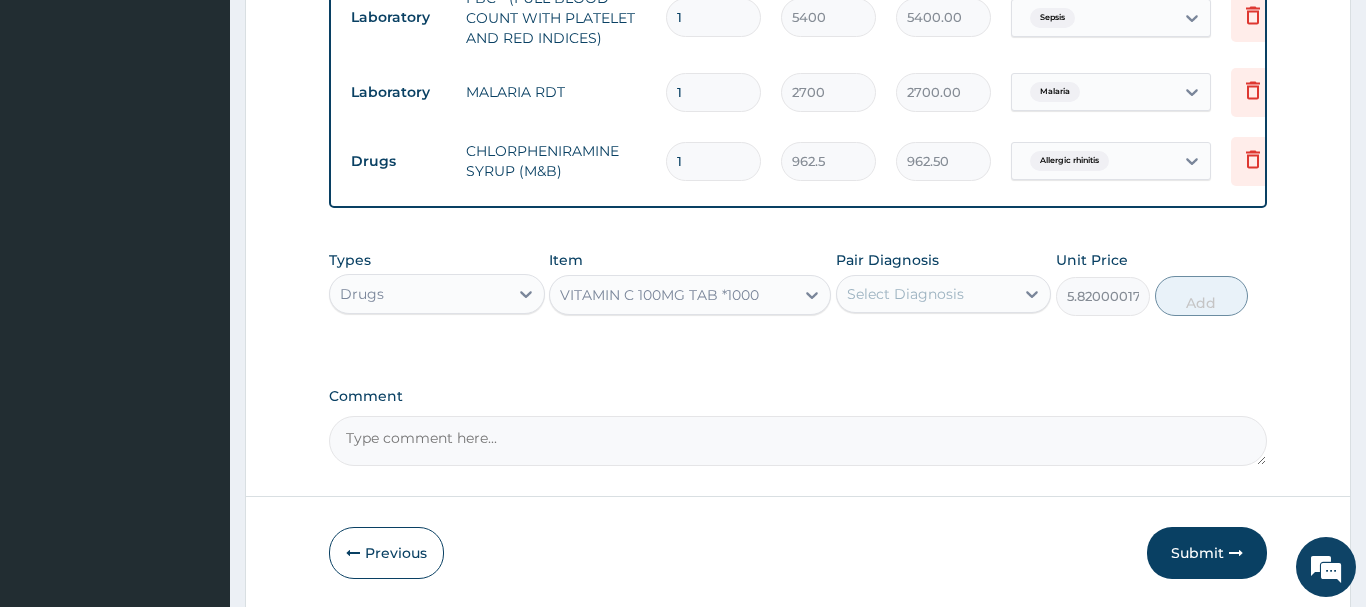 drag, startPoint x: 951, startPoint y: 286, endPoint x: 933, endPoint y: 297, distance: 21.095022 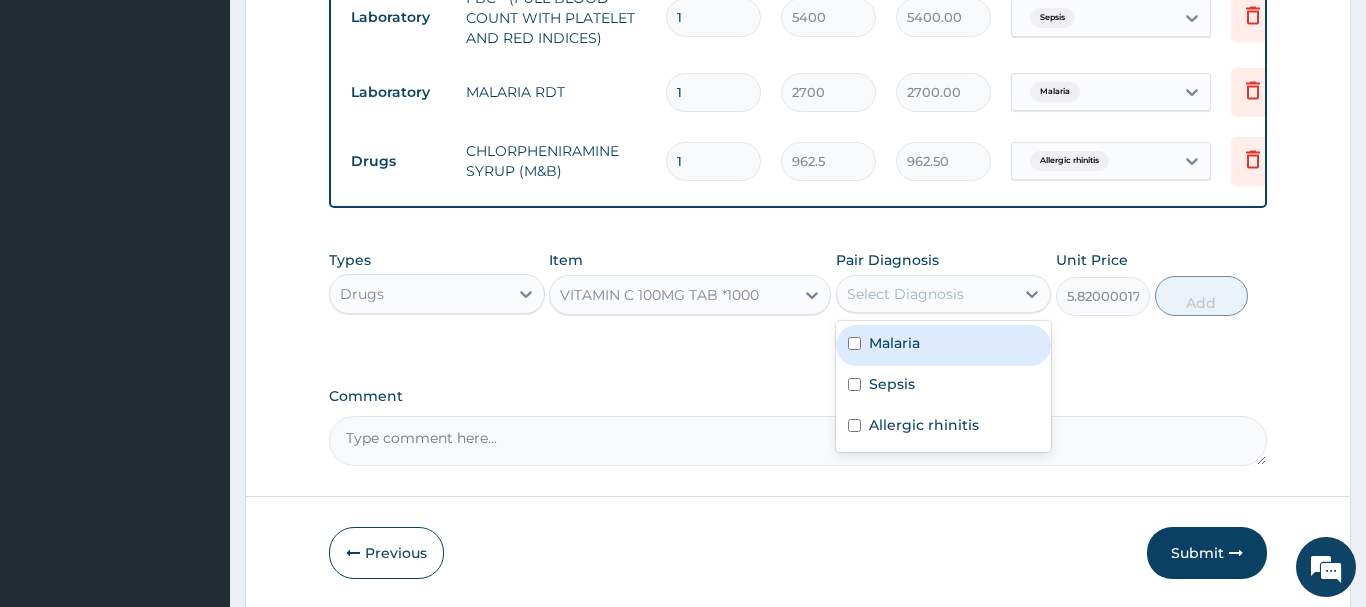 click on "Malaria" at bounding box center (944, 345) 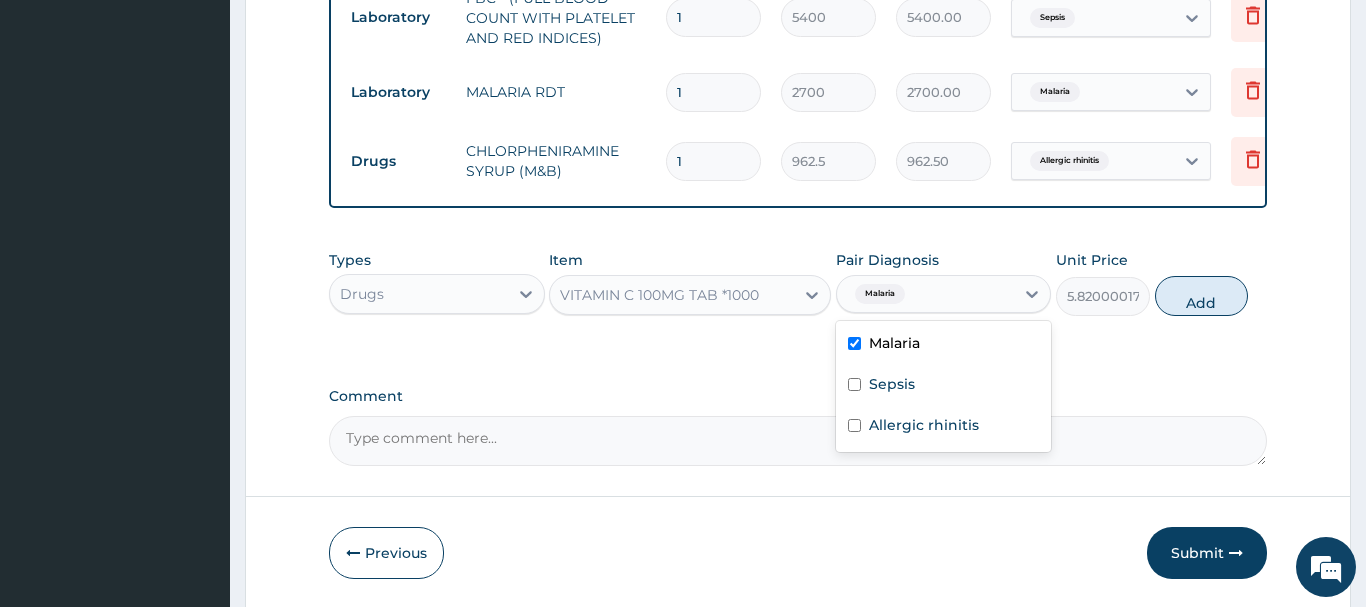 checkbox on "true" 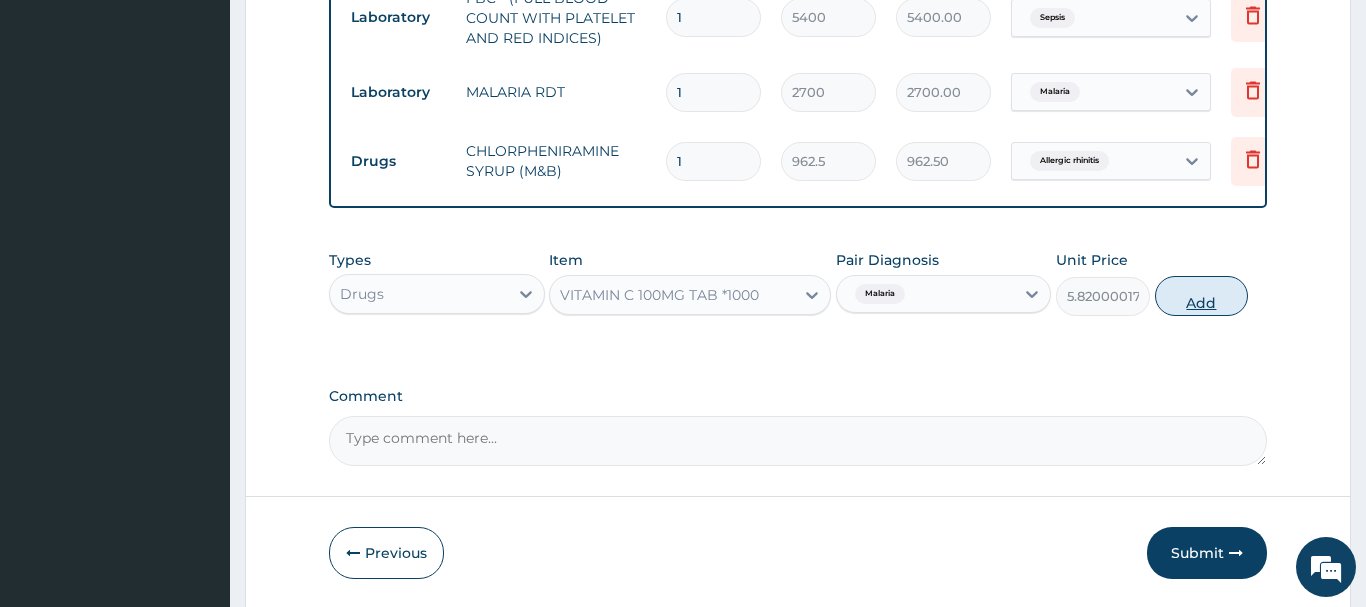 click on "Add" at bounding box center (1202, 296) 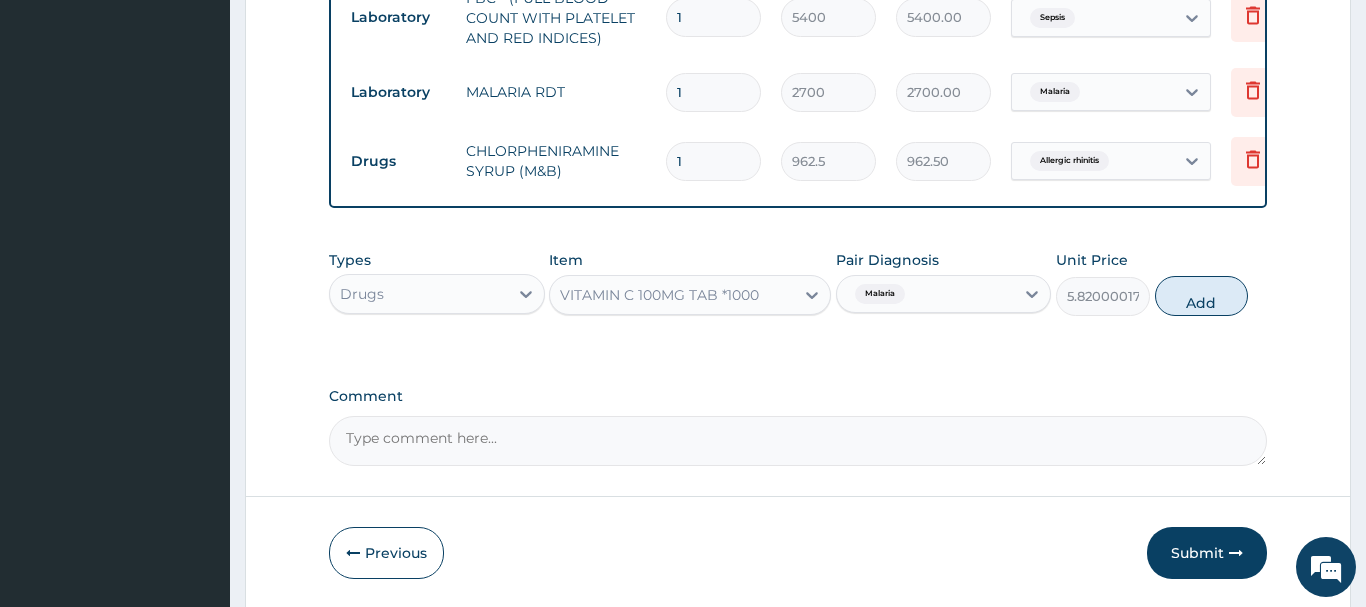 type on "0" 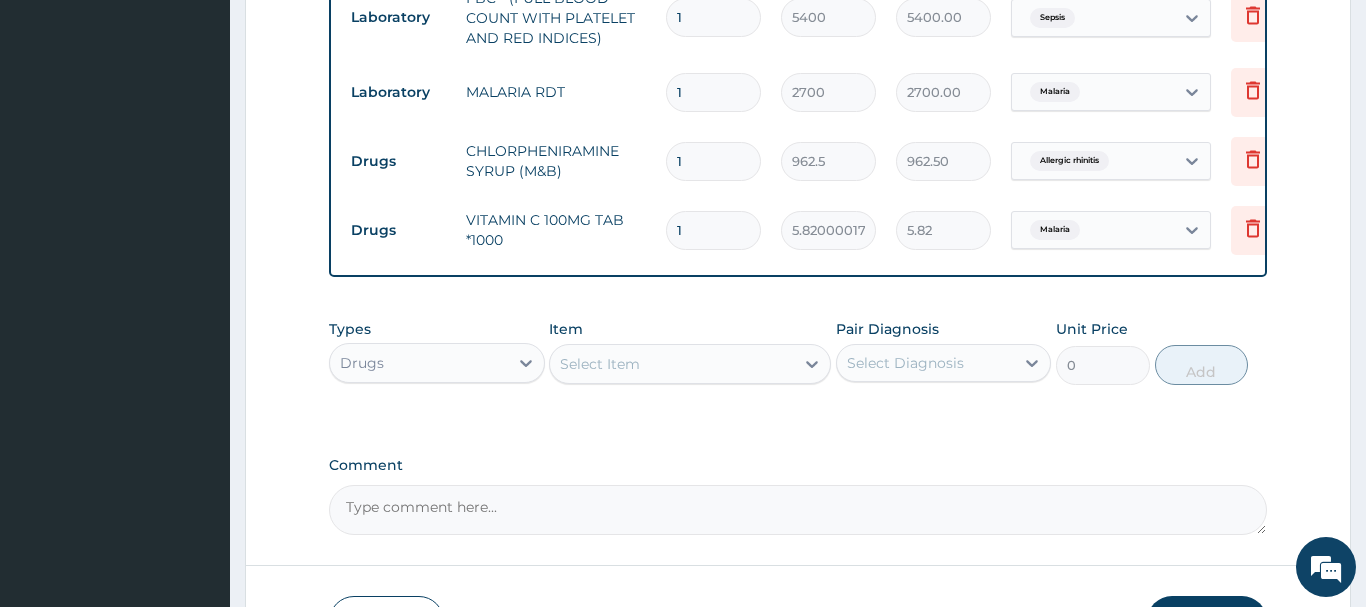 drag, startPoint x: 634, startPoint y: 225, endPoint x: 599, endPoint y: 229, distance: 35.22783 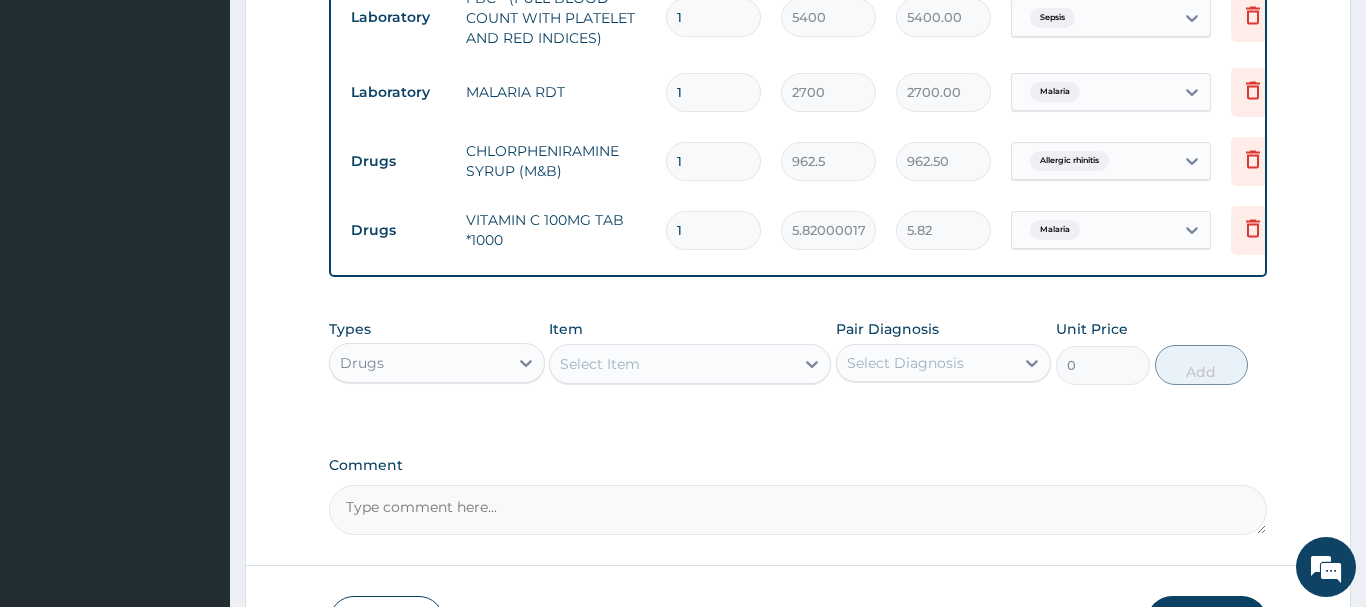 click on "1" at bounding box center (713, 230) 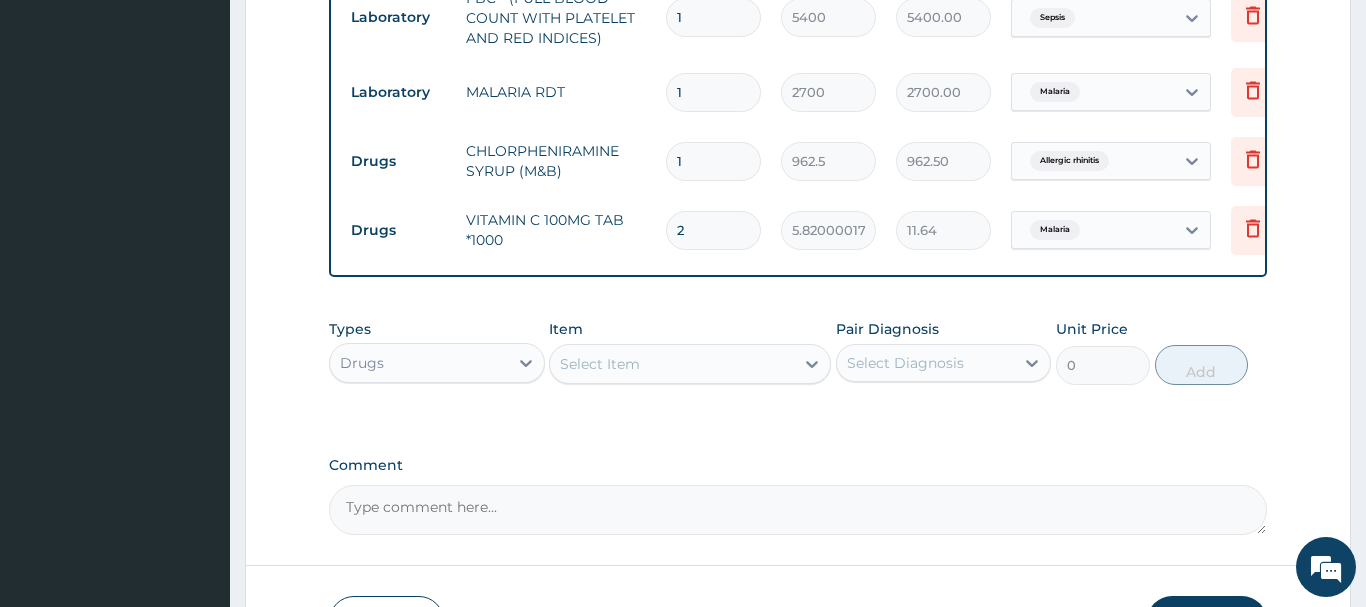 type on "21" 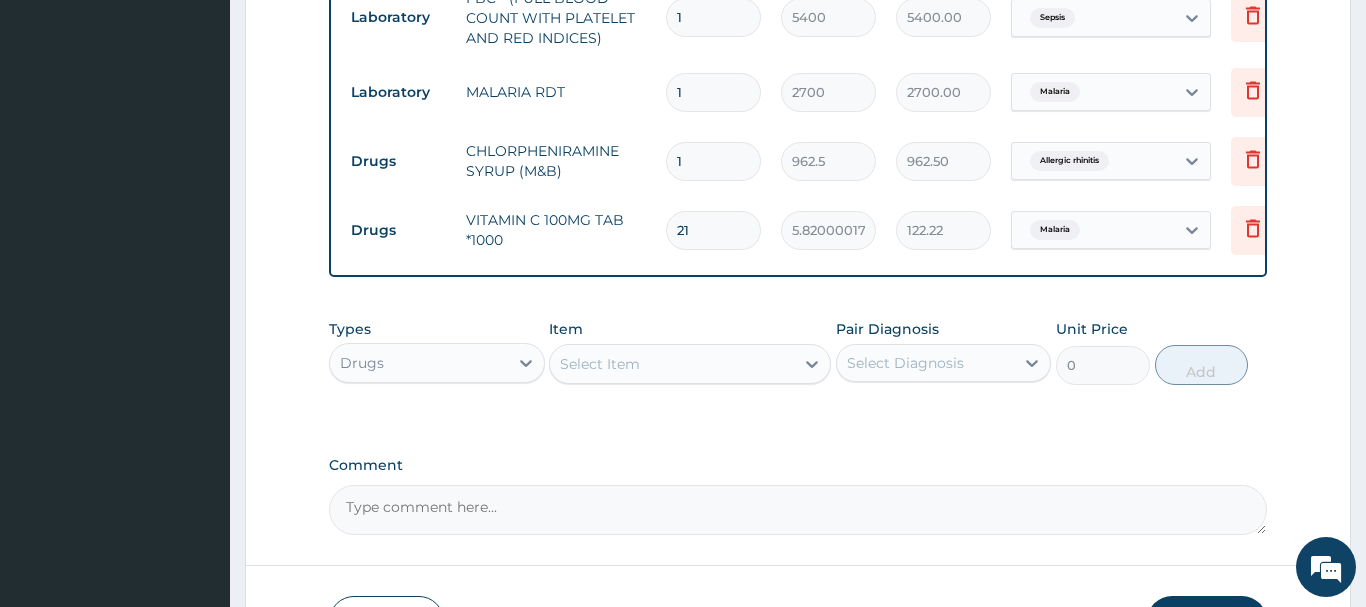 type on "21" 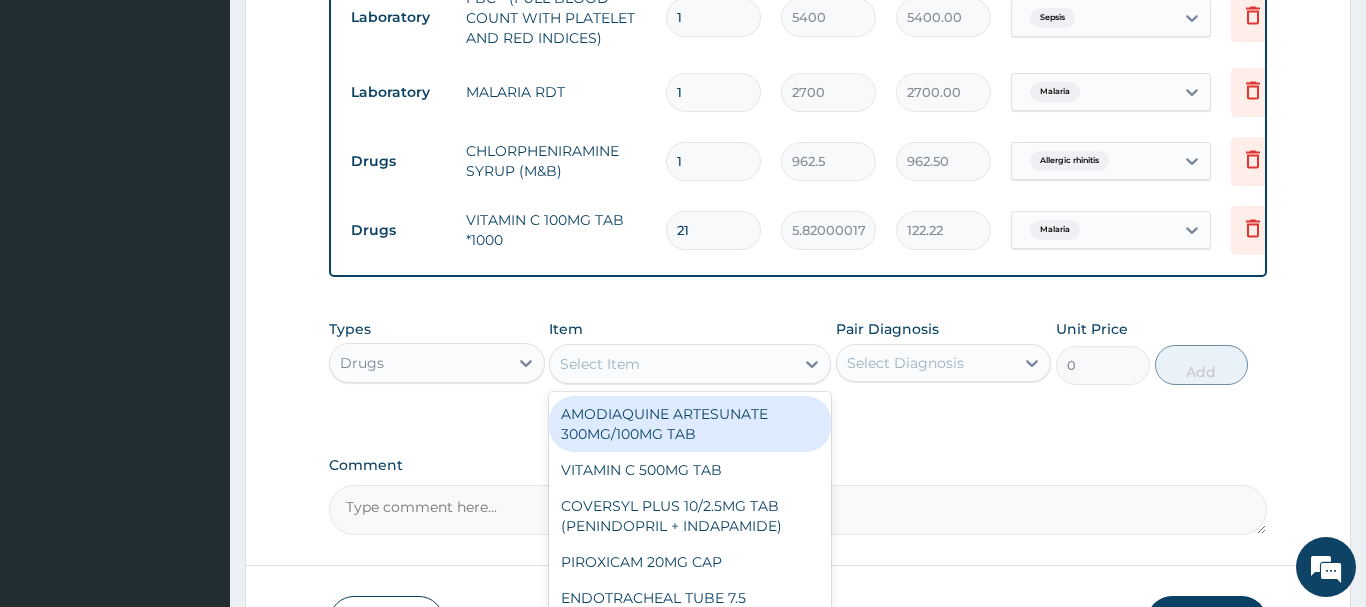 click on "Select Item" at bounding box center (600, 364) 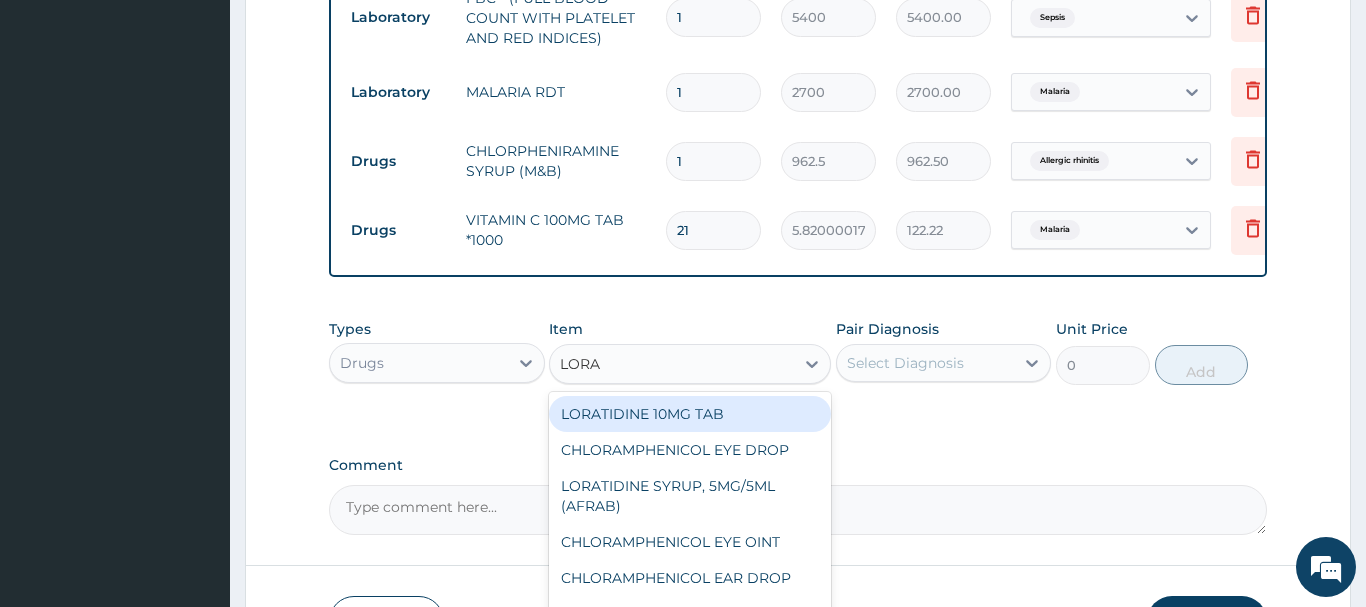 type on "LORAT" 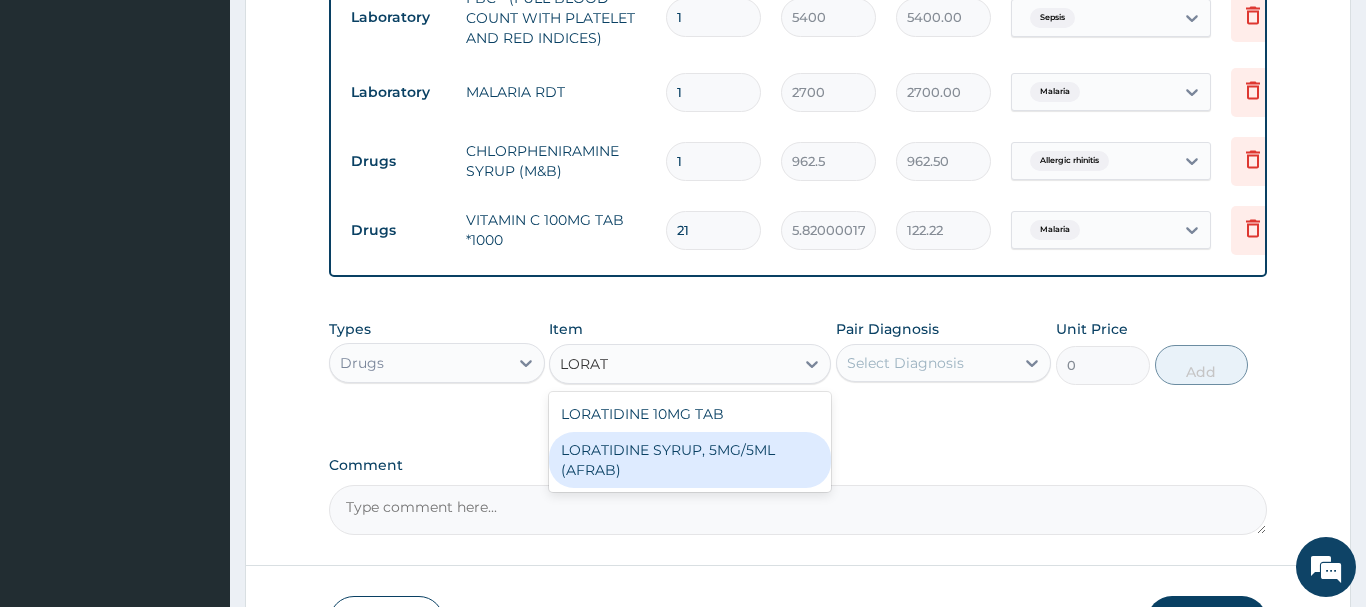 drag, startPoint x: 767, startPoint y: 454, endPoint x: 808, endPoint y: 436, distance: 44.777225 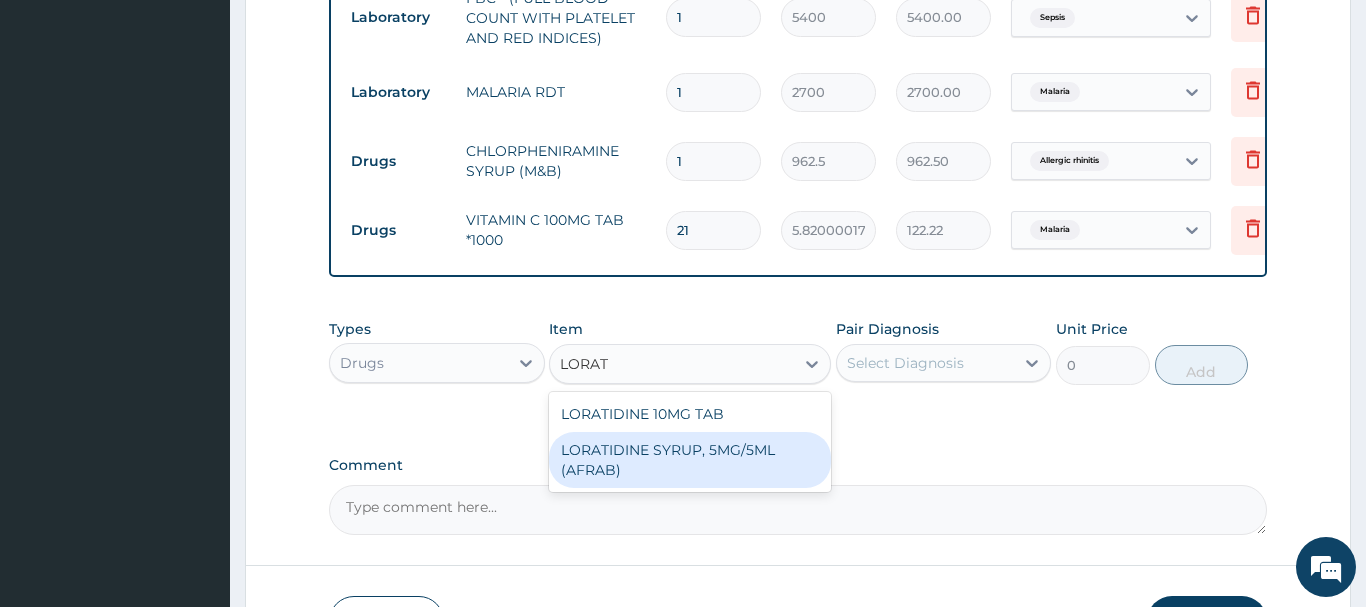 click on "LORATIDINE SYRUP, 5MG/5ML (AFRAB)" at bounding box center (690, 460) 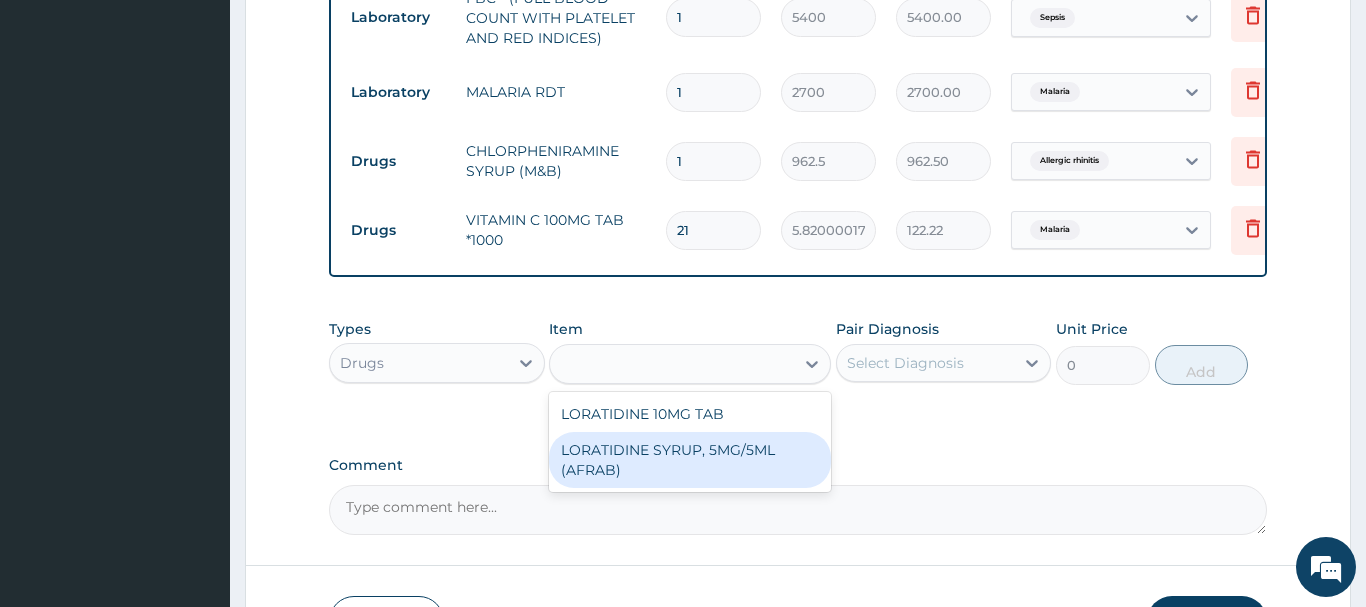 type on "1706.25" 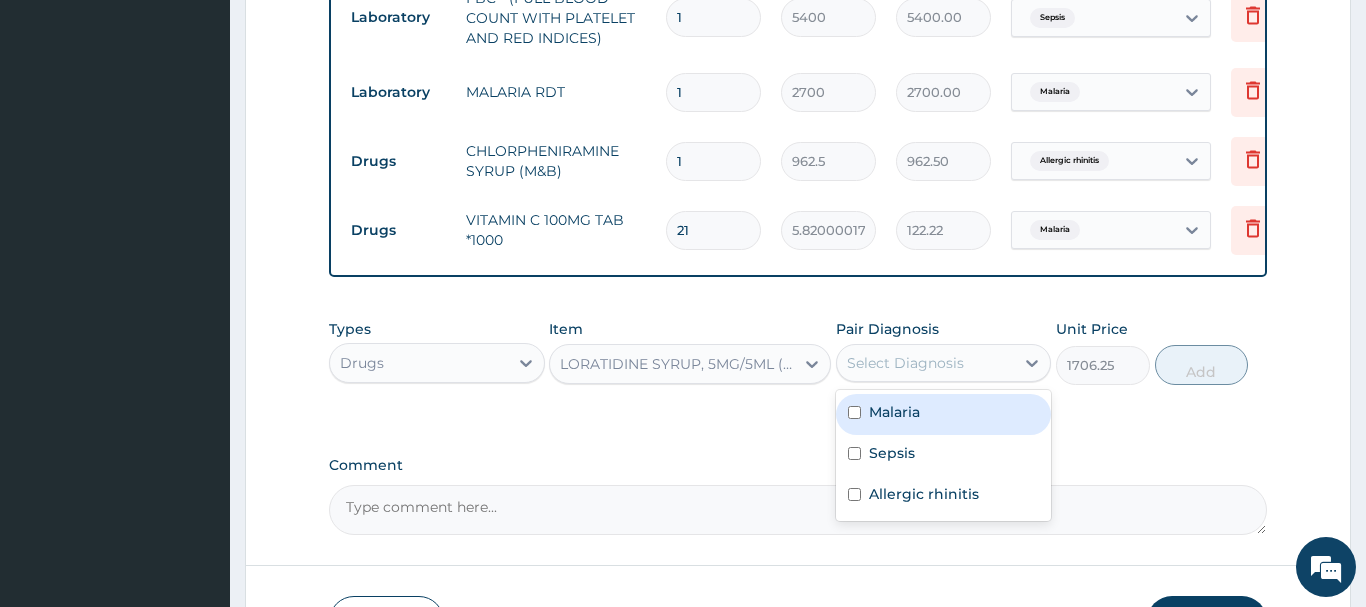 click on "Select Diagnosis" at bounding box center [926, 363] 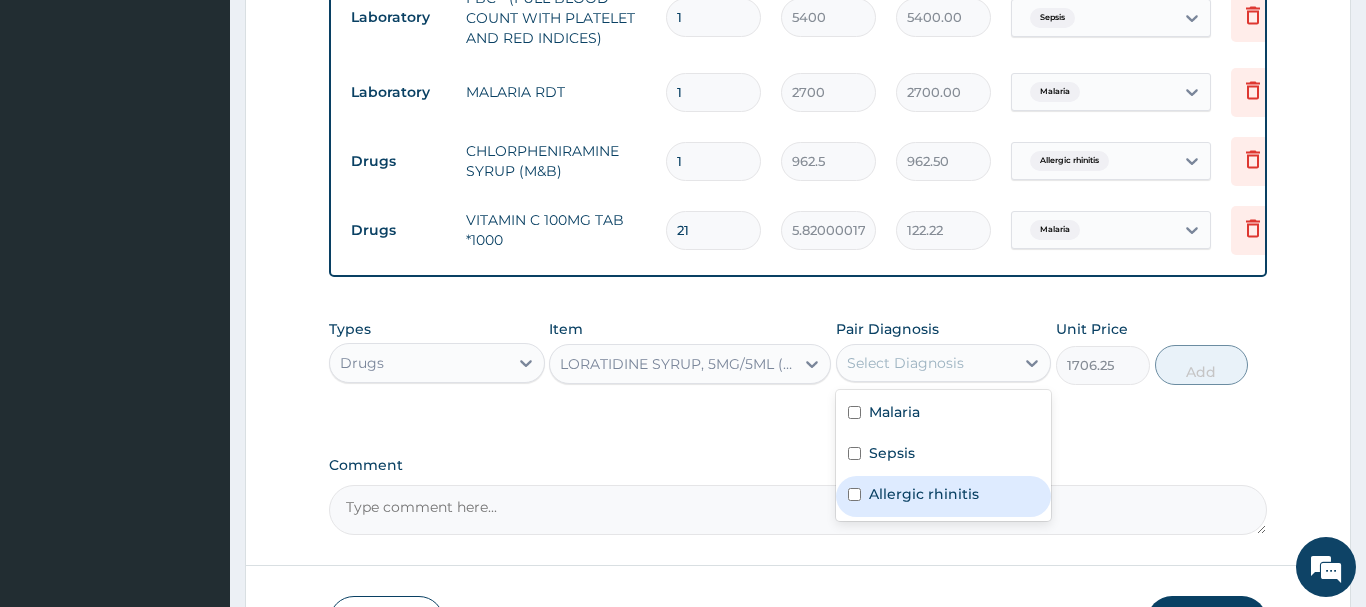click on "Allergic rhinitis" at bounding box center [924, 494] 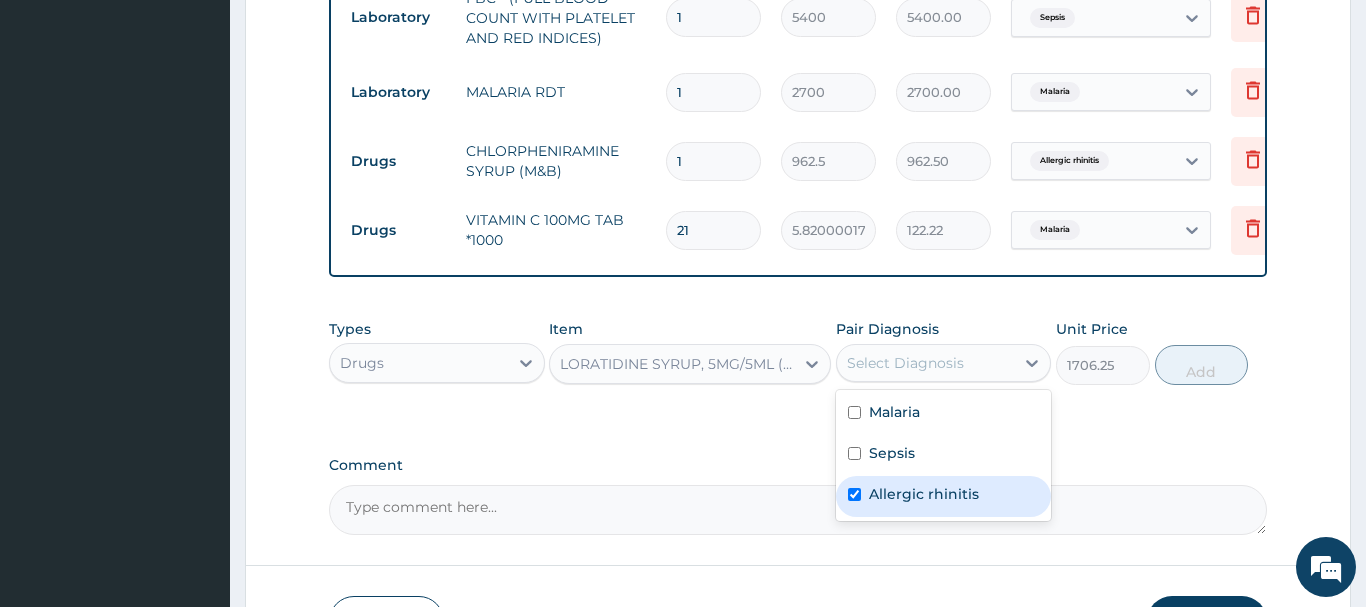 checkbox on "true" 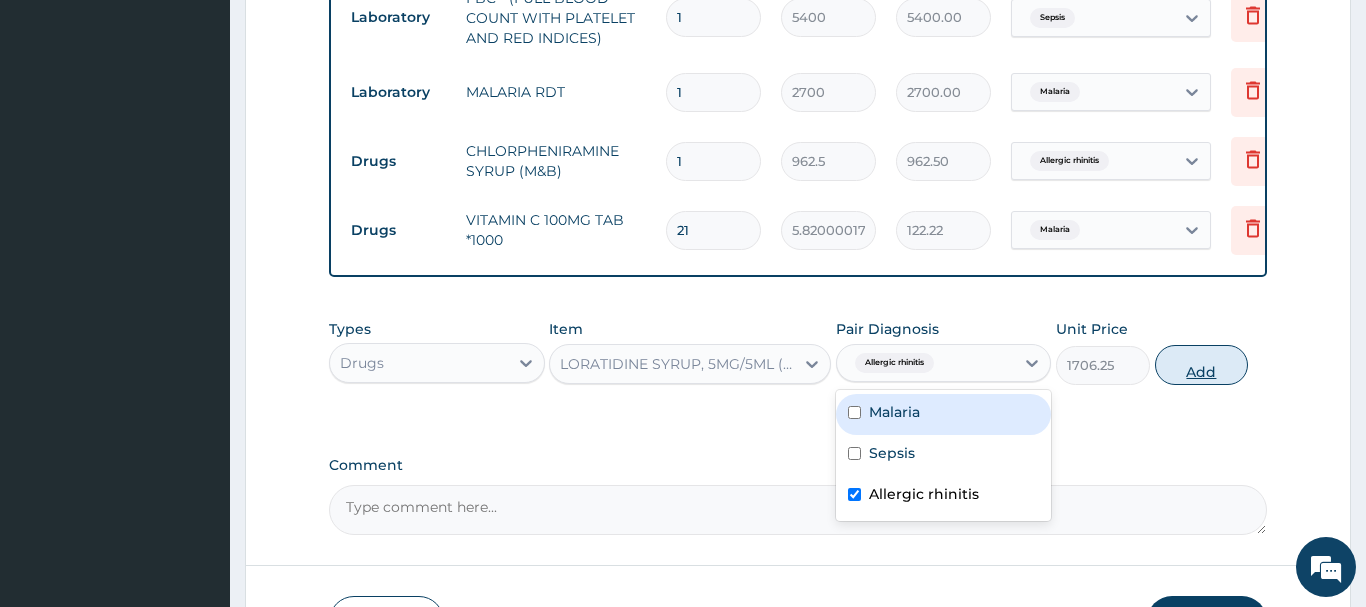 click on "Add" at bounding box center [1202, 365] 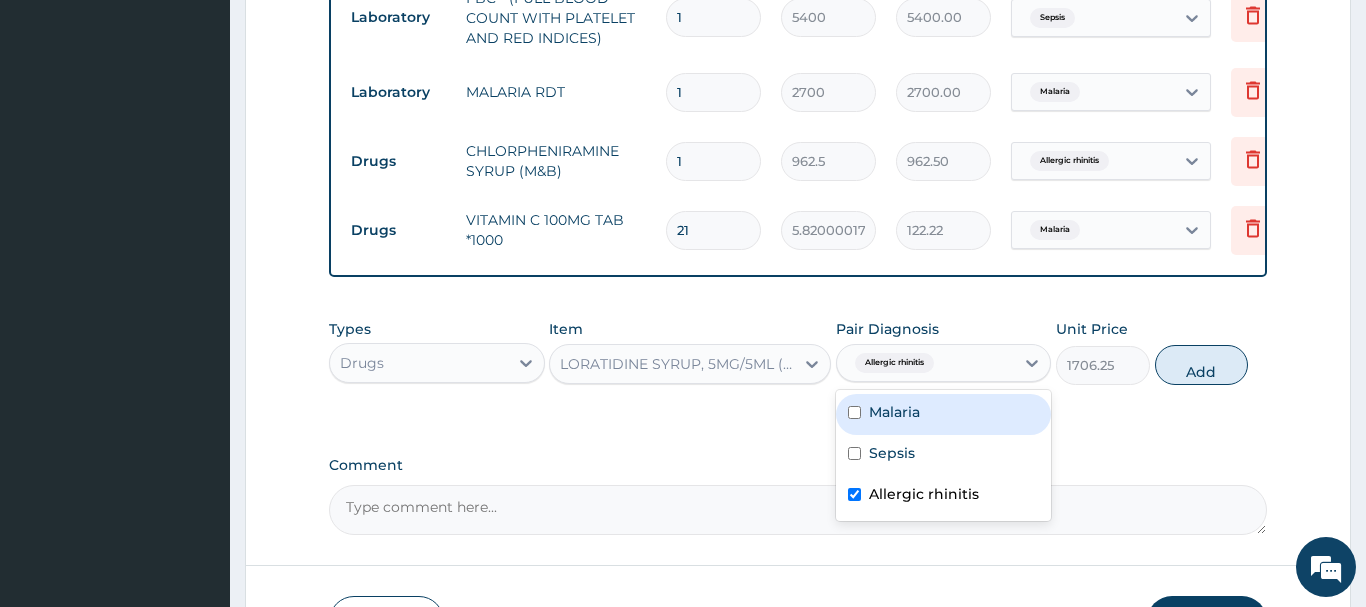 type on "0" 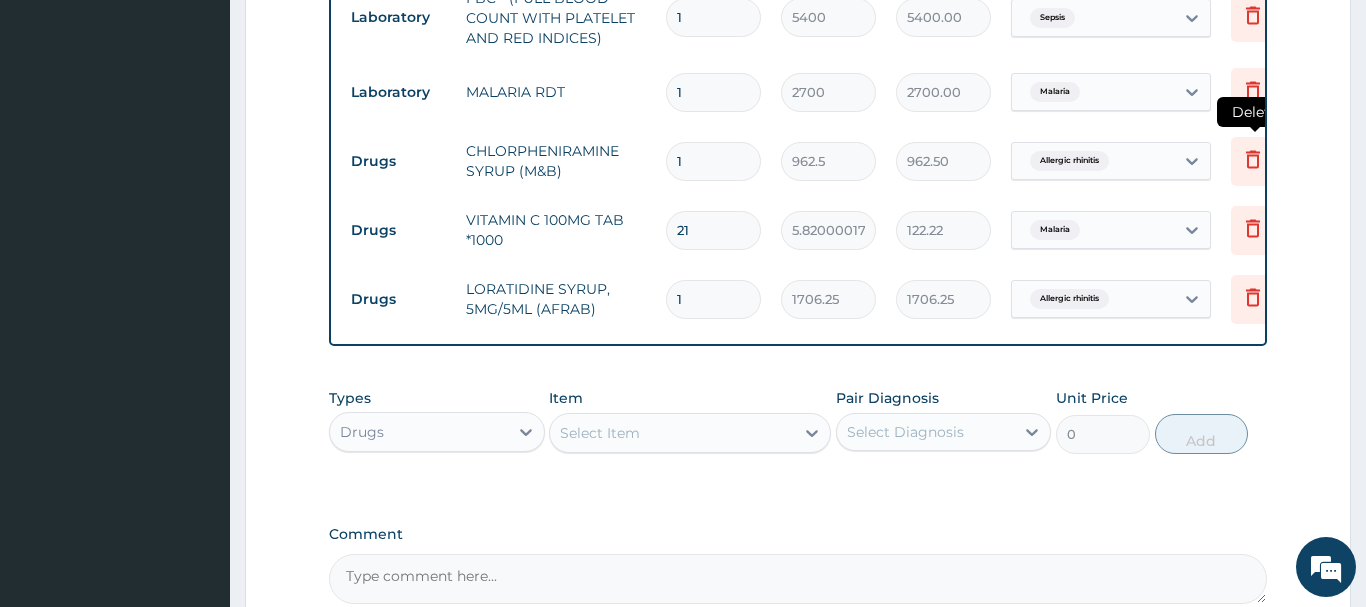 click 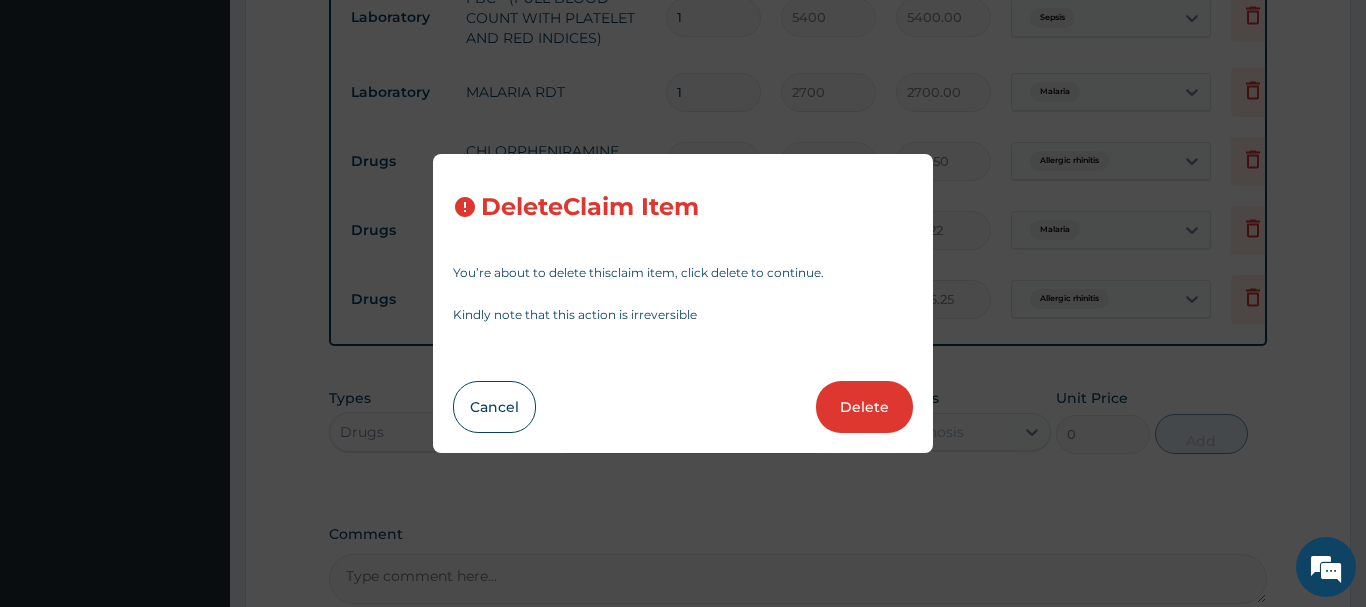 drag, startPoint x: 887, startPoint y: 394, endPoint x: 890, endPoint y: 381, distance: 13.341664 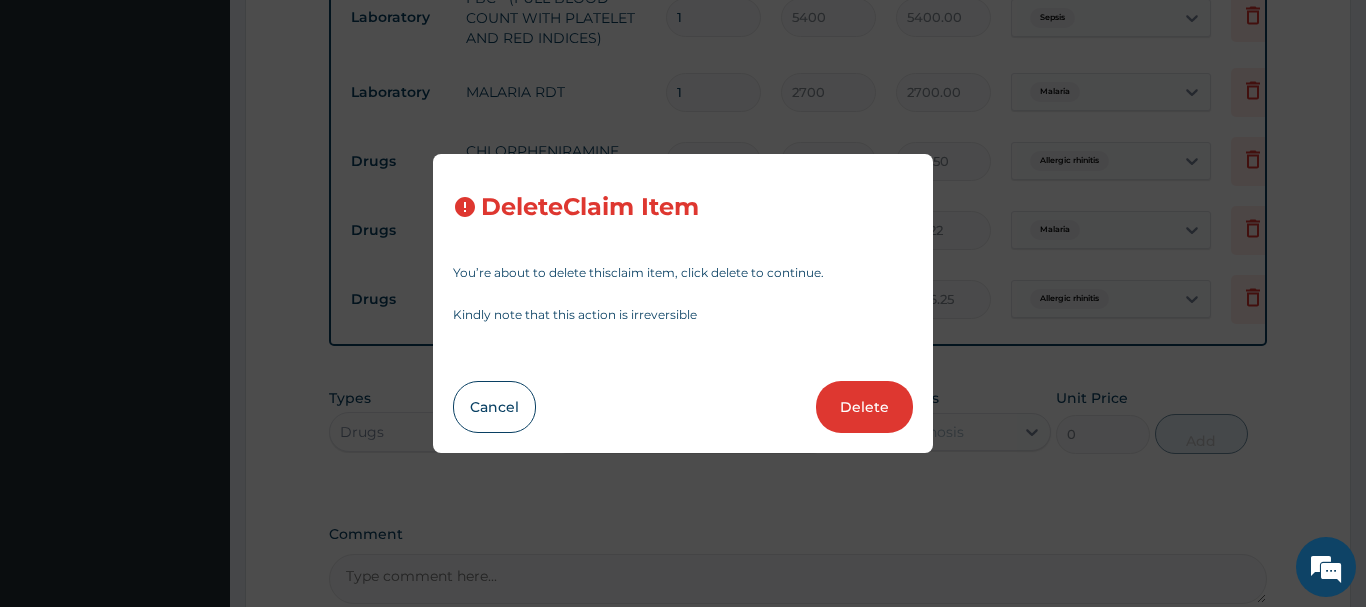 click on "Delete" at bounding box center [864, 407] 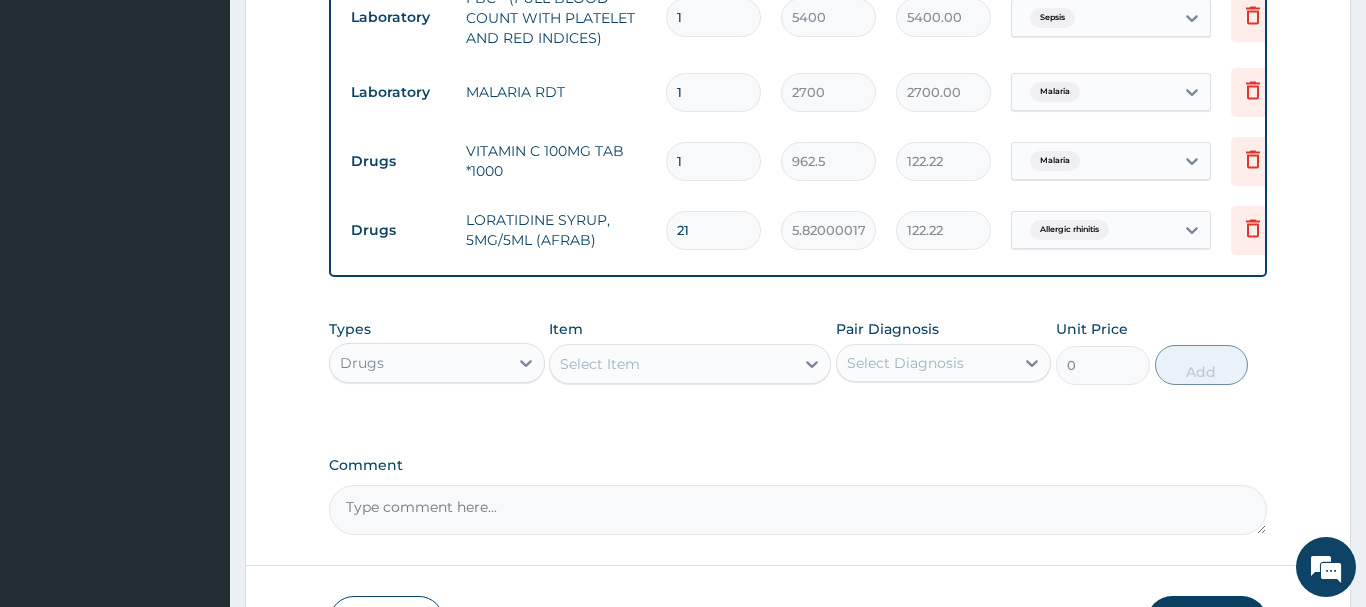 type on "21" 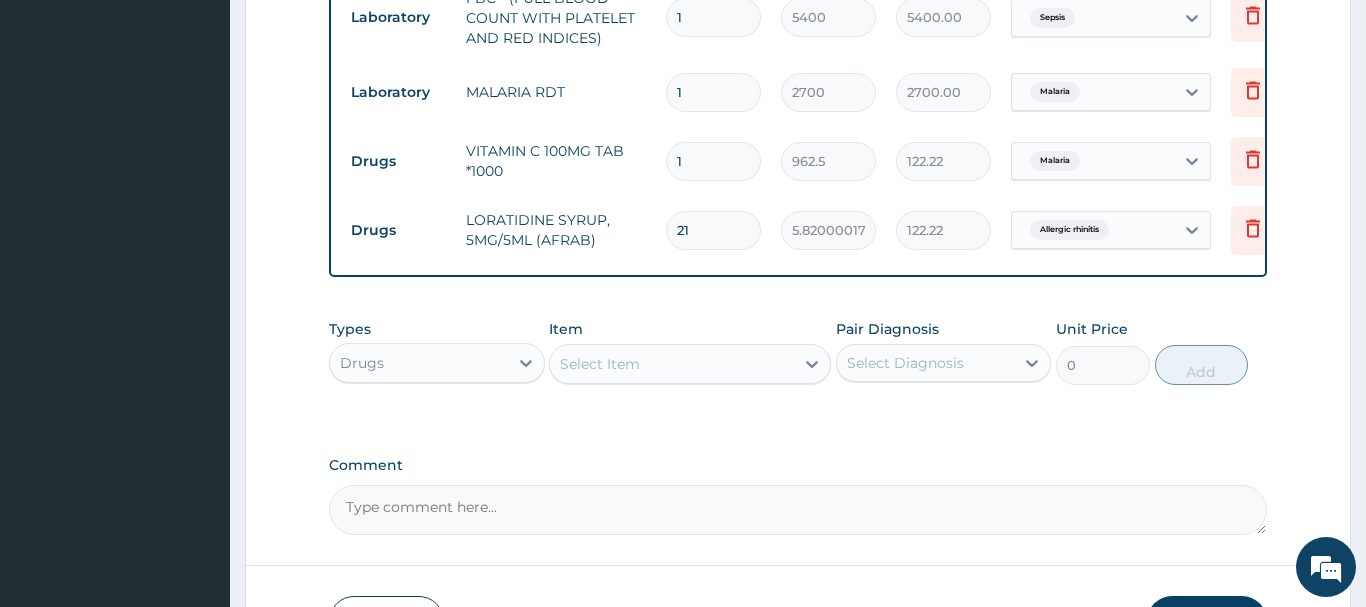 type on "5.820000171661377" 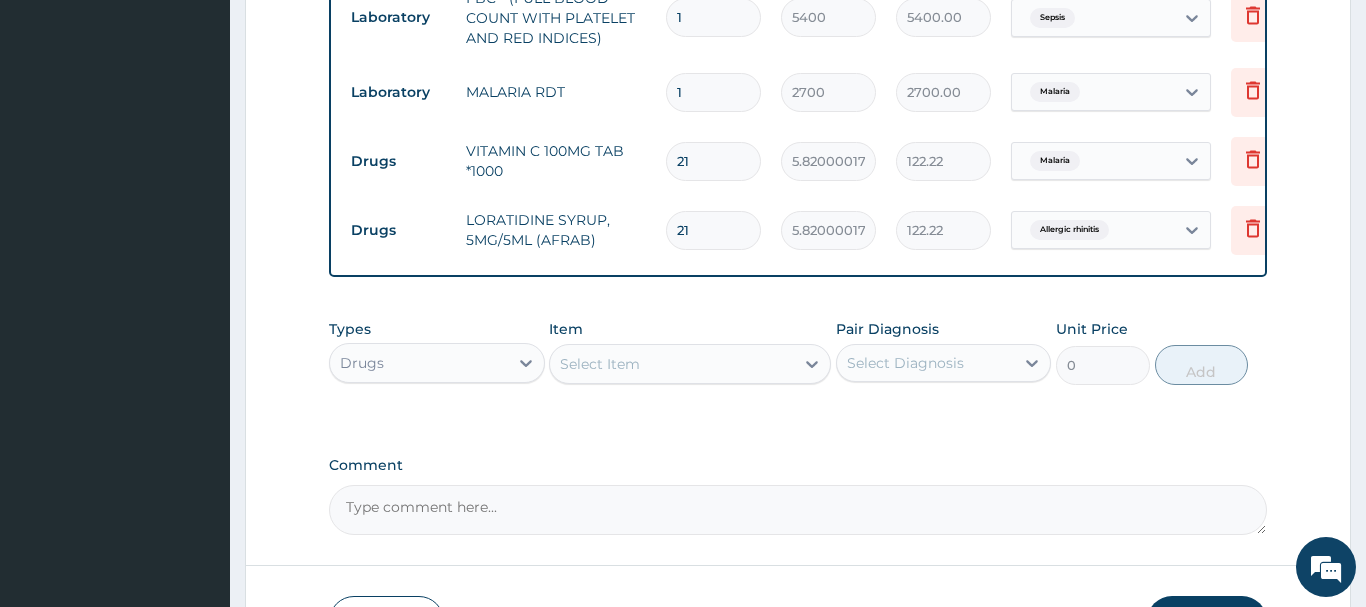 type on "1" 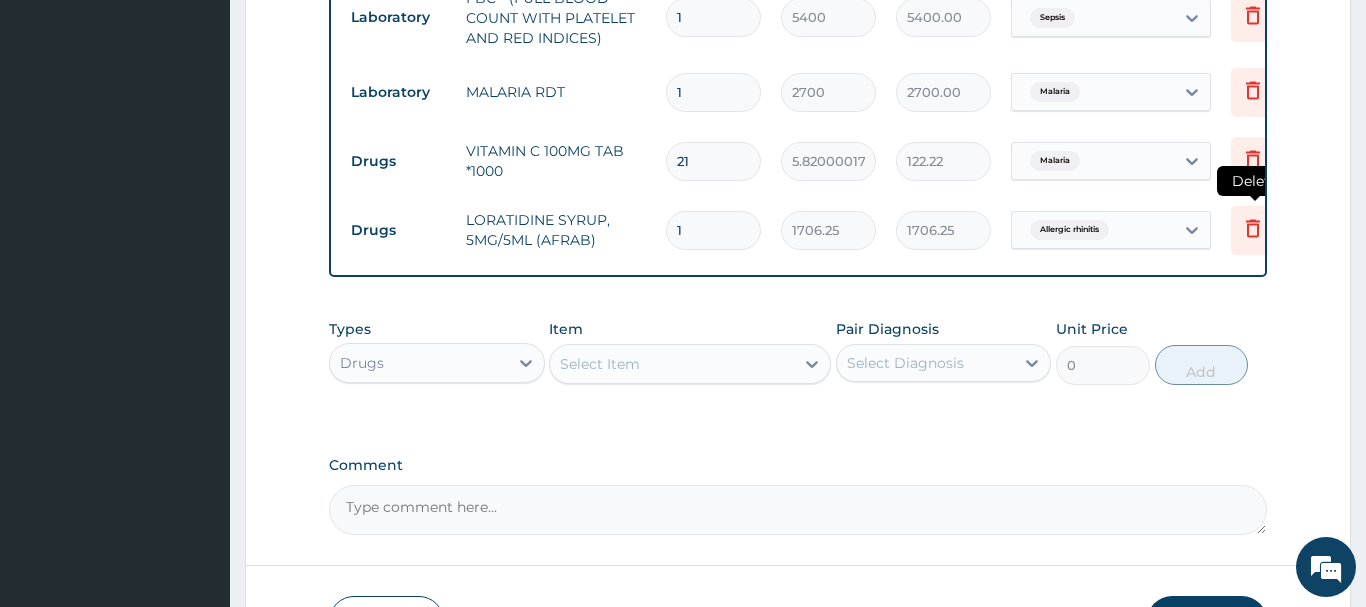 click 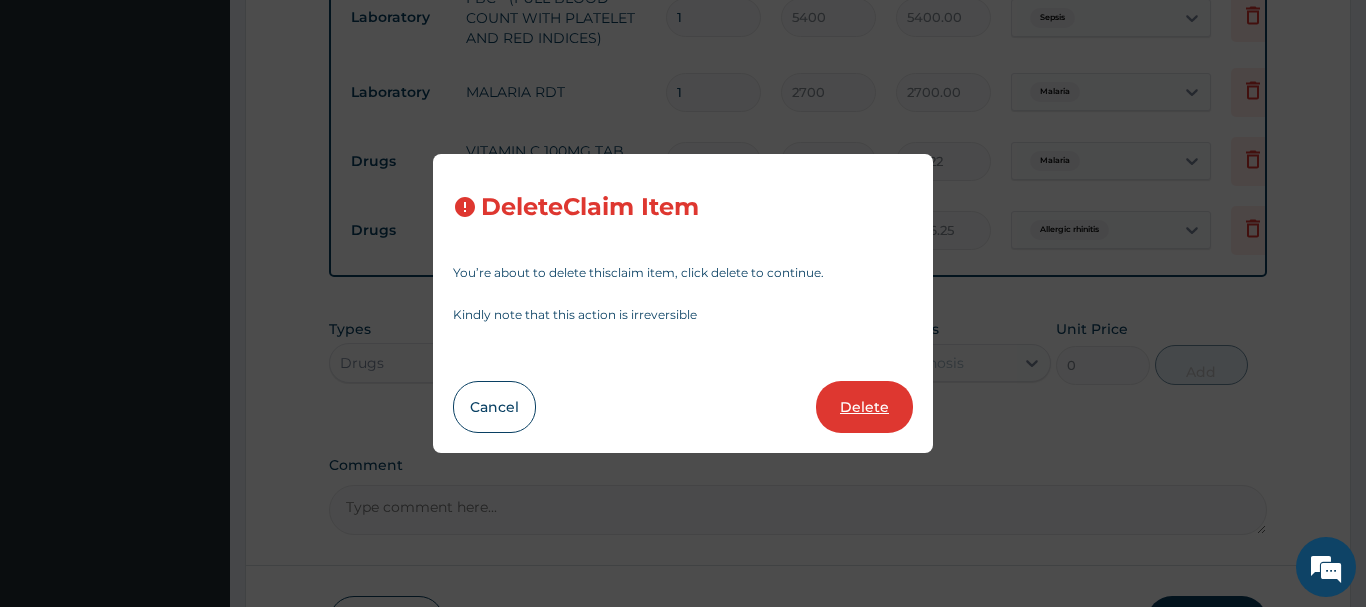 click on "Delete" at bounding box center (864, 407) 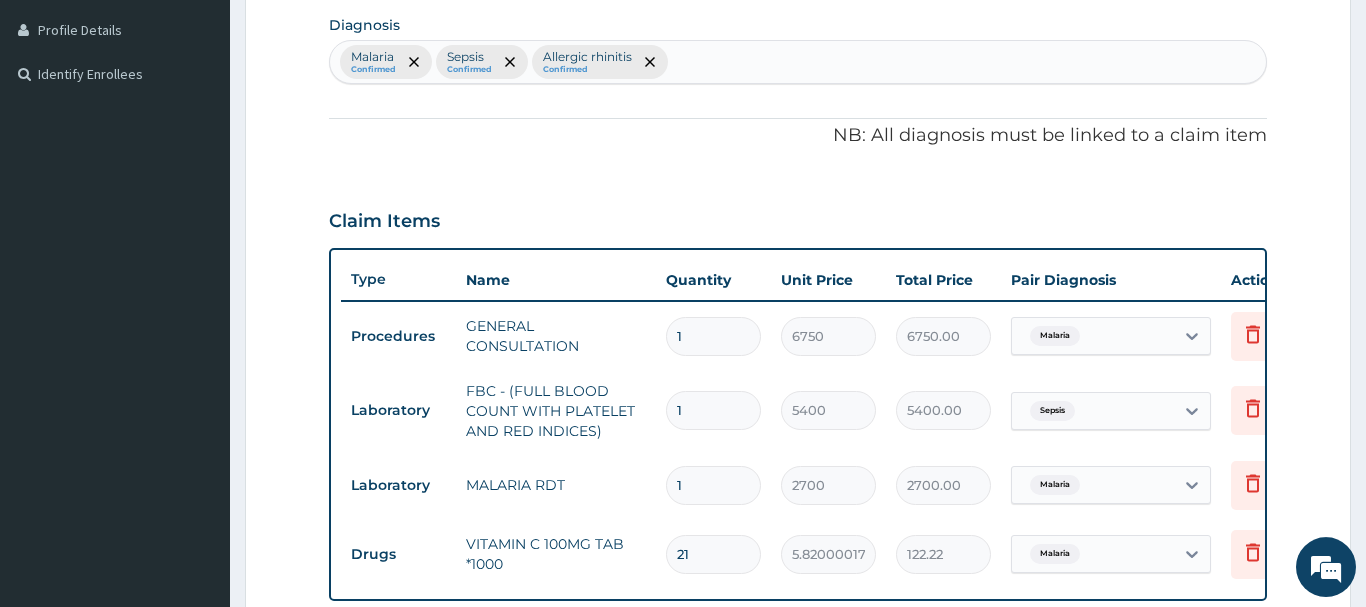 scroll, scrollTop: 481, scrollLeft: 0, axis: vertical 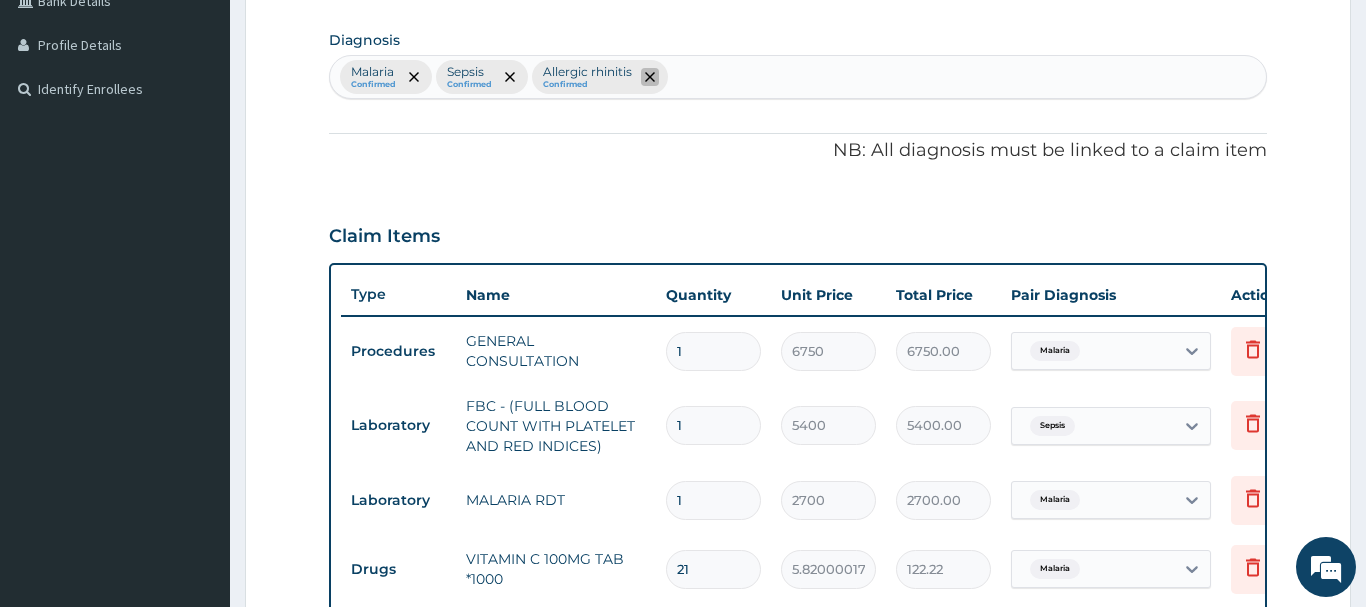 click 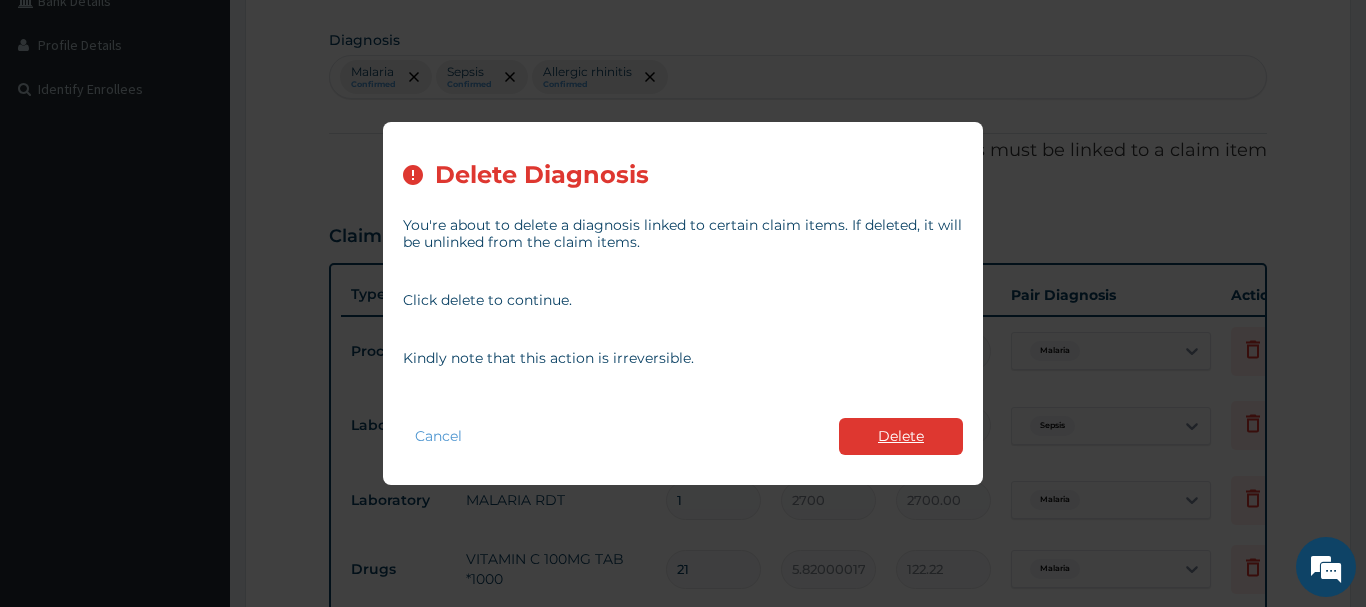 click on "Delete" at bounding box center [901, 436] 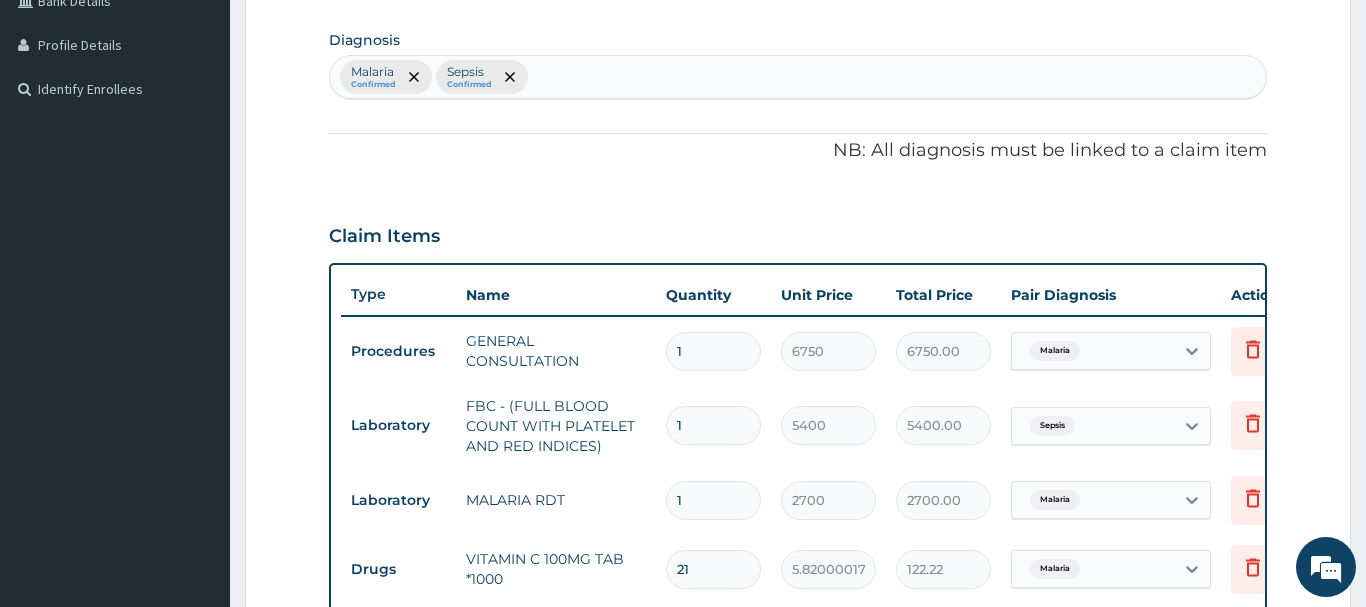 click on "Malaria Confirmed Sepsis Confirmed" at bounding box center (798, 77) 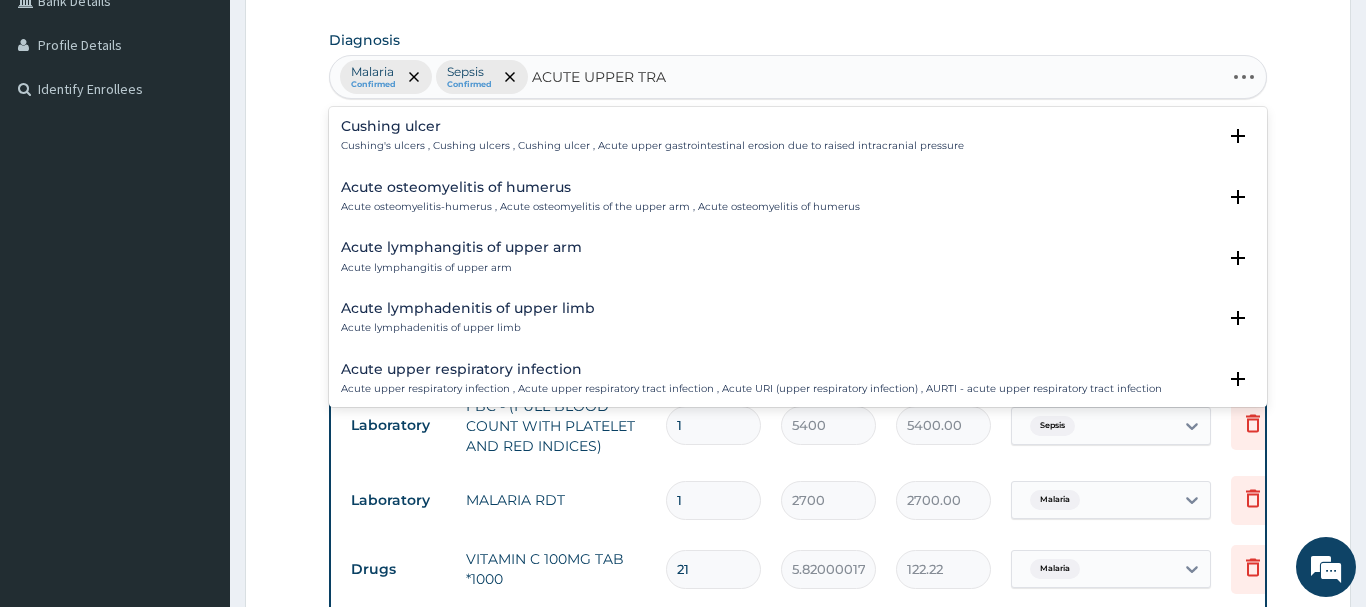 type on "ACUTE UPPER TRAC" 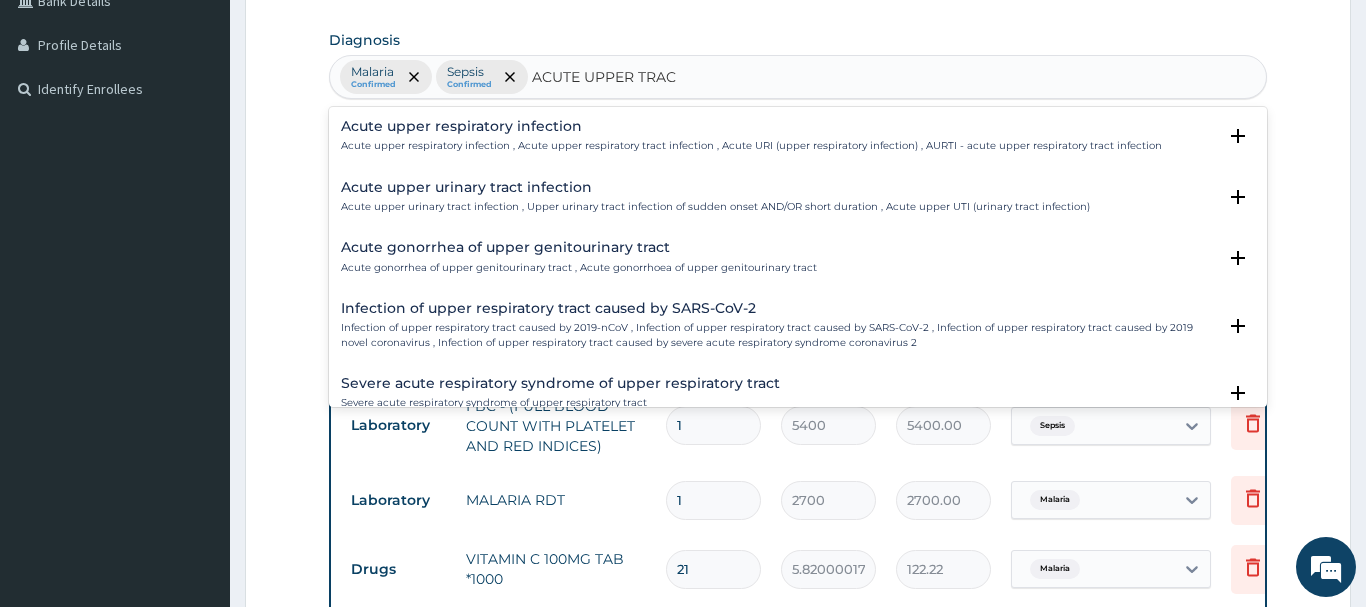 click on "Acute upper respiratory infection Acute upper respiratory infection , Acute upper respiratory tract infection , Acute URI (upper respiratory infection) , AURTI - acute upper respiratory tract infection" at bounding box center (751, 136) 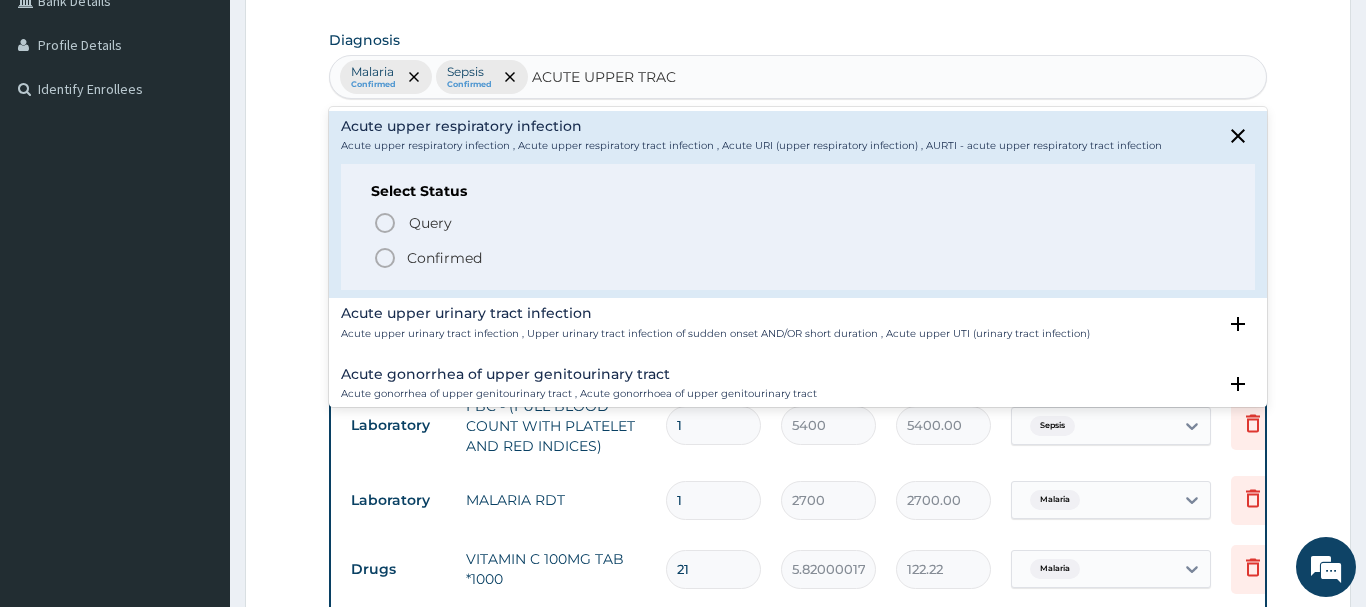 click 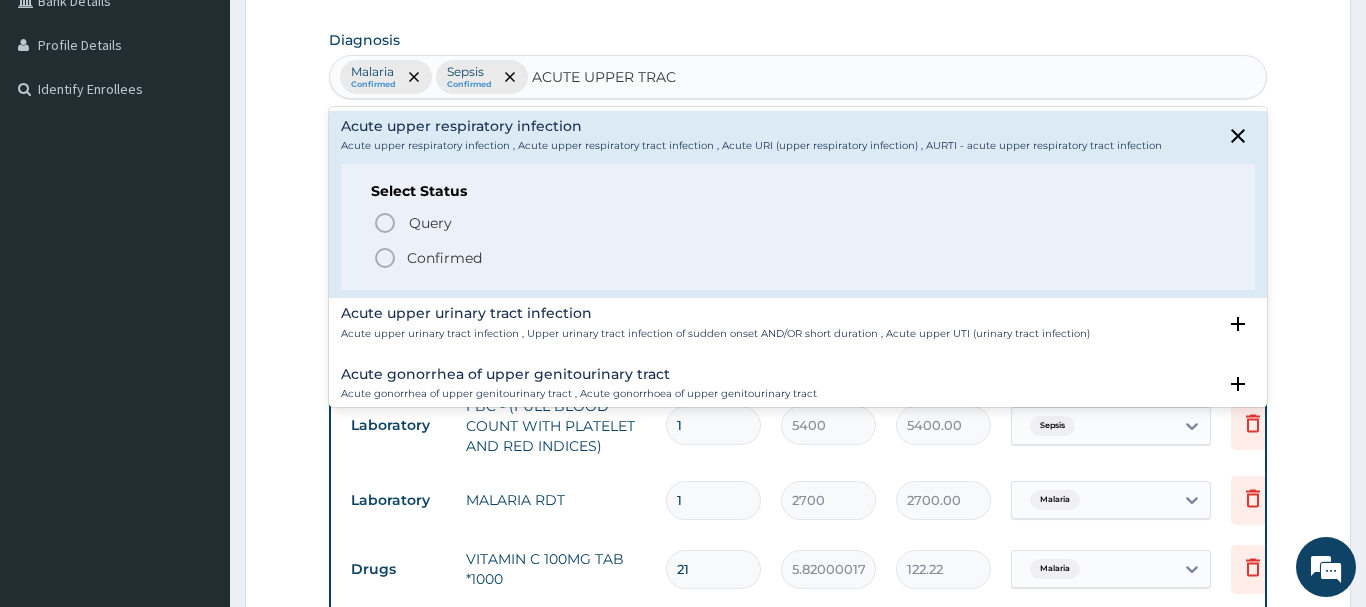 type 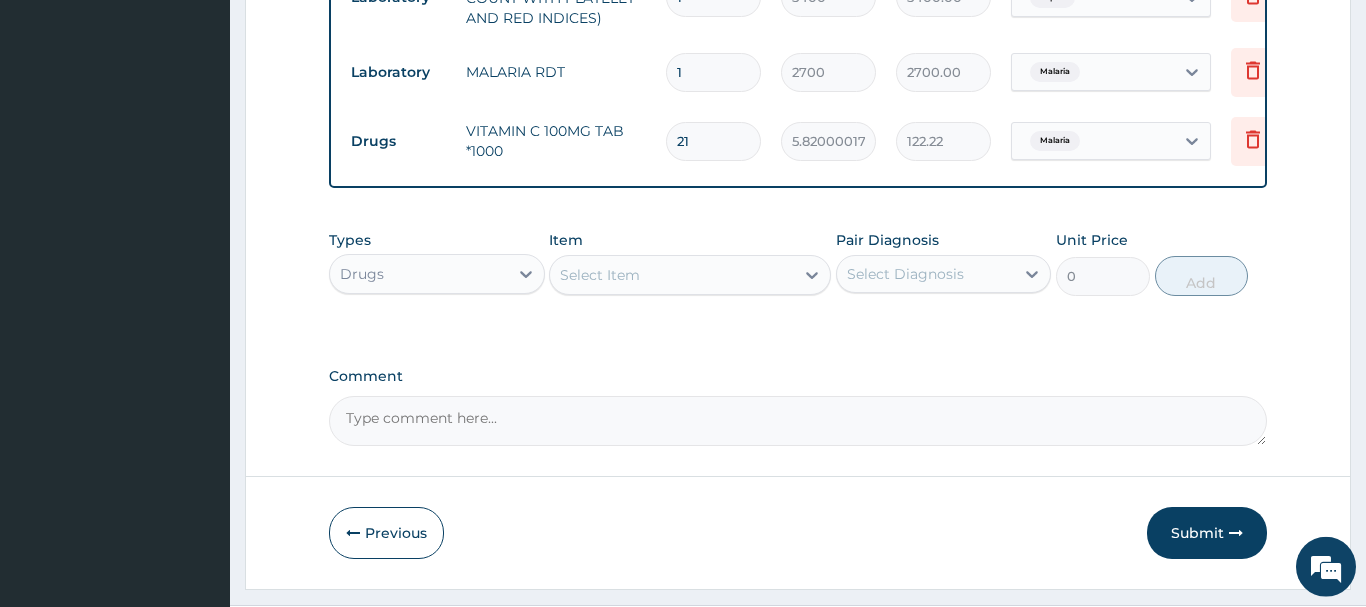 scroll, scrollTop: 958, scrollLeft: 0, axis: vertical 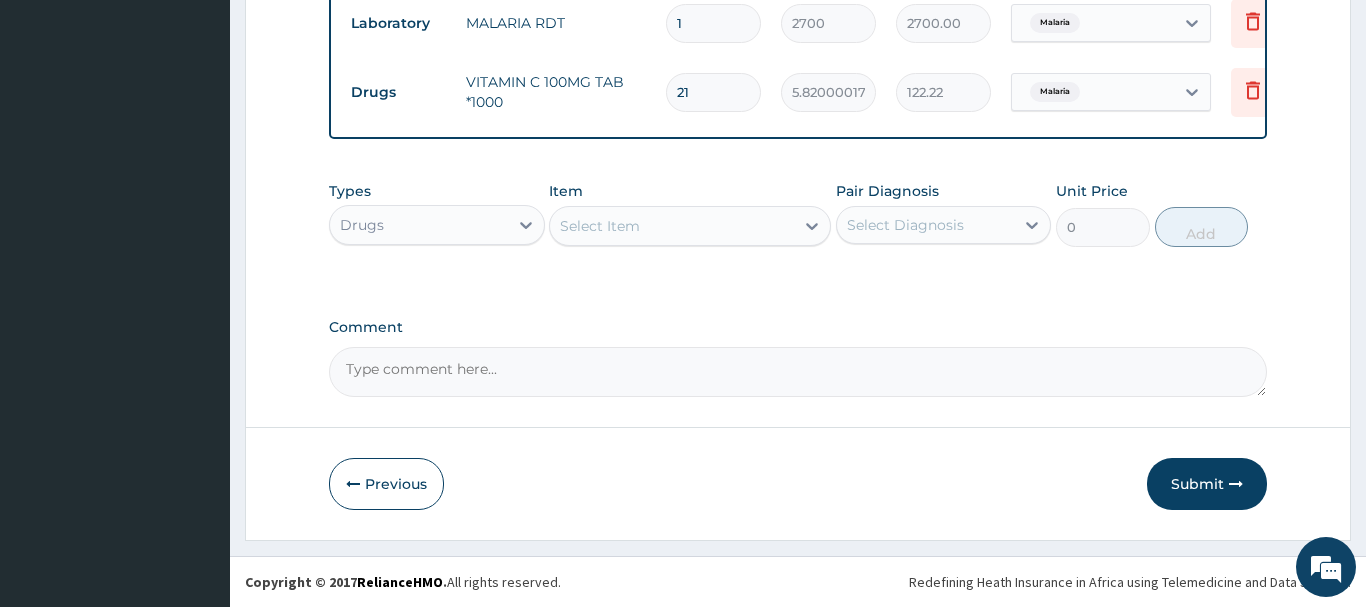 click on "Select Item" at bounding box center [600, 226] 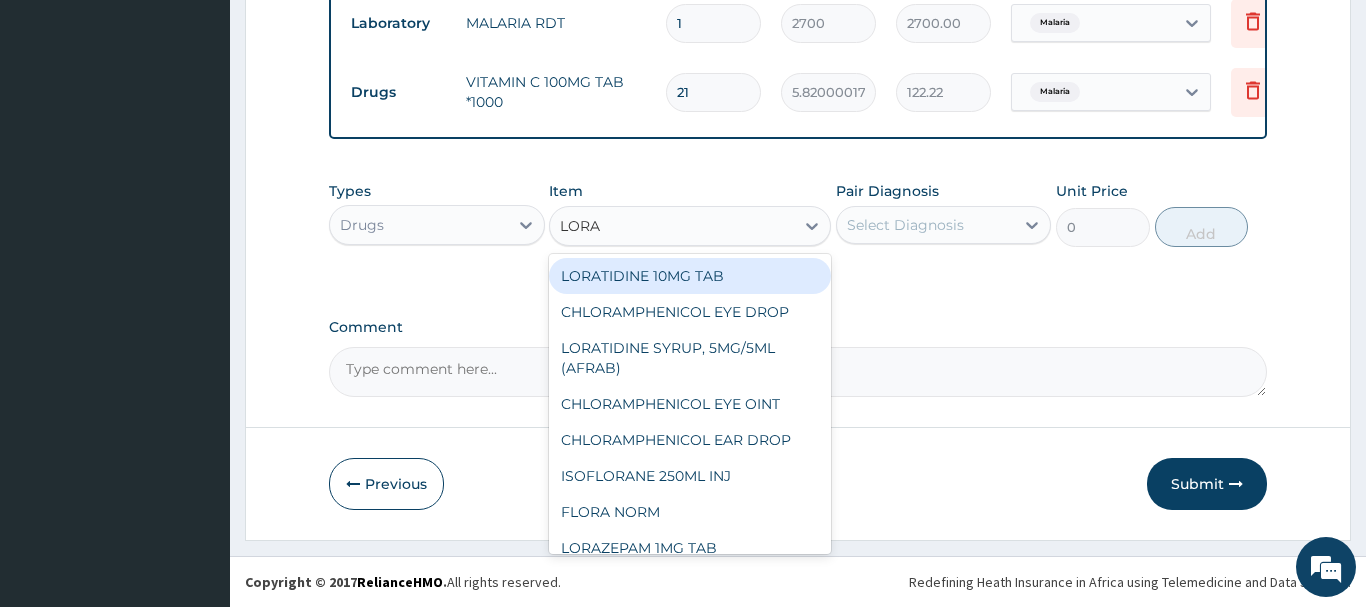 type on "LORAT" 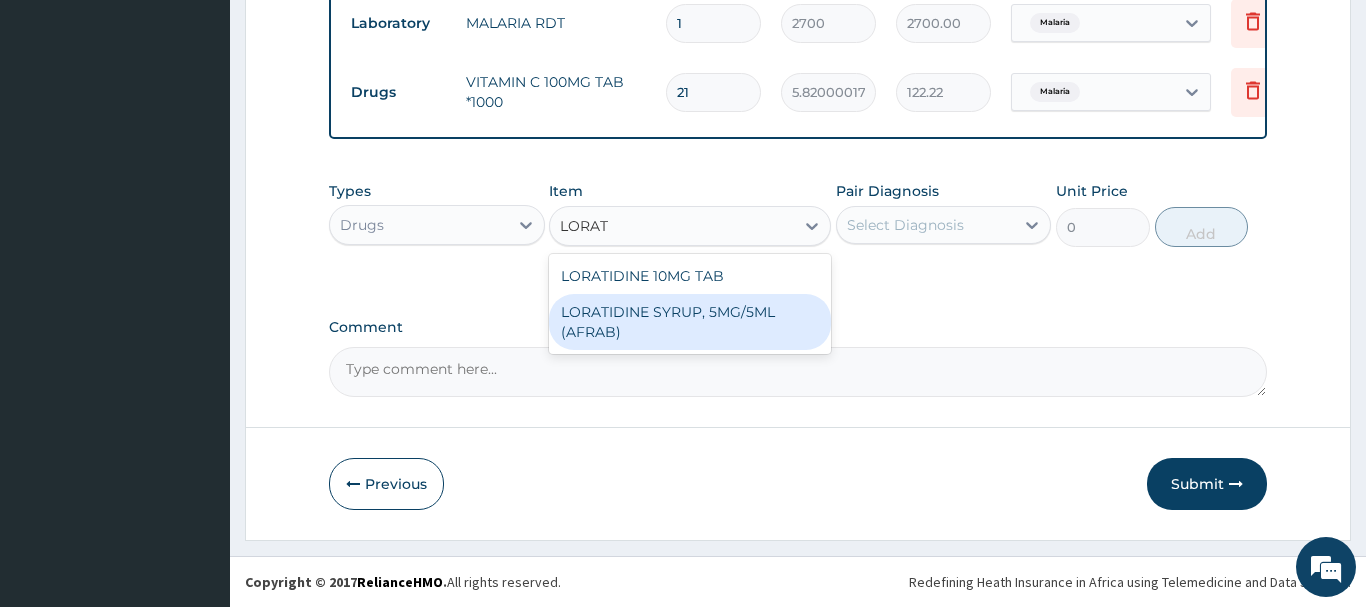 drag, startPoint x: 702, startPoint y: 328, endPoint x: 761, endPoint y: 306, distance: 62.968246 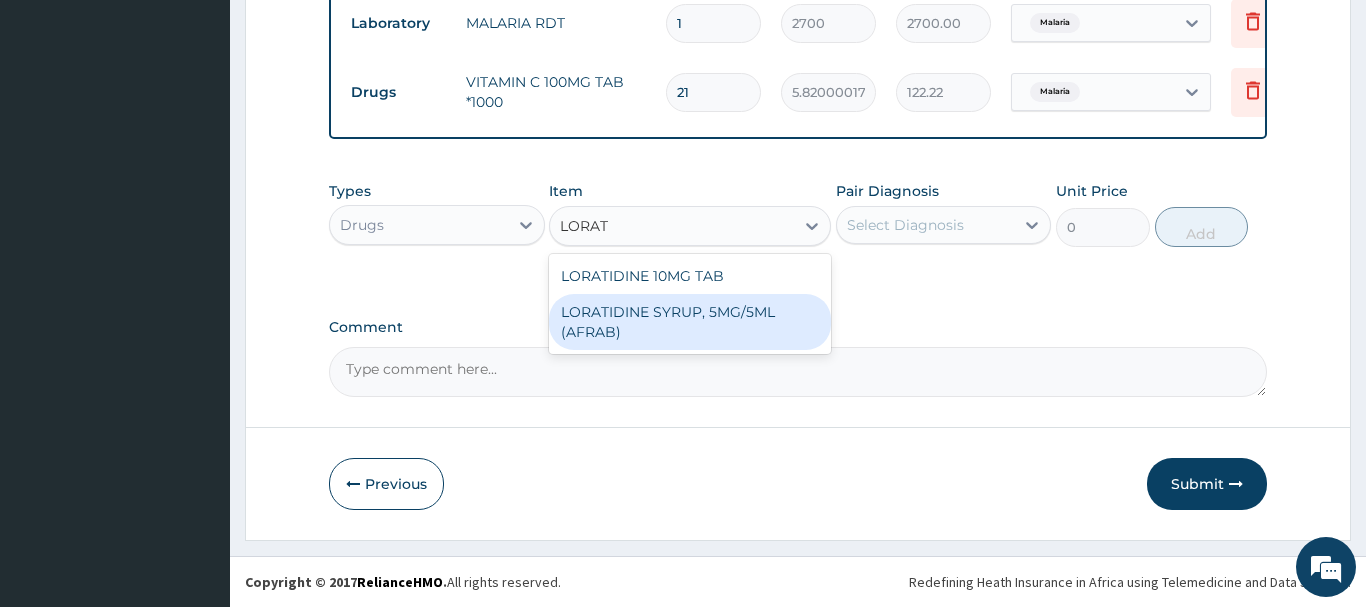 click on "LORATIDINE SYRUP, 5MG/5ML (AFRAB)" at bounding box center [690, 322] 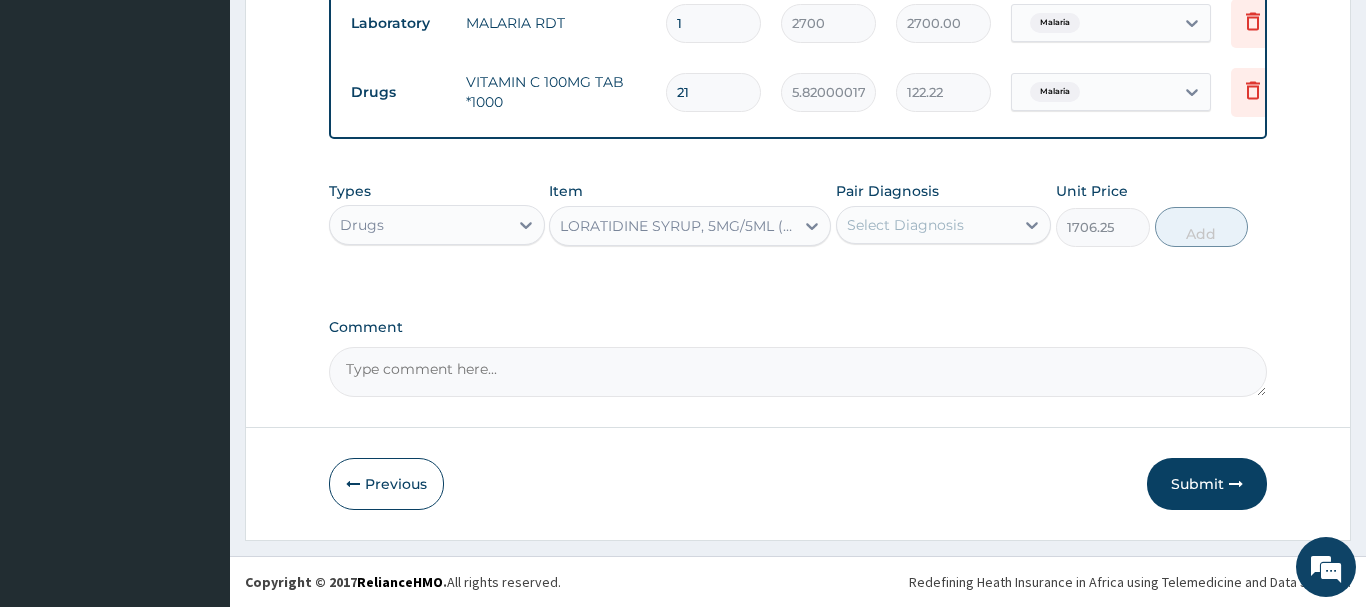 click on "Select Diagnosis" at bounding box center [905, 225] 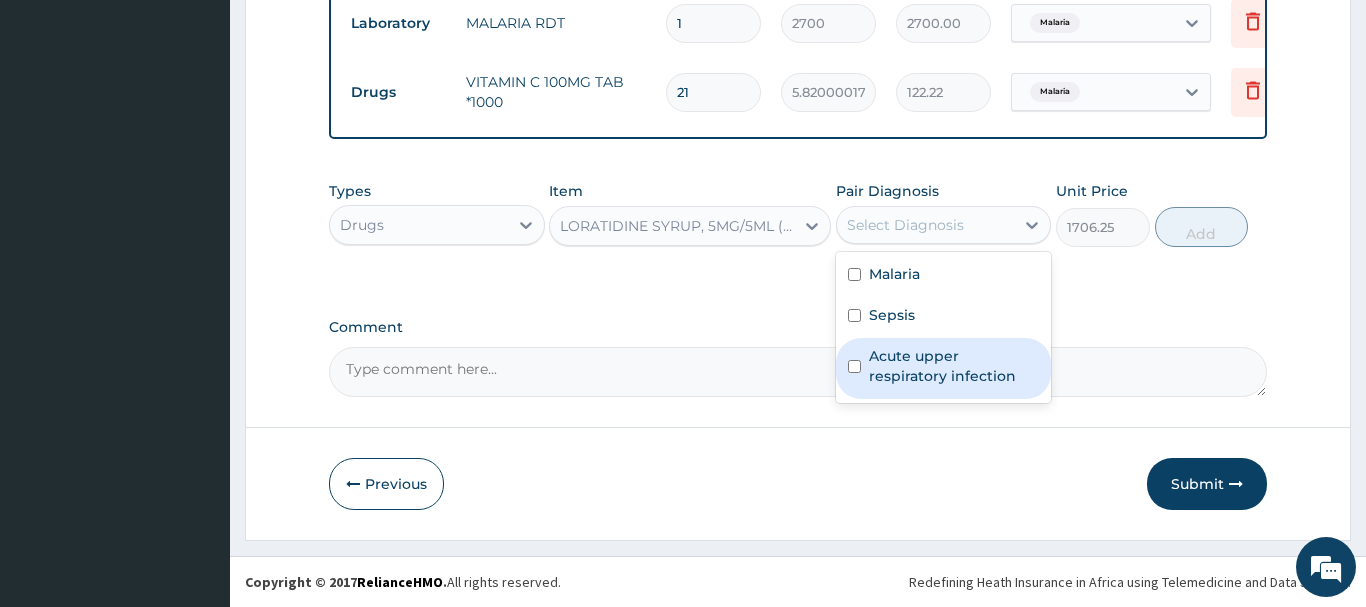 drag, startPoint x: 911, startPoint y: 373, endPoint x: 970, endPoint y: 339, distance: 68.09552 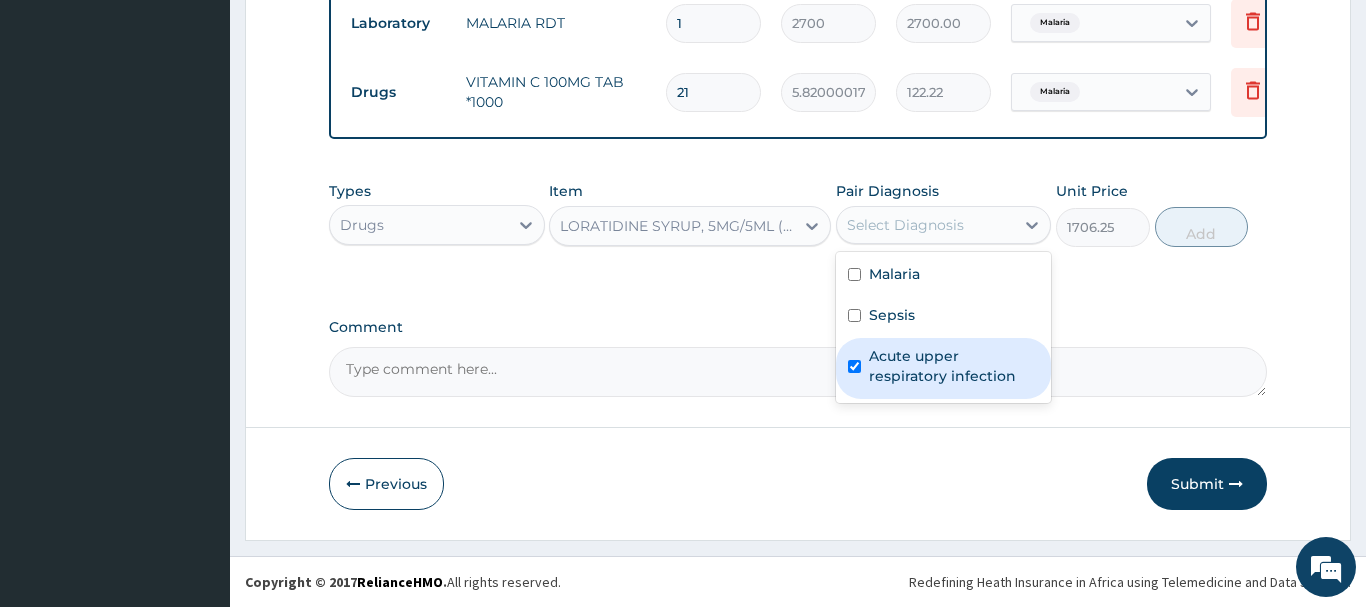 checkbox on "true" 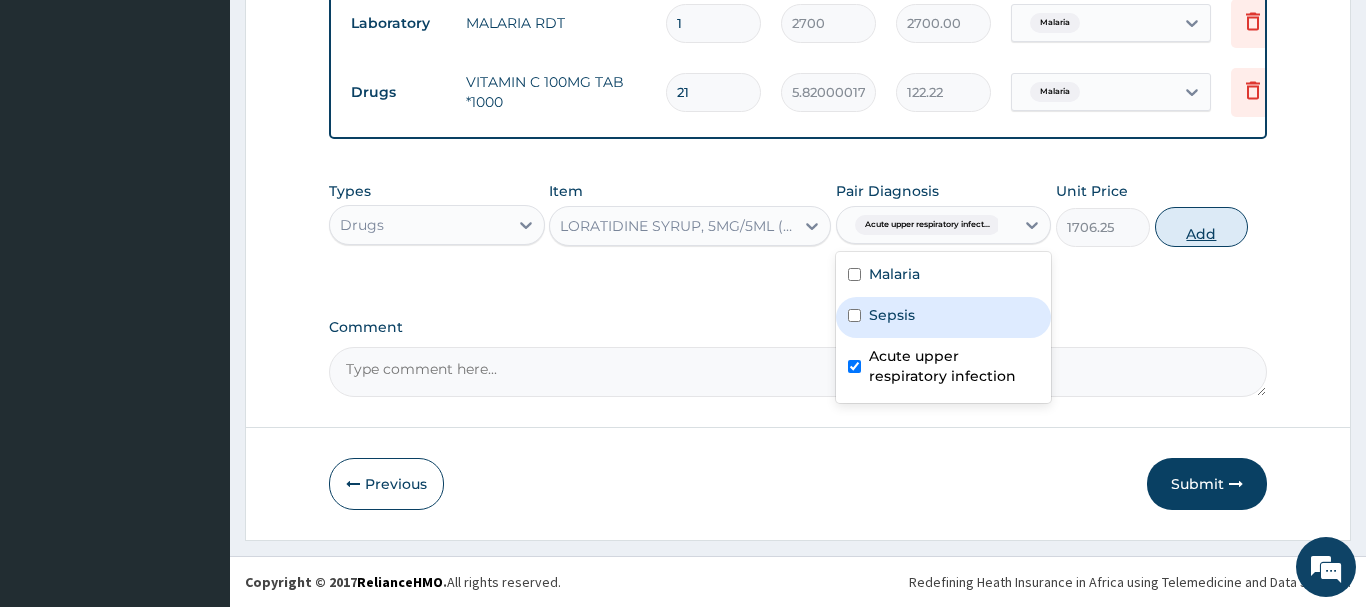 click on "Add" at bounding box center [1202, 227] 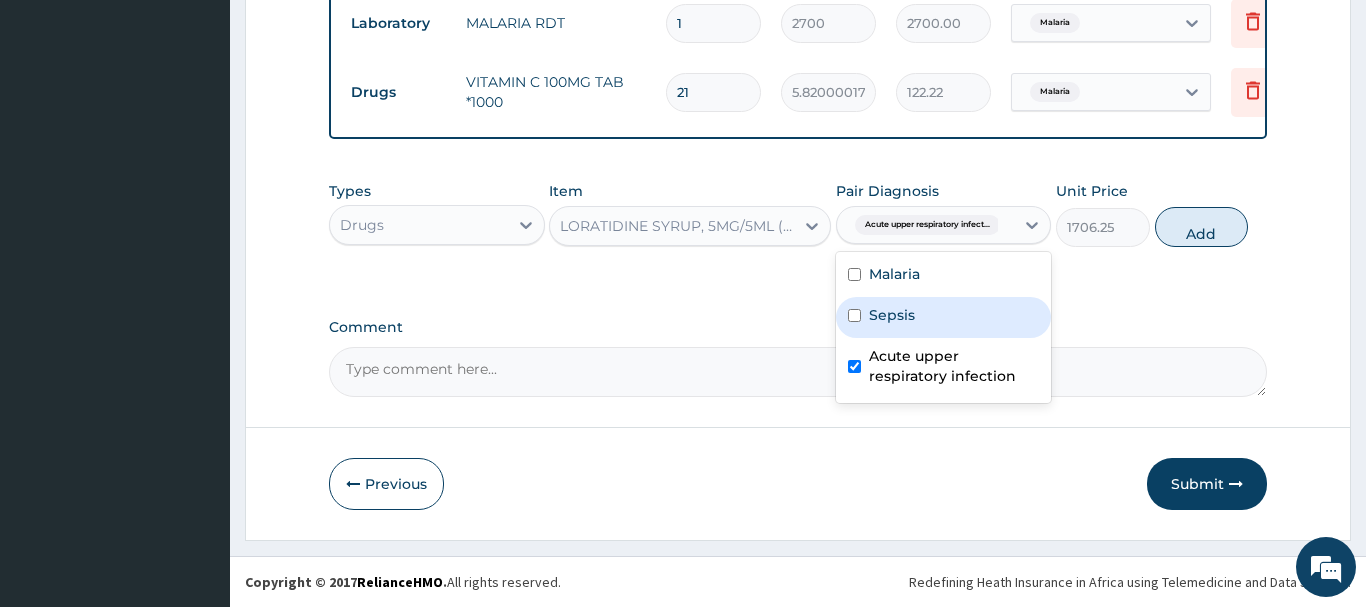type on "0" 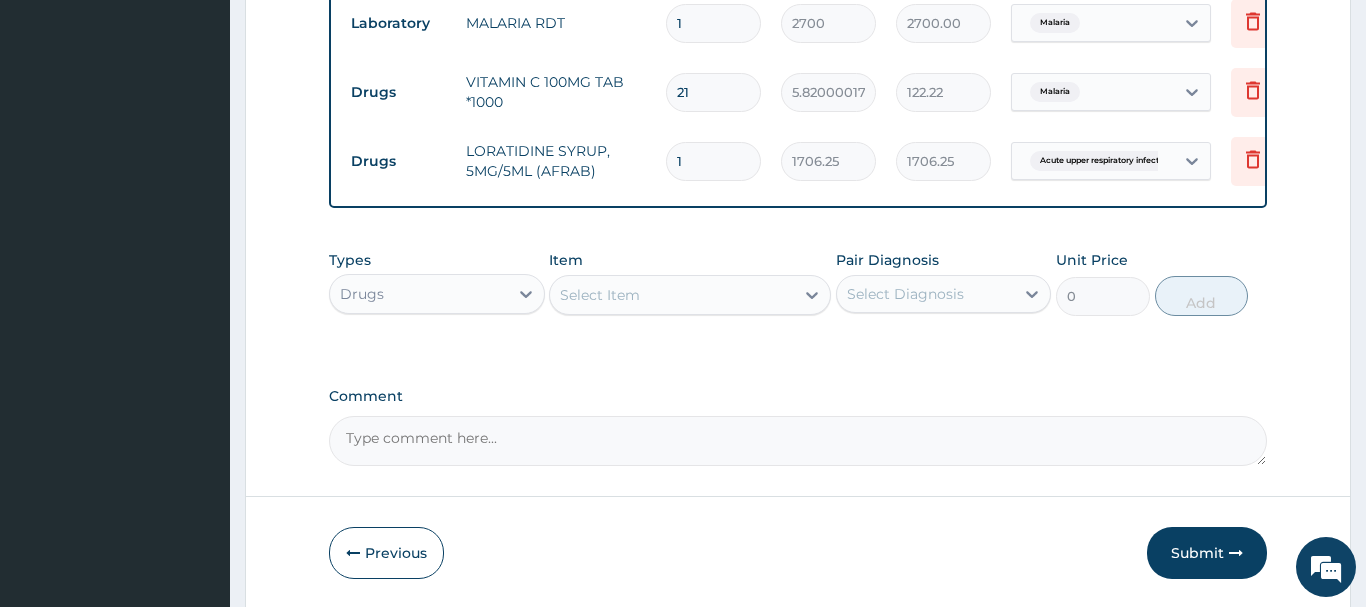 click on "Drugs" at bounding box center [419, 294] 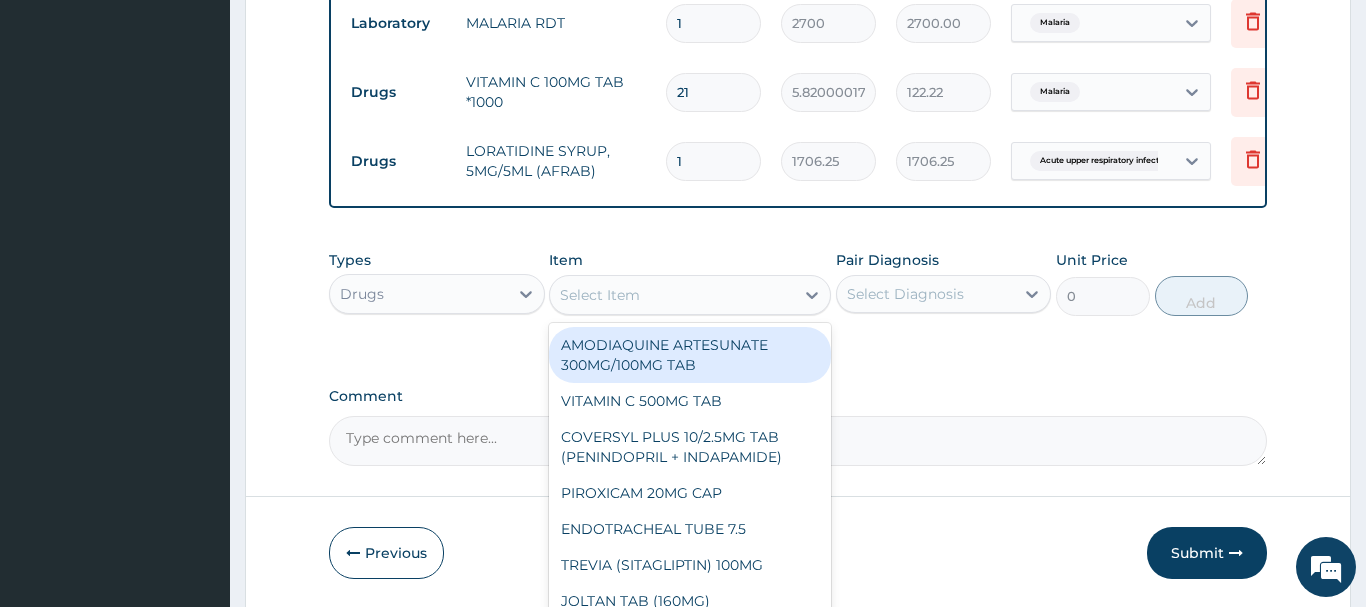 paste on "CHLORPHENIRAMINE SYRUP" 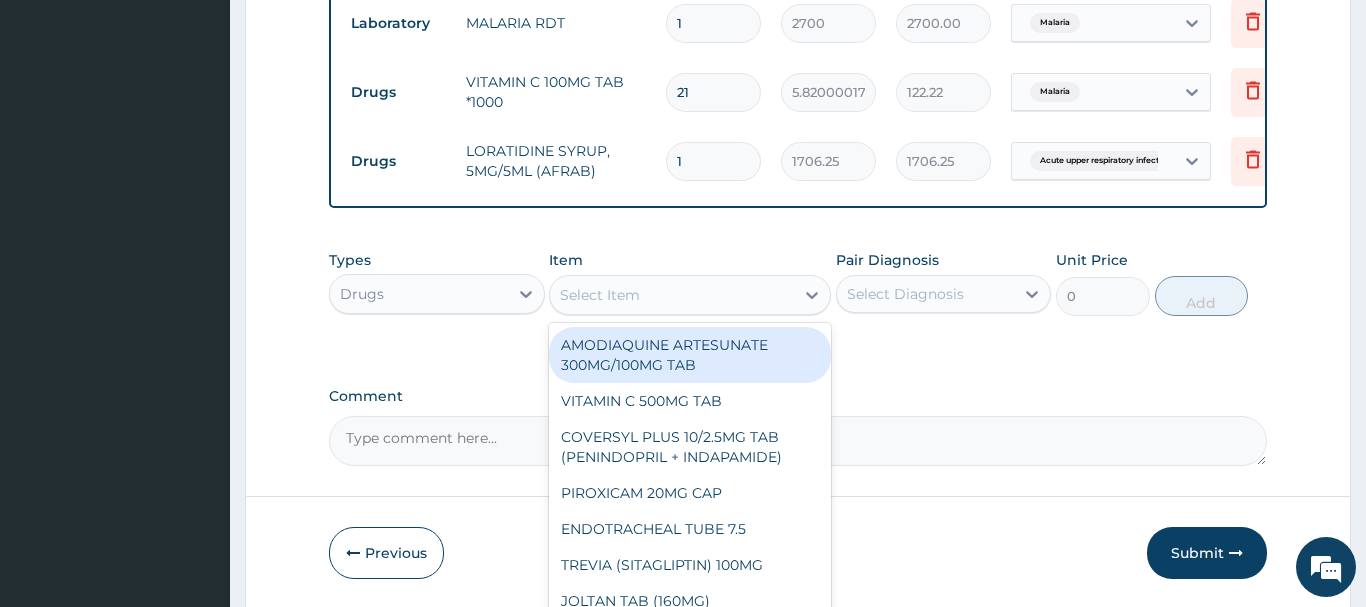 type on "CHLORPHENIRAMINE SYRUP" 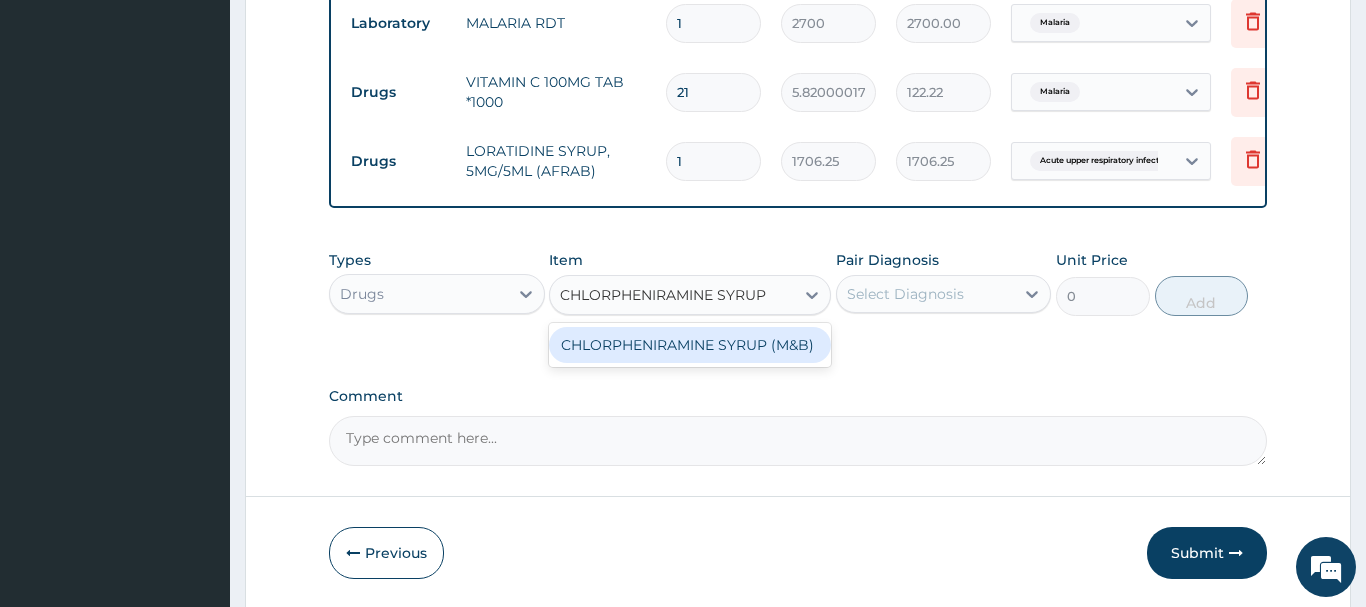 drag, startPoint x: 764, startPoint y: 345, endPoint x: 858, endPoint y: 313, distance: 99.29753 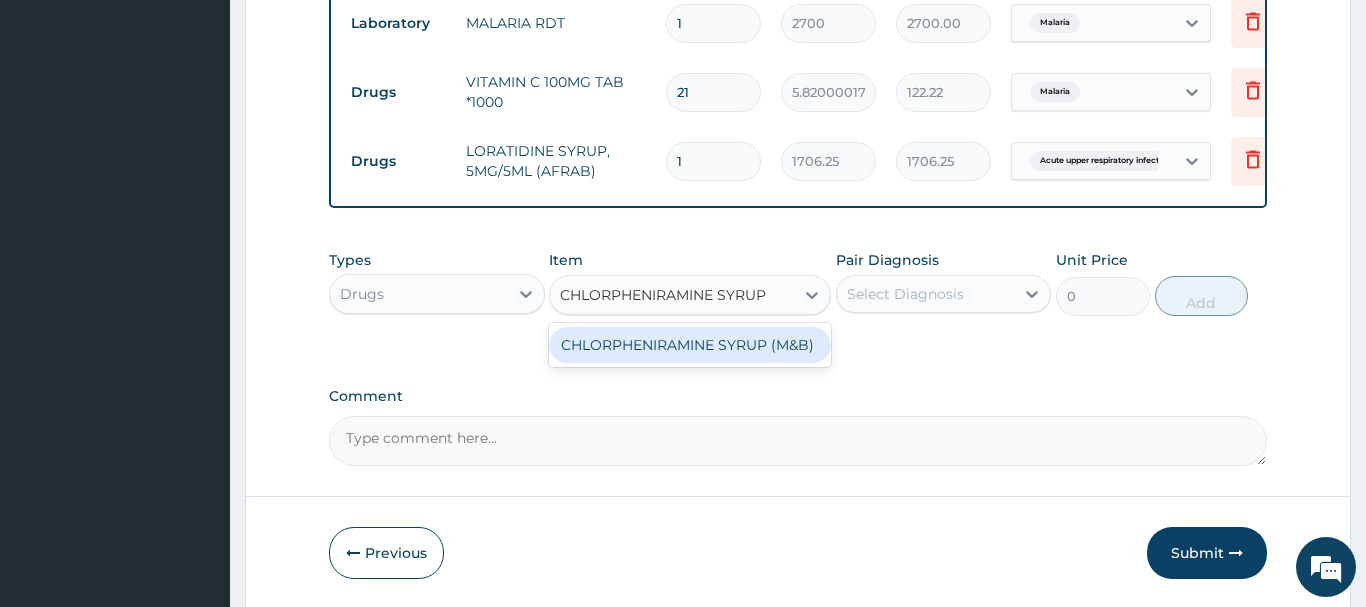 click on "CHLORPHENIRAMINE SYRUP (M&B)" at bounding box center [690, 345] 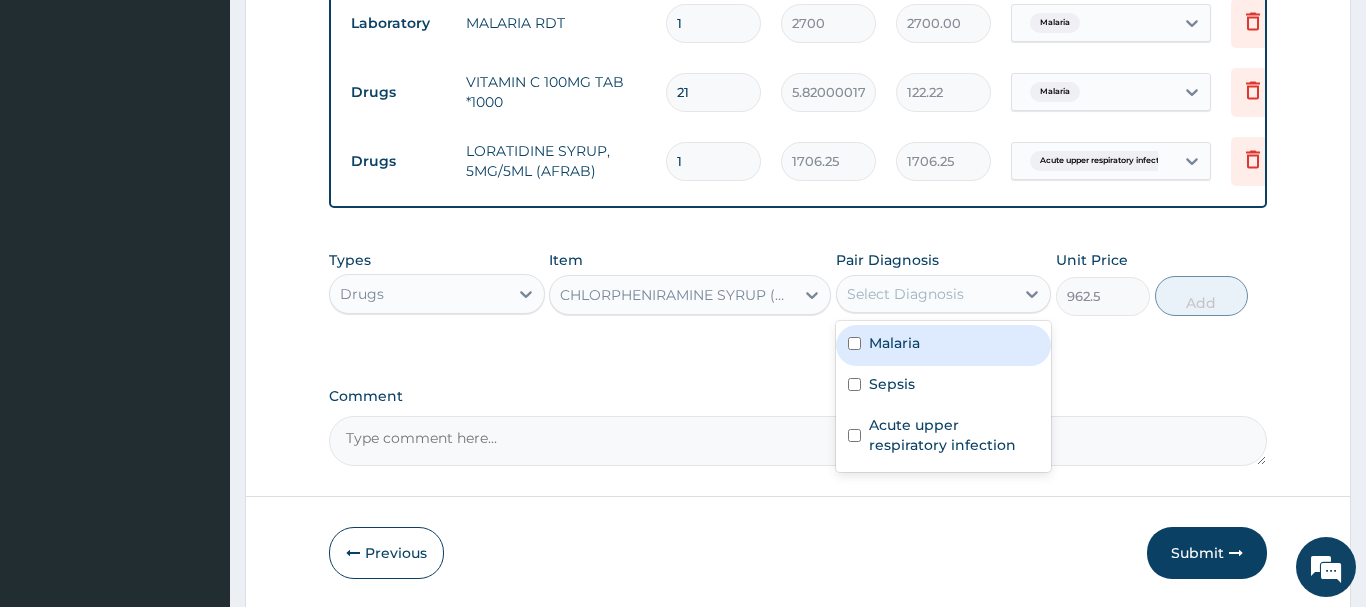 click on "Select Diagnosis" at bounding box center [905, 294] 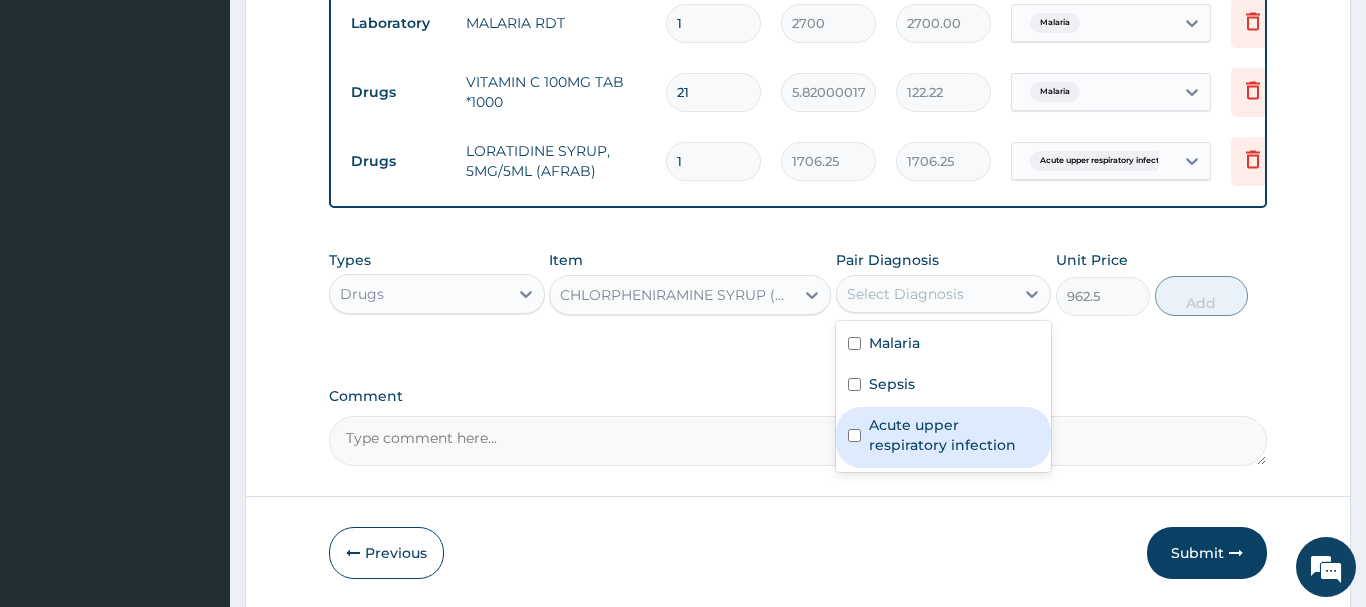click on "Acute upper respiratory infection" at bounding box center (954, 435) 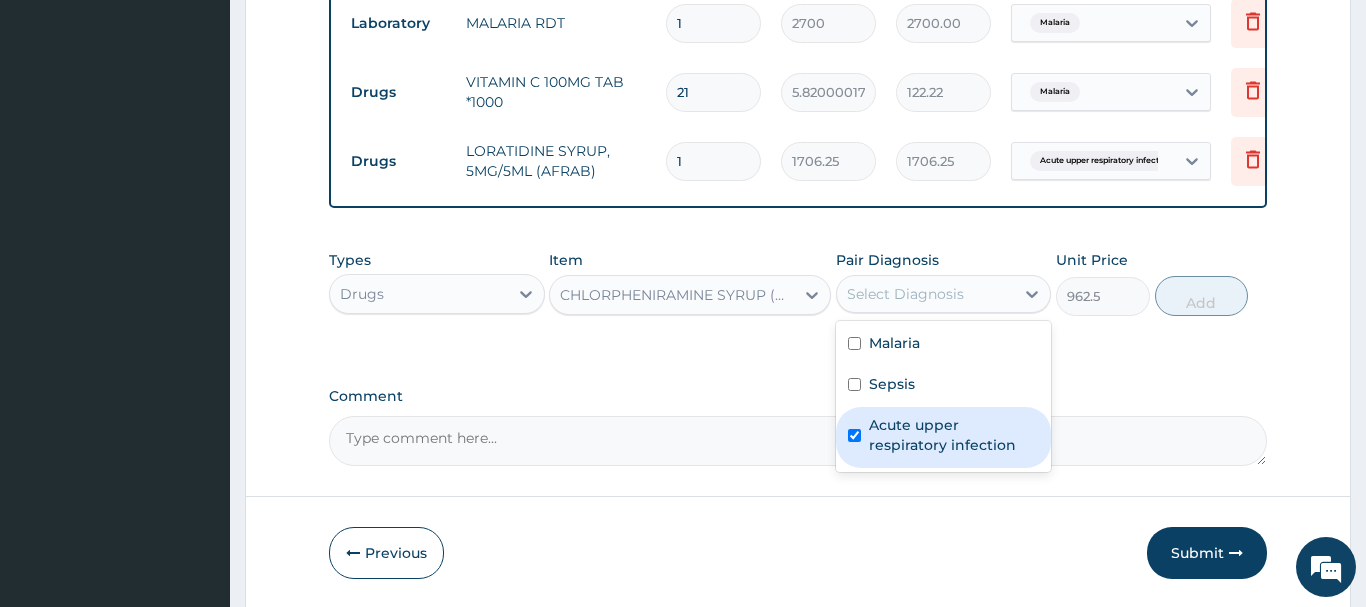 checkbox on "true" 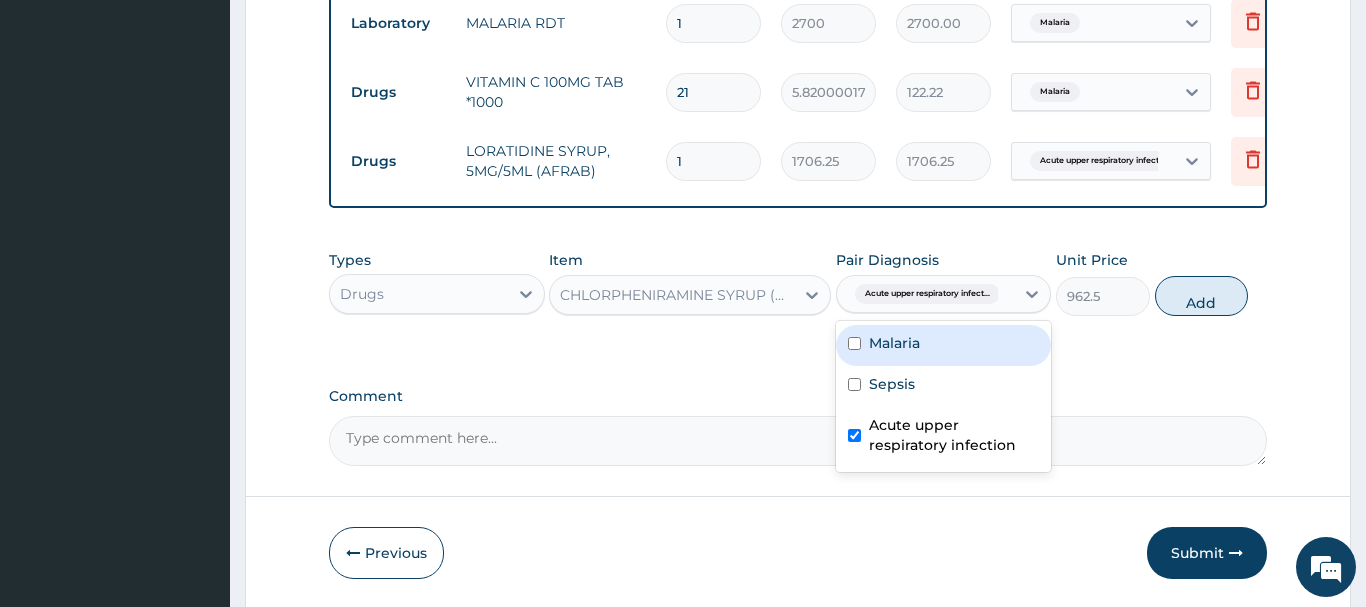 click on "Add" at bounding box center (1202, 296) 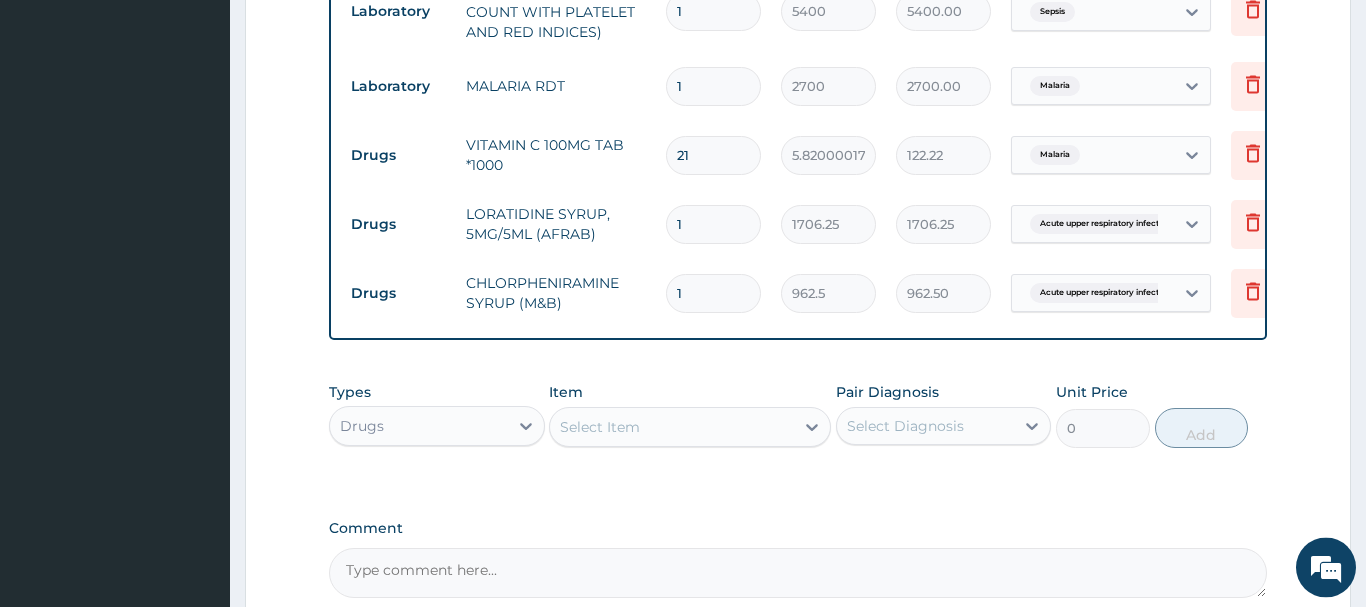 scroll, scrollTop: 856, scrollLeft: 0, axis: vertical 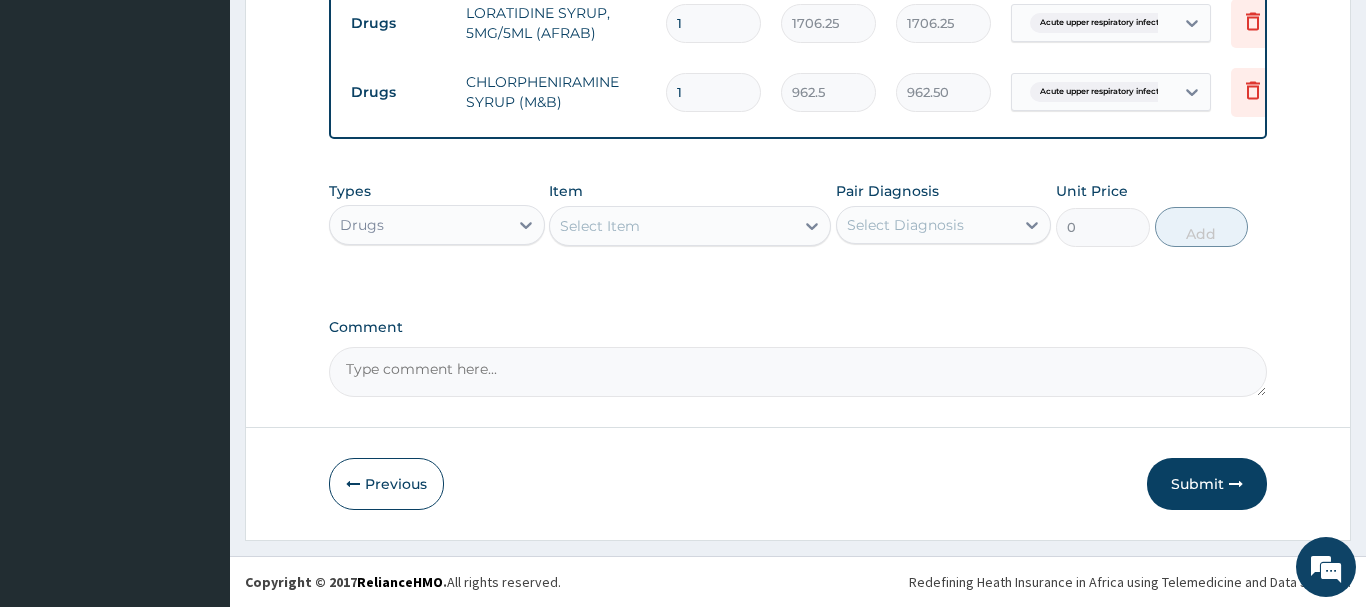 click on "Select Item" at bounding box center [600, 226] 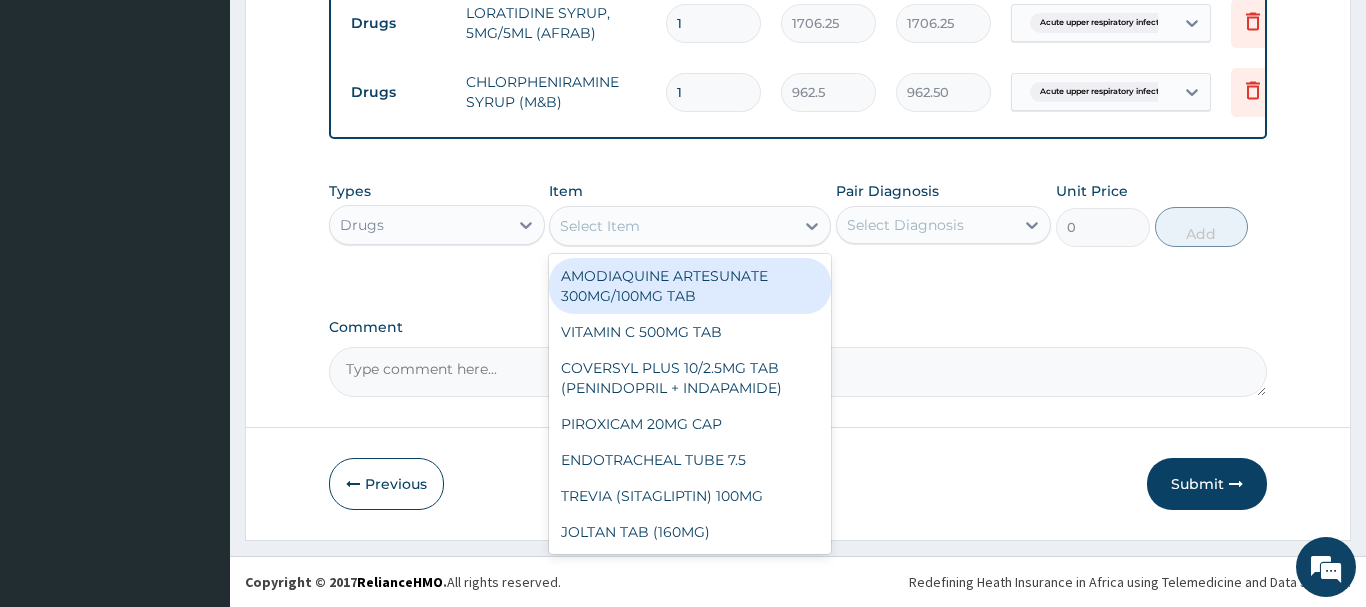 paste on "PARACETAMOL 125MG/5ML SYR" 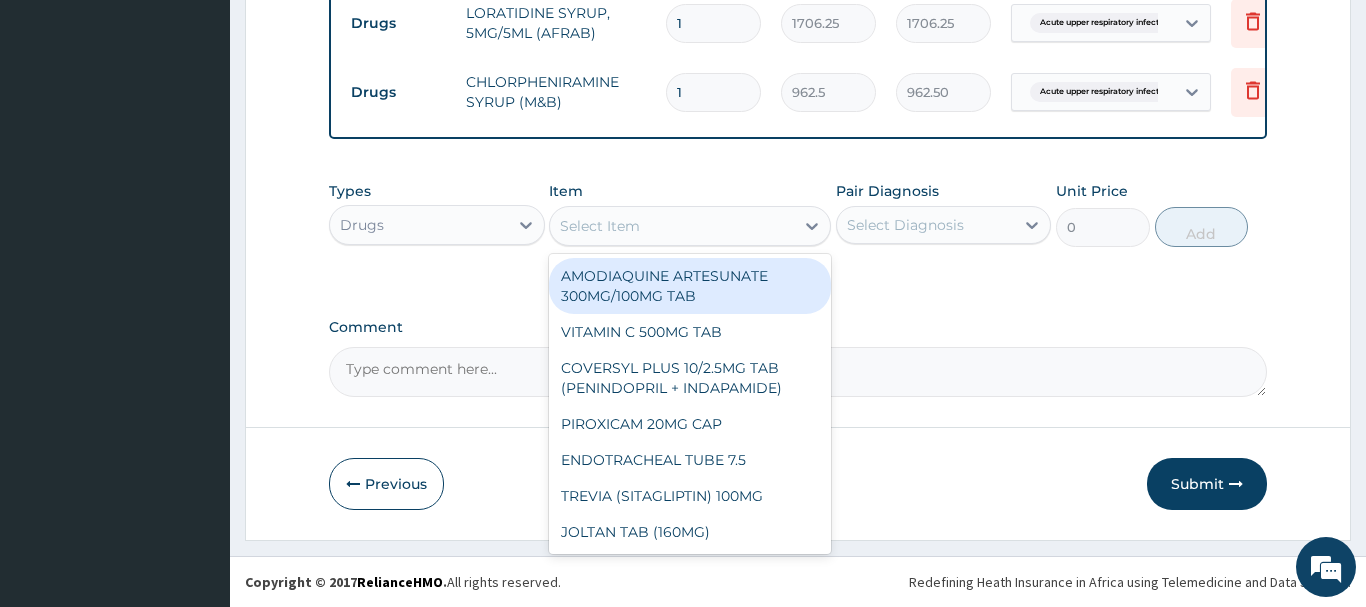 type on "PARACETAMOL 125MG/5ML SYR" 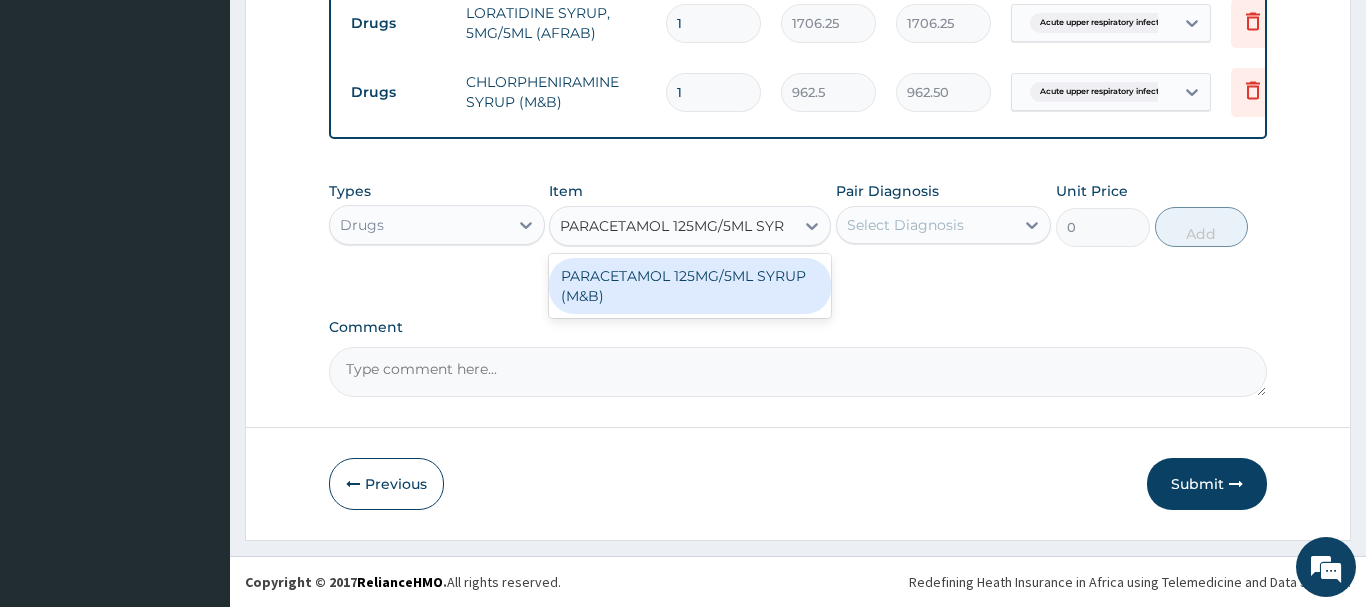 drag, startPoint x: 699, startPoint y: 285, endPoint x: 724, endPoint y: 276, distance: 26.57066 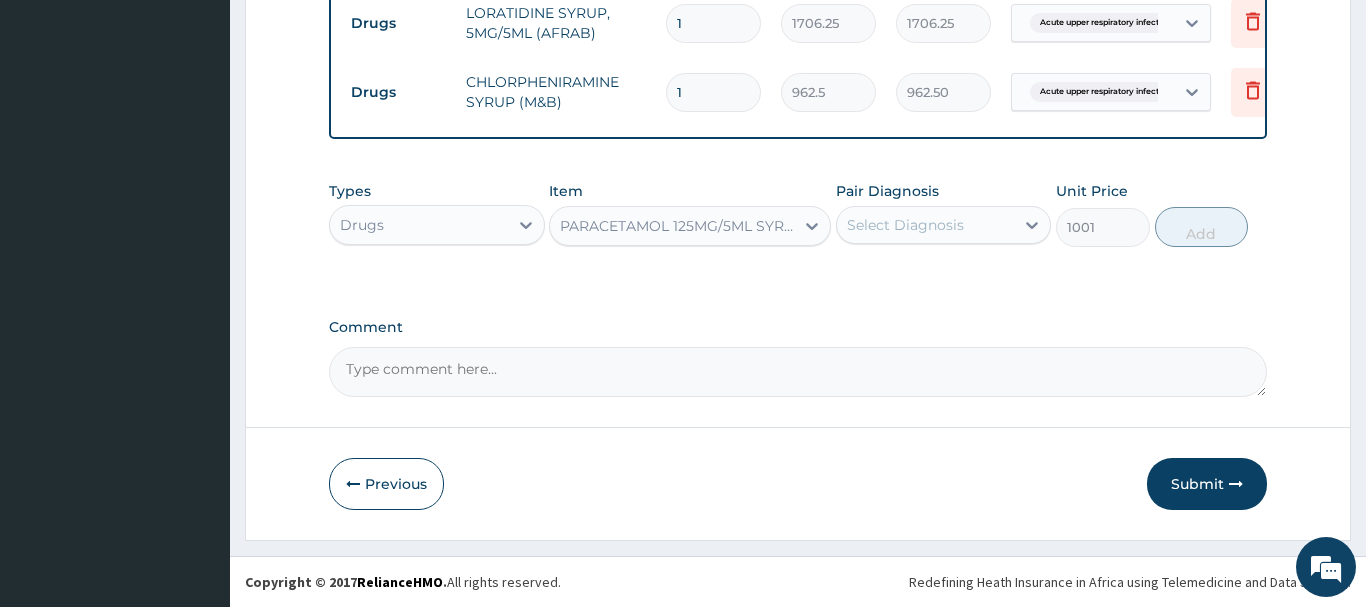 click on "Select Diagnosis" at bounding box center [905, 225] 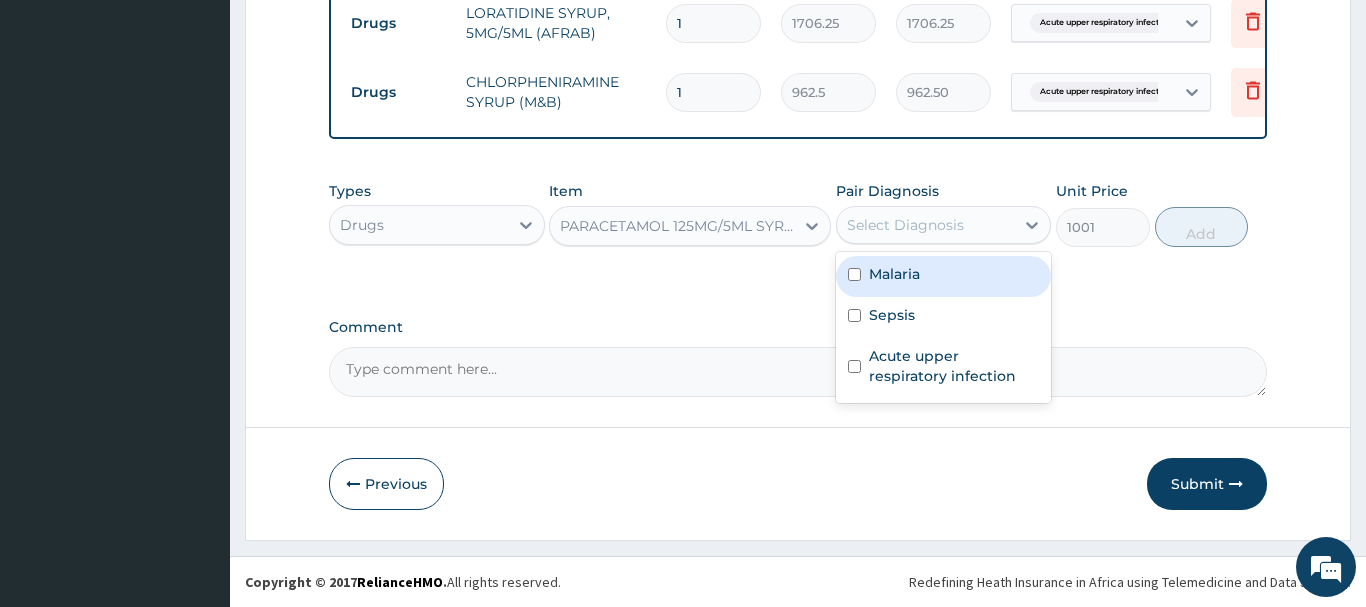 click on "Malaria" at bounding box center (944, 276) 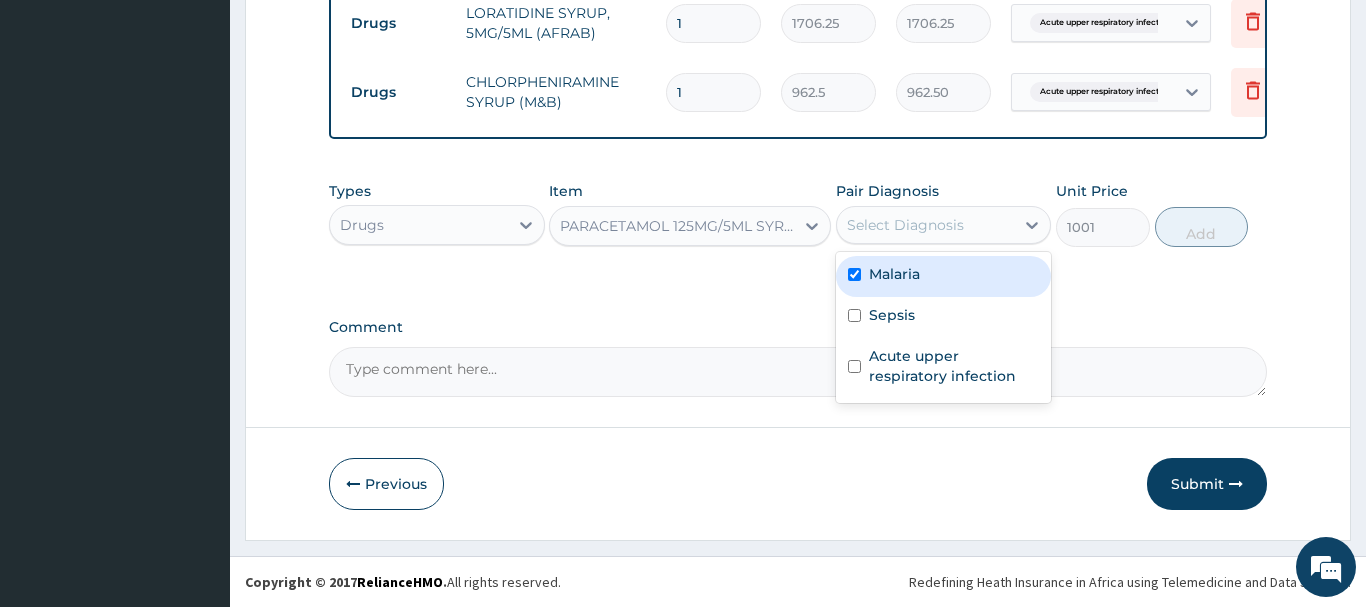 checkbox on "true" 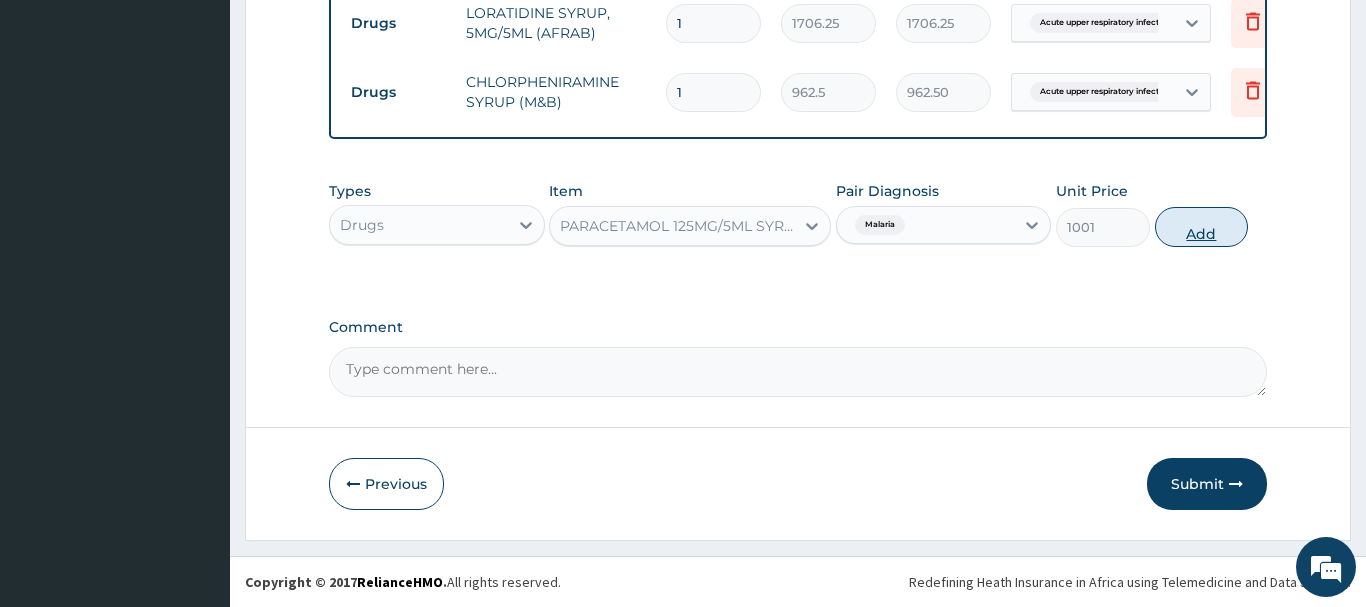 click on "Add" at bounding box center [1202, 227] 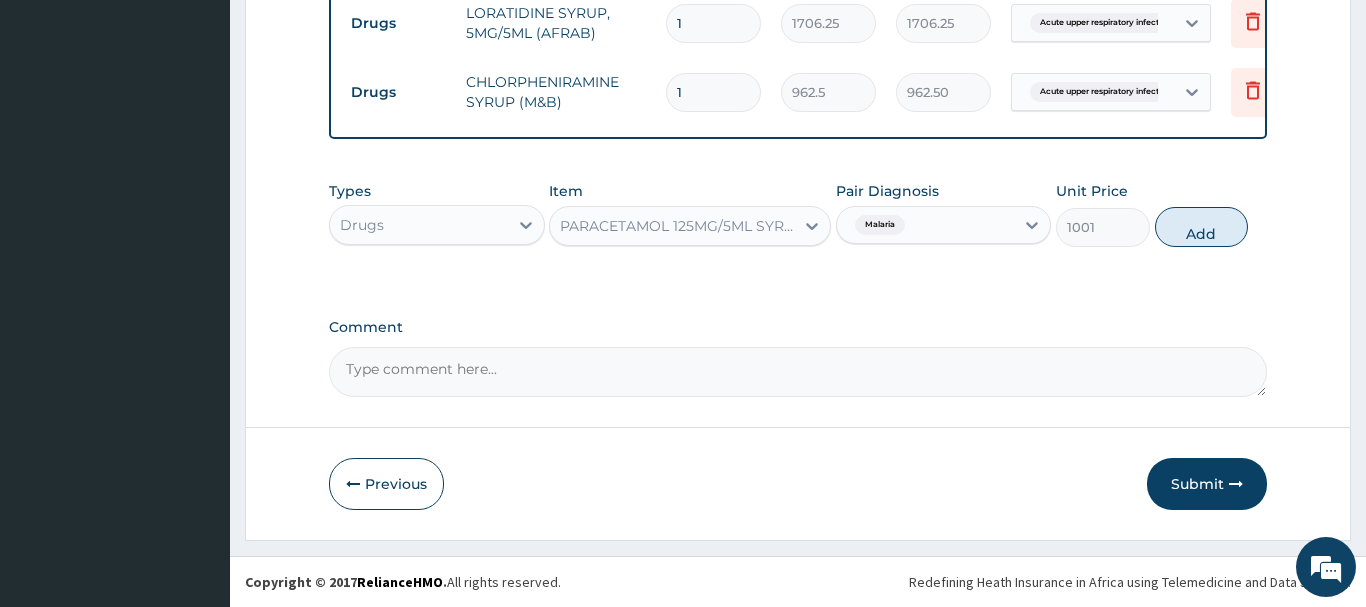 type on "0" 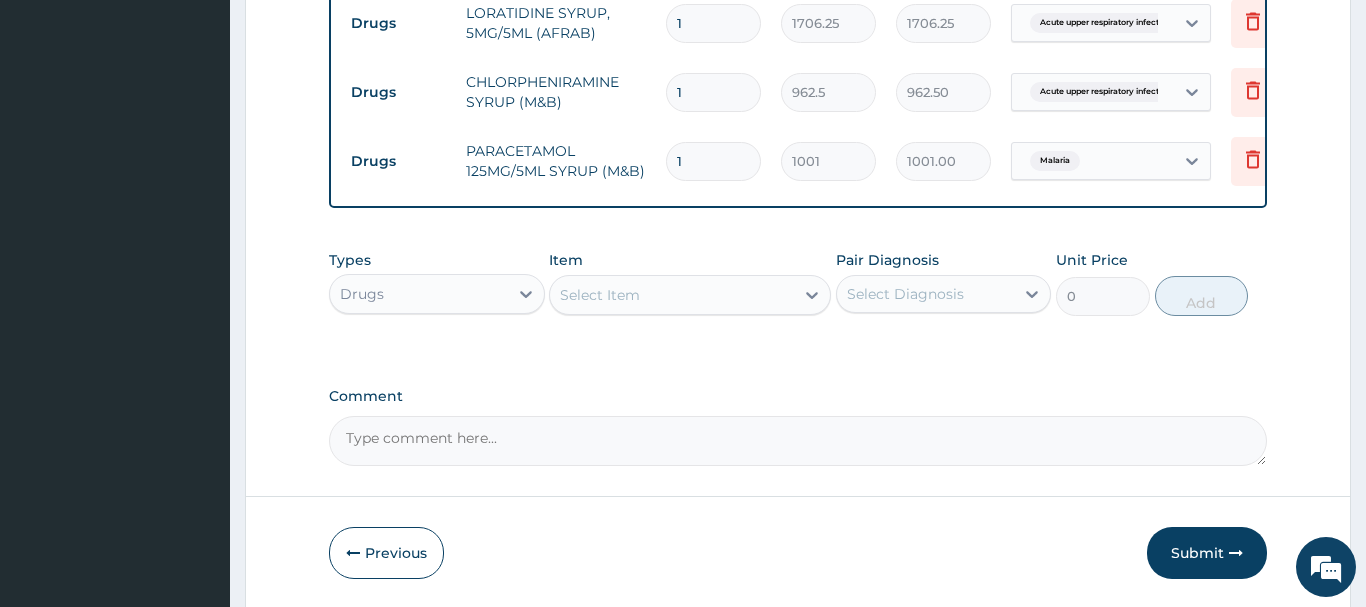 click on "Select Item" at bounding box center [600, 295] 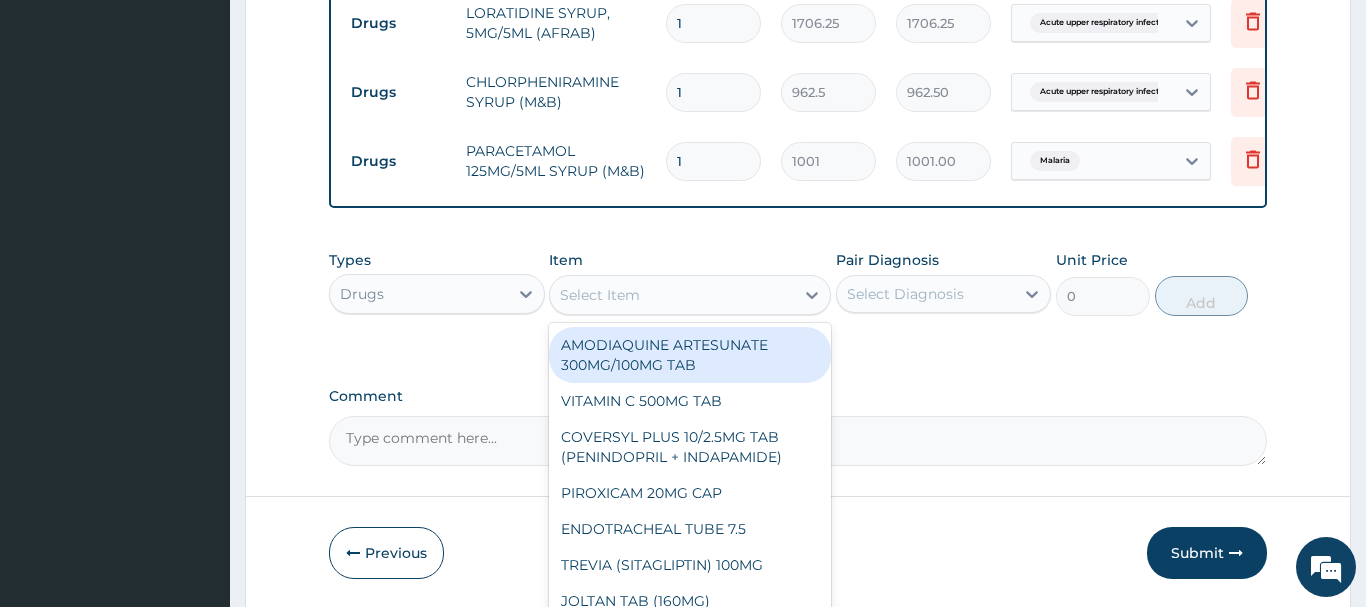 paste on "ALBENDAZOLE SUSP" 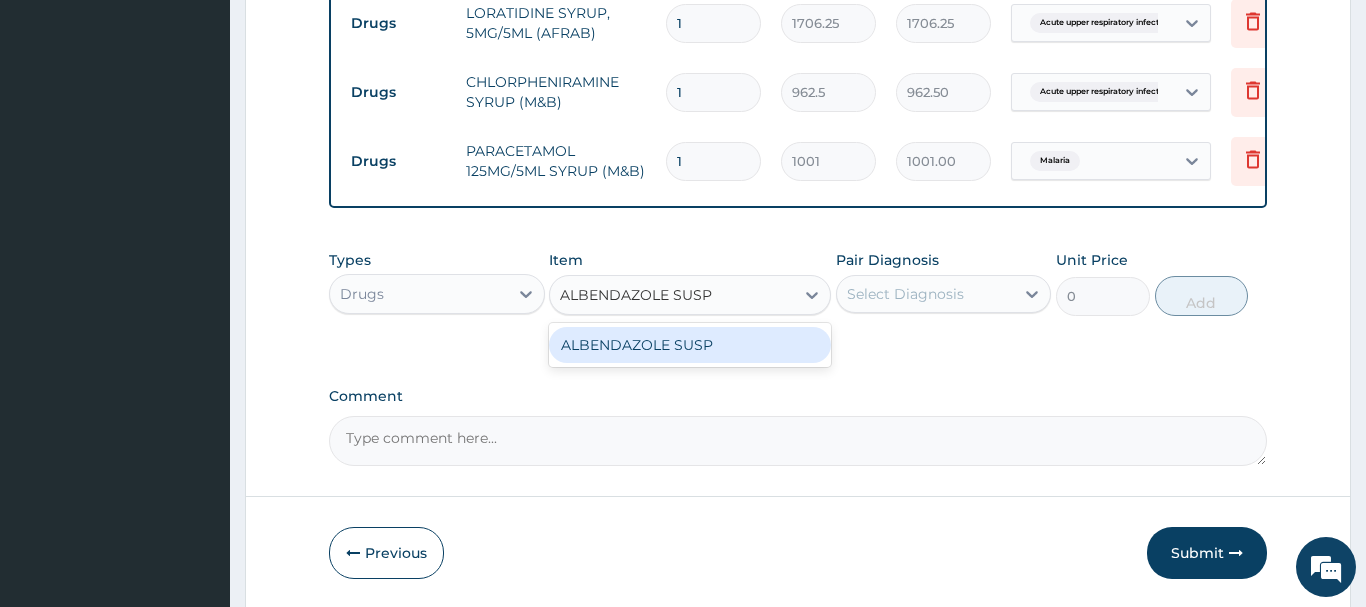 click on "ALBENDAZOLE SUSP" at bounding box center (690, 345) 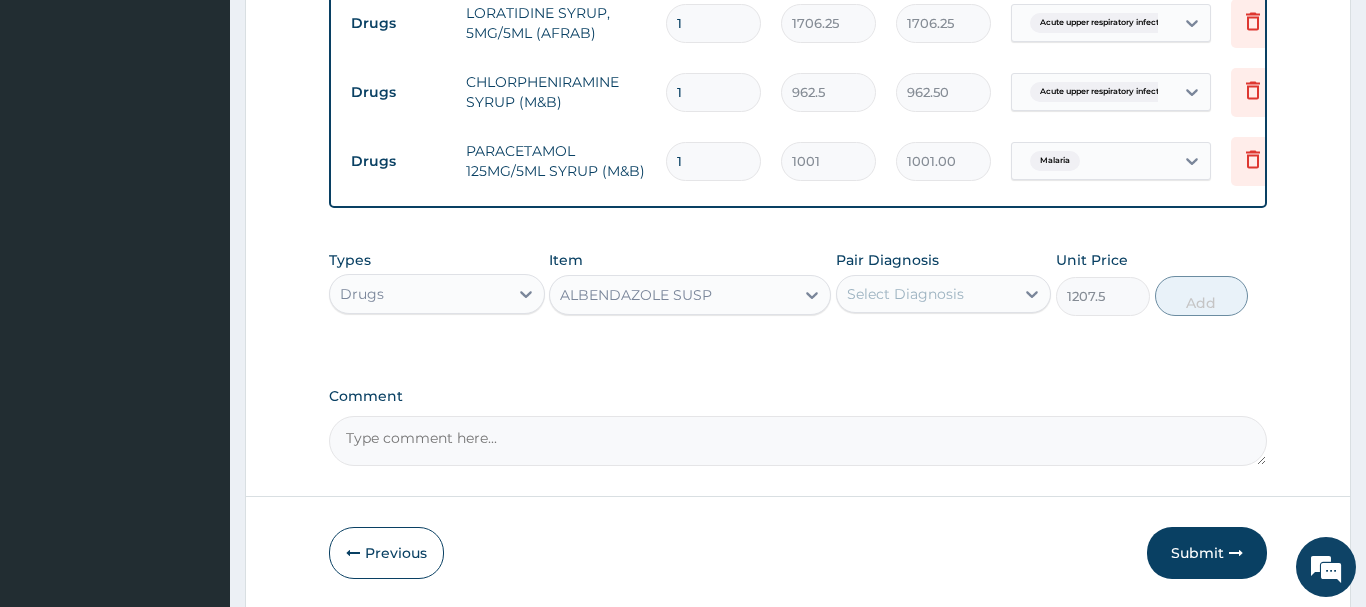 click on "Select Diagnosis" at bounding box center [905, 294] 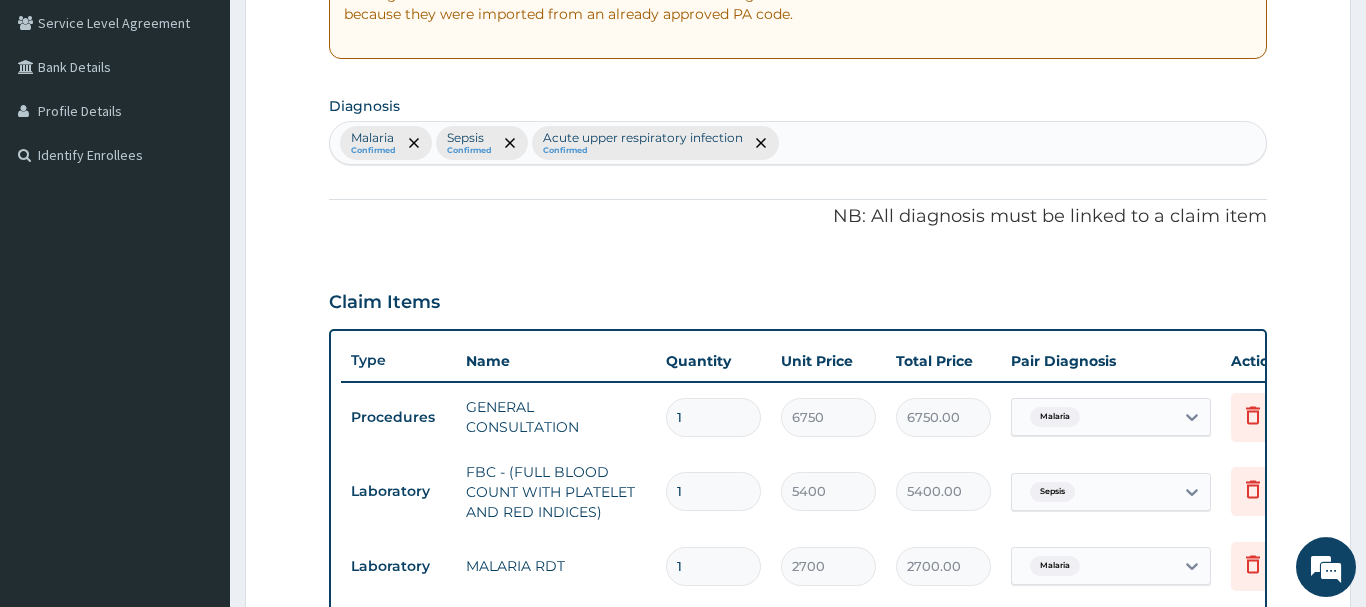 scroll, scrollTop: 382, scrollLeft: 0, axis: vertical 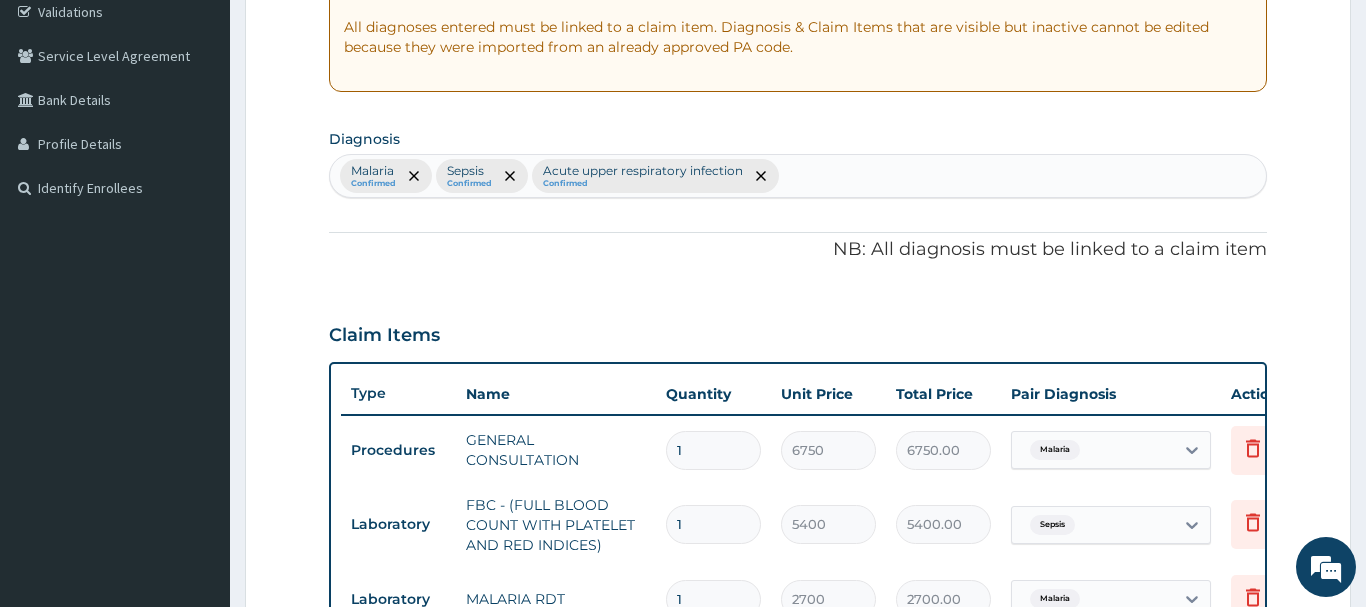 click on "Malaria Confirmed Sepsis Confirmed Acute upper respiratory infection Confirmed" at bounding box center (798, 176) 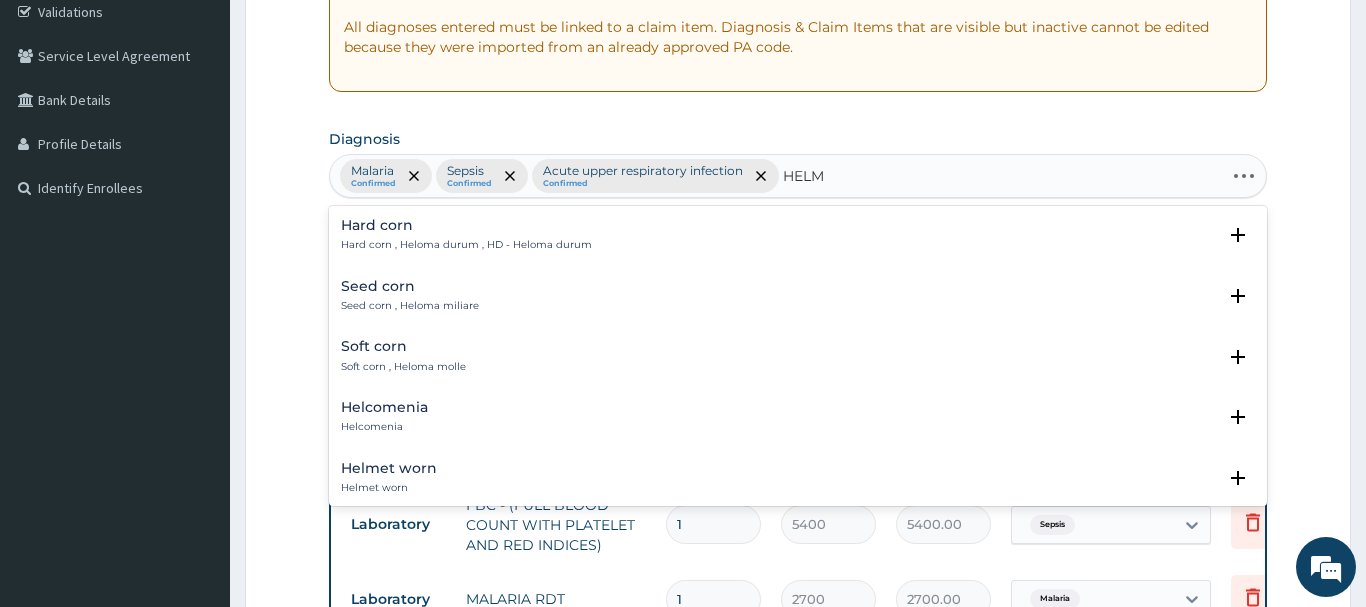 type on "HELMI" 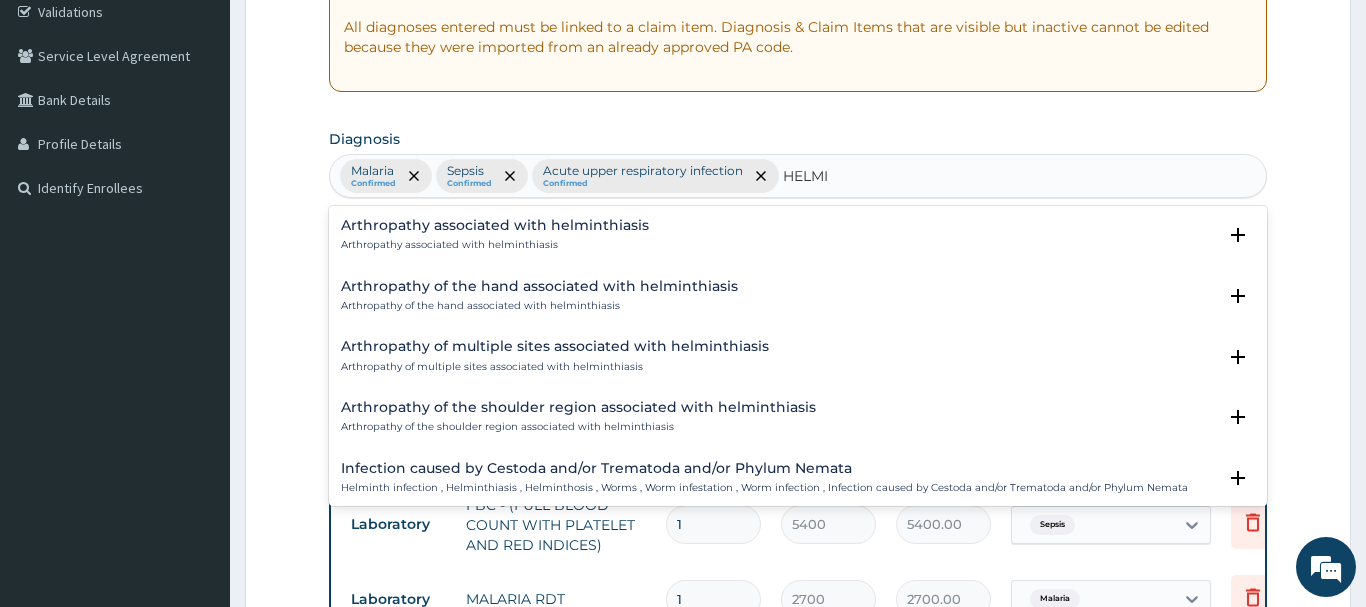 drag, startPoint x: 462, startPoint y: 219, endPoint x: 492, endPoint y: 207, distance: 32.31099 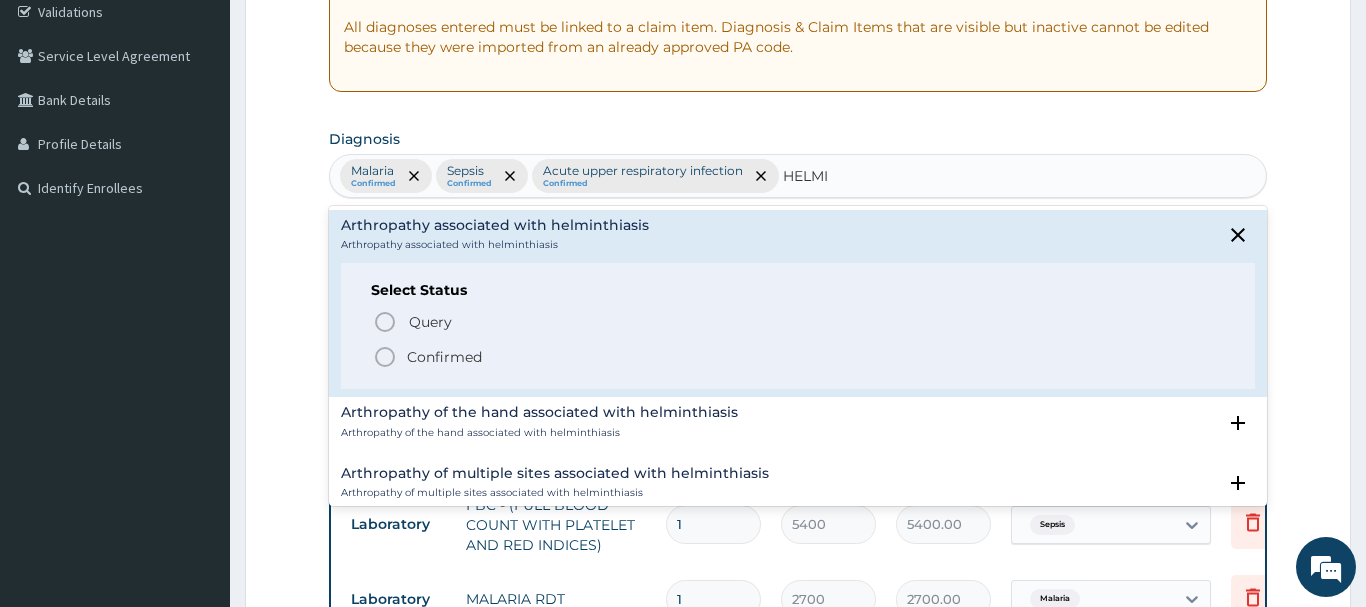 drag, startPoint x: 390, startPoint y: 359, endPoint x: 378, endPoint y: 347, distance: 16.970562 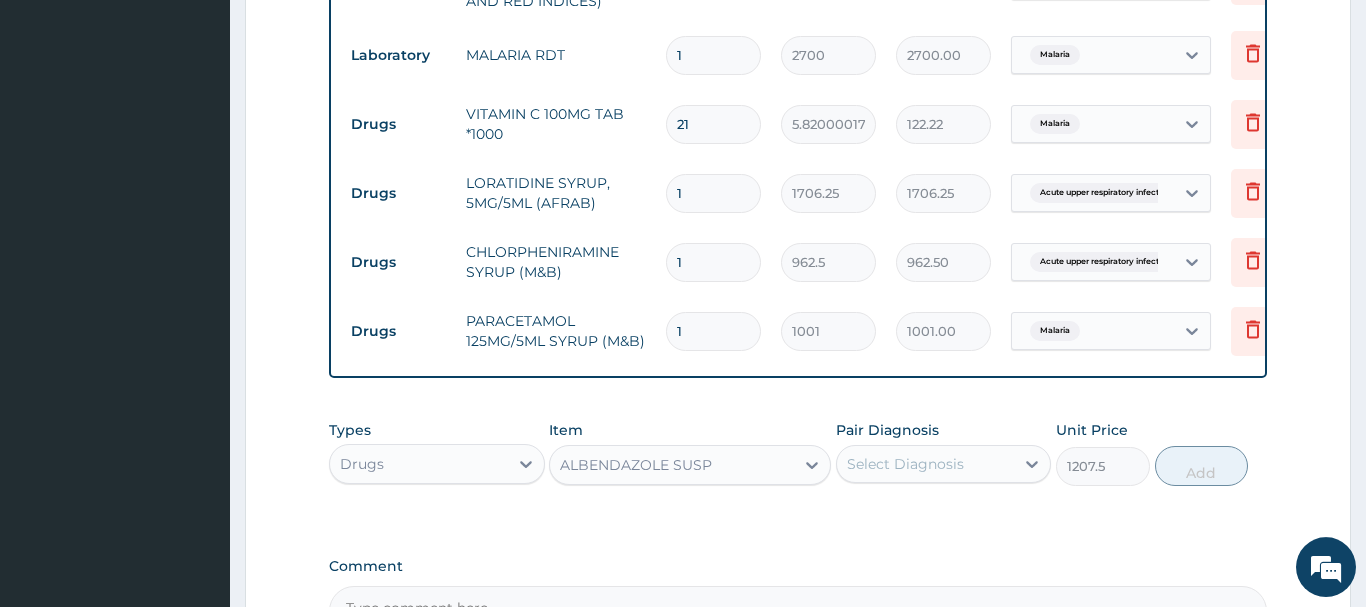 scroll, scrollTop: 994, scrollLeft: 0, axis: vertical 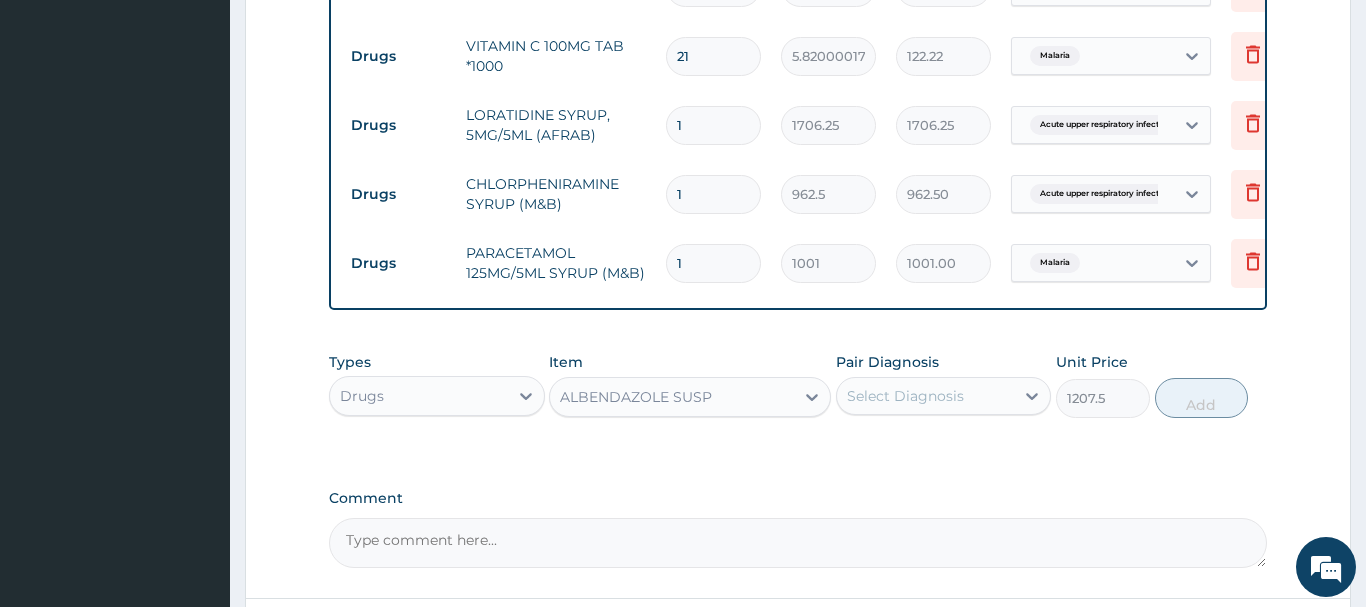 click on "Select Diagnosis" at bounding box center [905, 396] 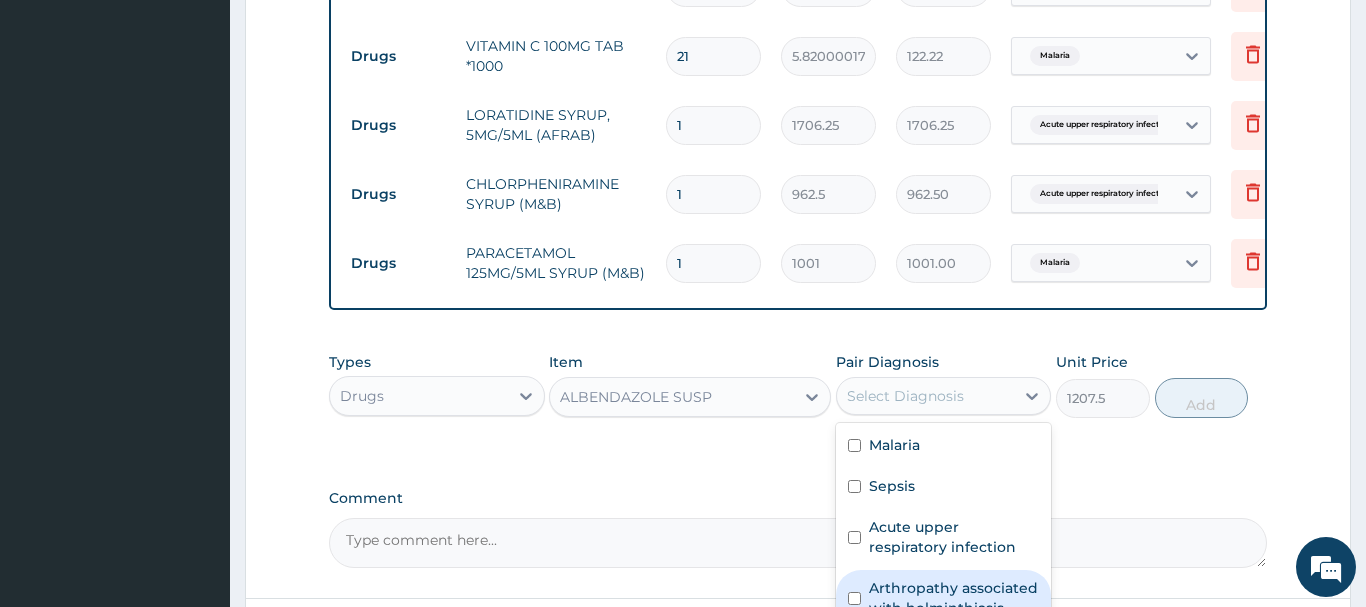 click on "Arthropathy associated with helminthiasis" at bounding box center [954, 598] 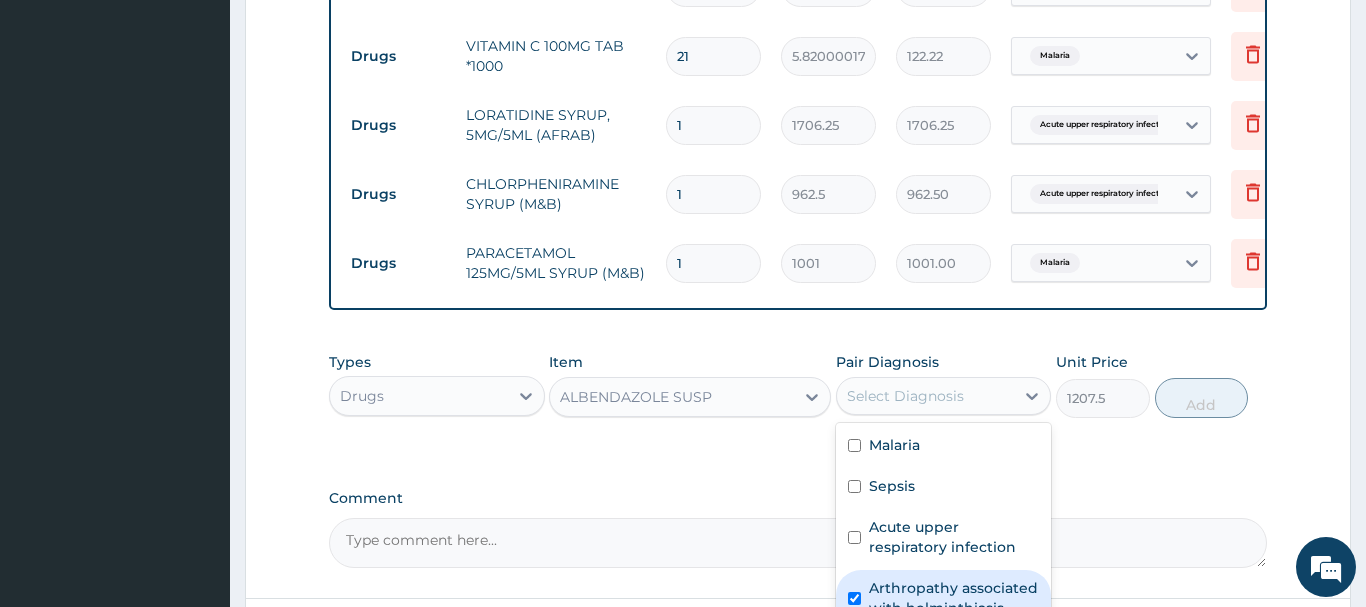 checkbox on "true" 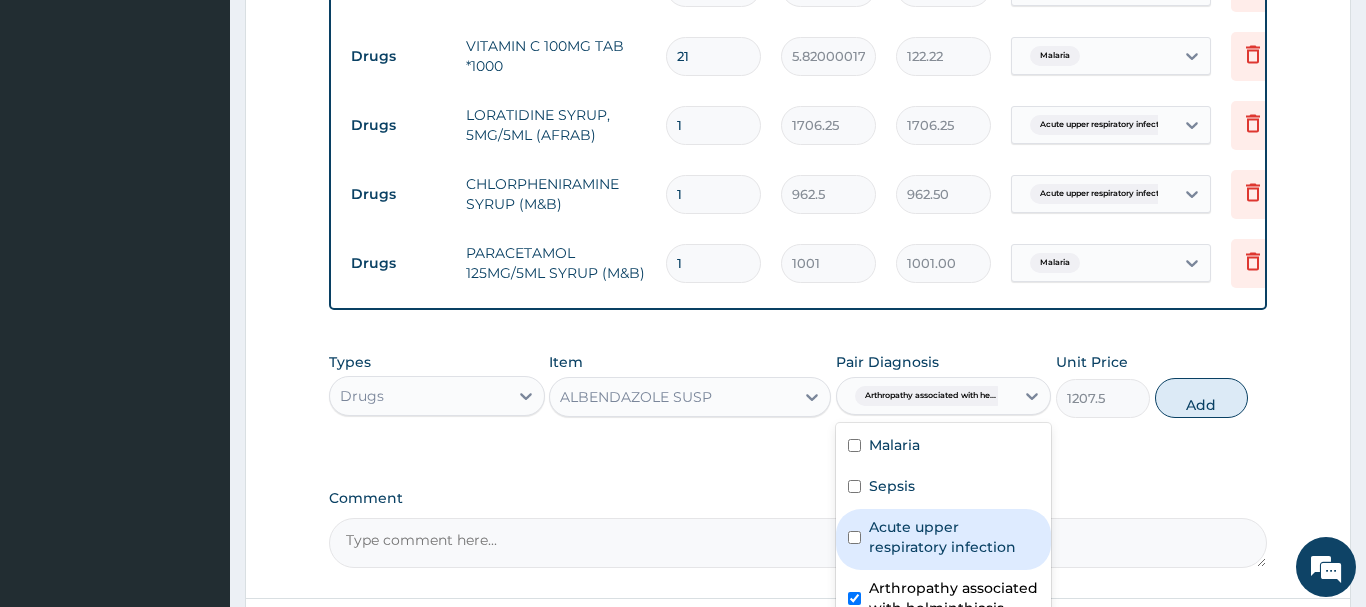 click on "Add" at bounding box center (1202, 398) 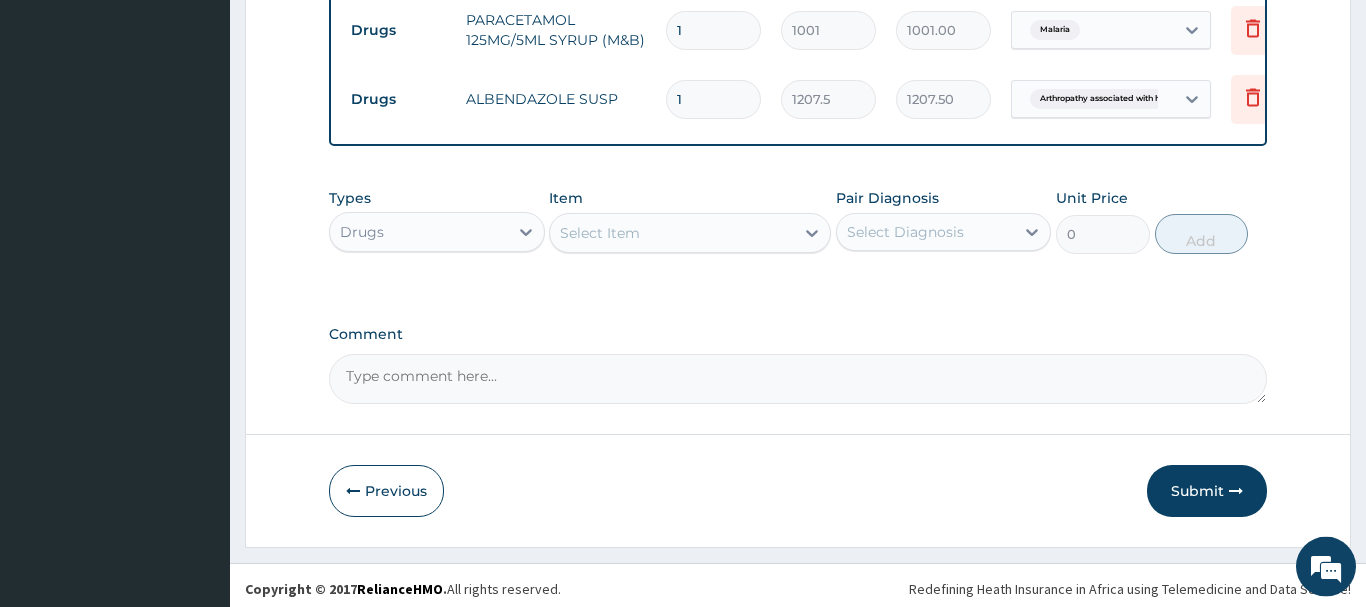 scroll, scrollTop: 1234, scrollLeft: 0, axis: vertical 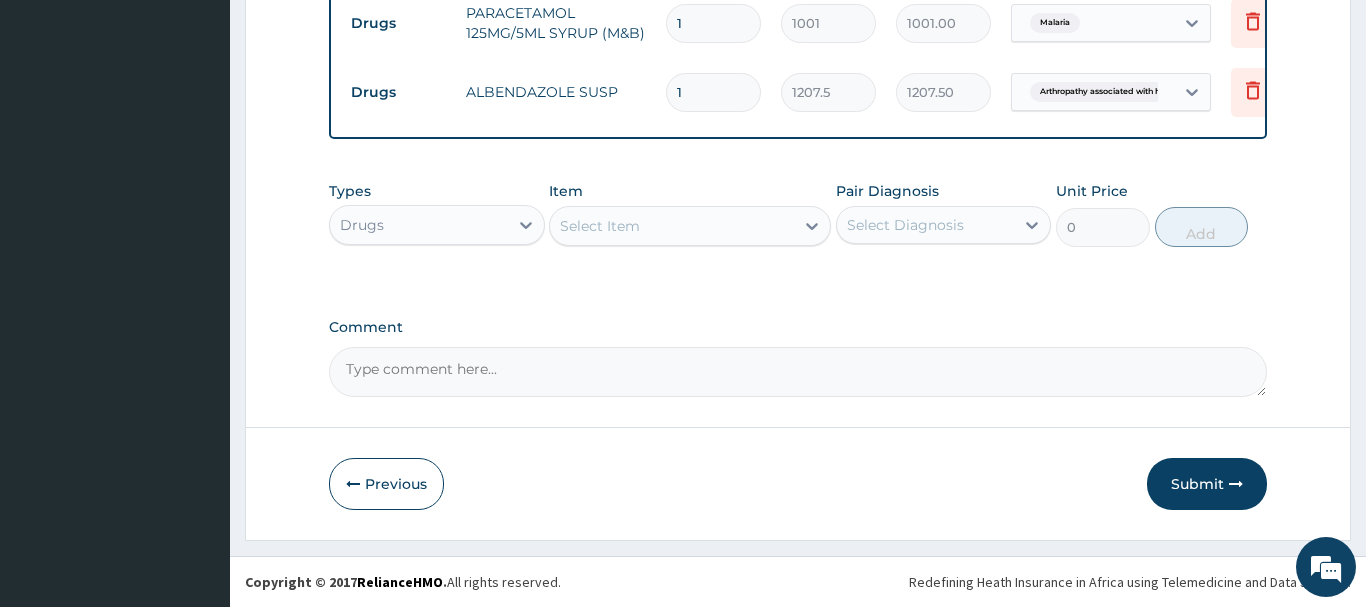 drag, startPoint x: 1198, startPoint y: 484, endPoint x: 1170, endPoint y: 488, distance: 28.284271 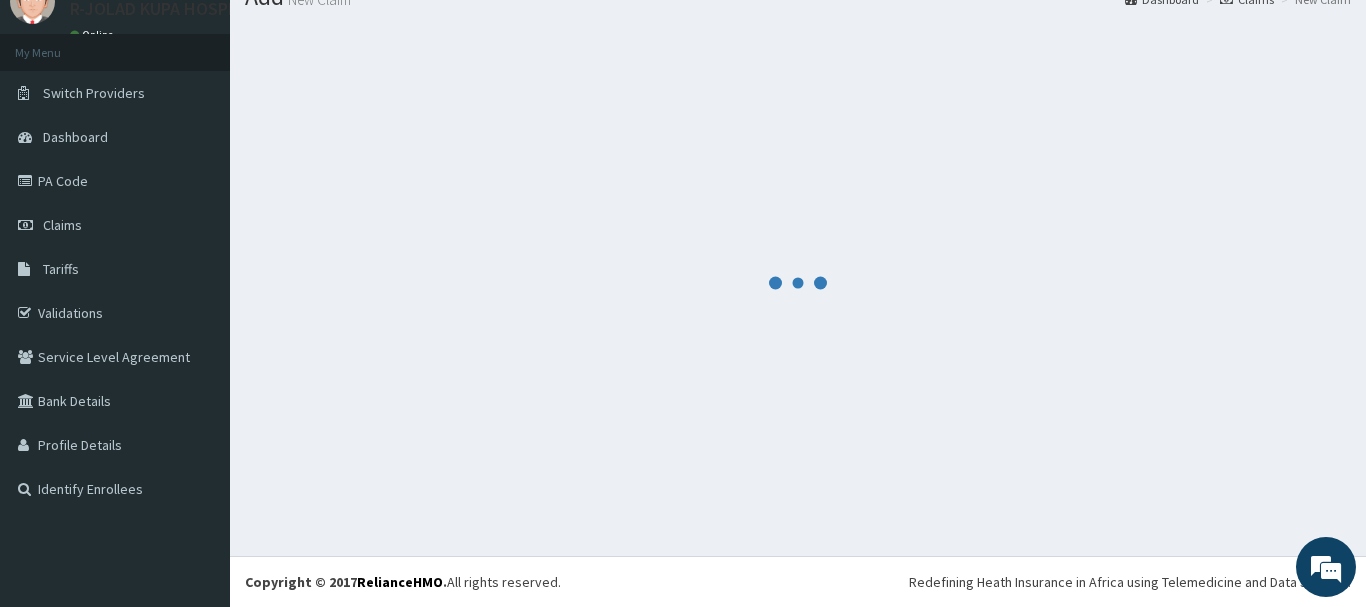 scroll, scrollTop: 81, scrollLeft: 0, axis: vertical 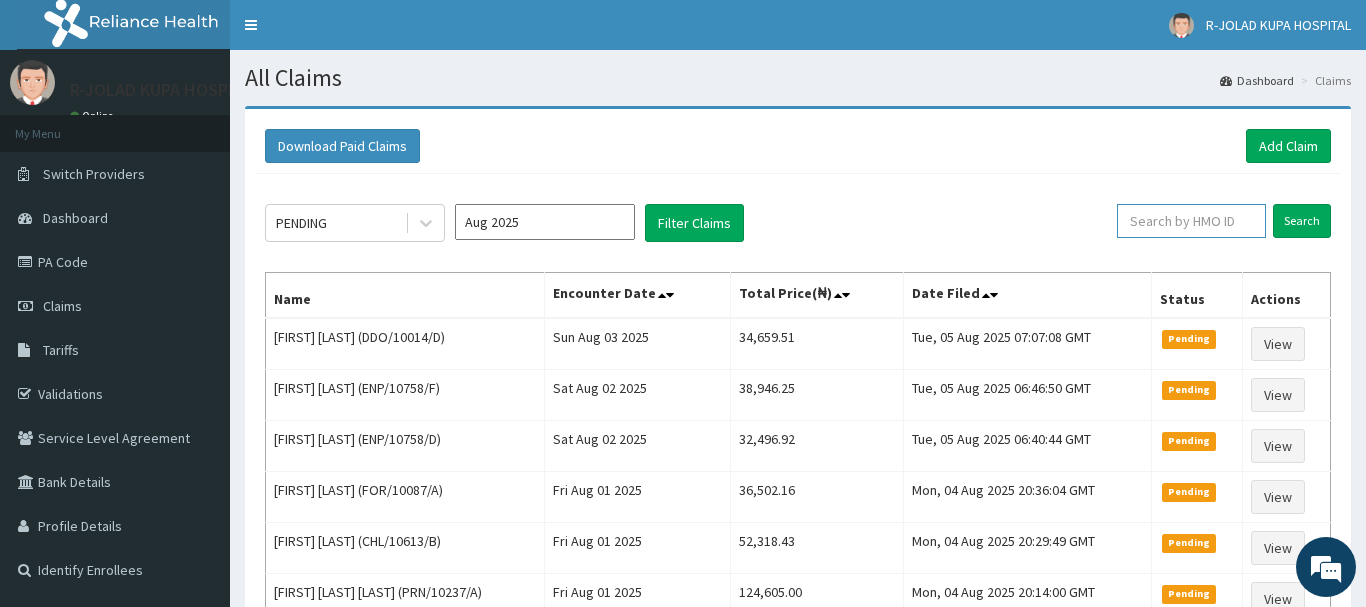 click at bounding box center [1191, 221] 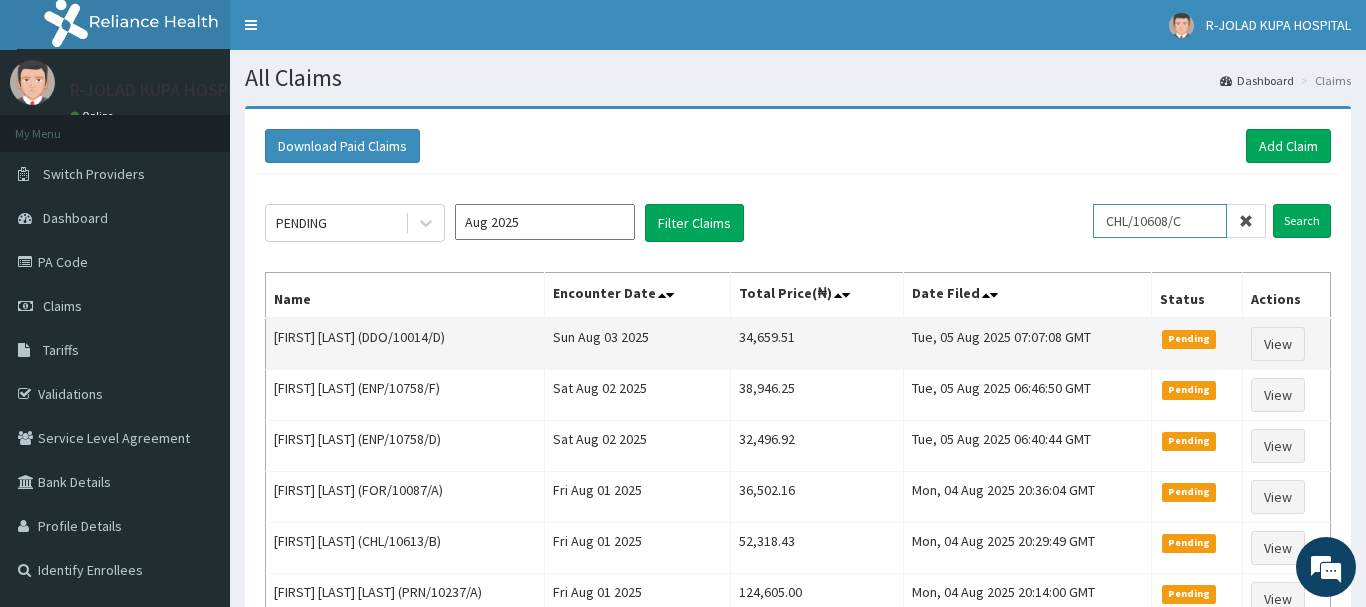 scroll, scrollTop: 0, scrollLeft: 0, axis: both 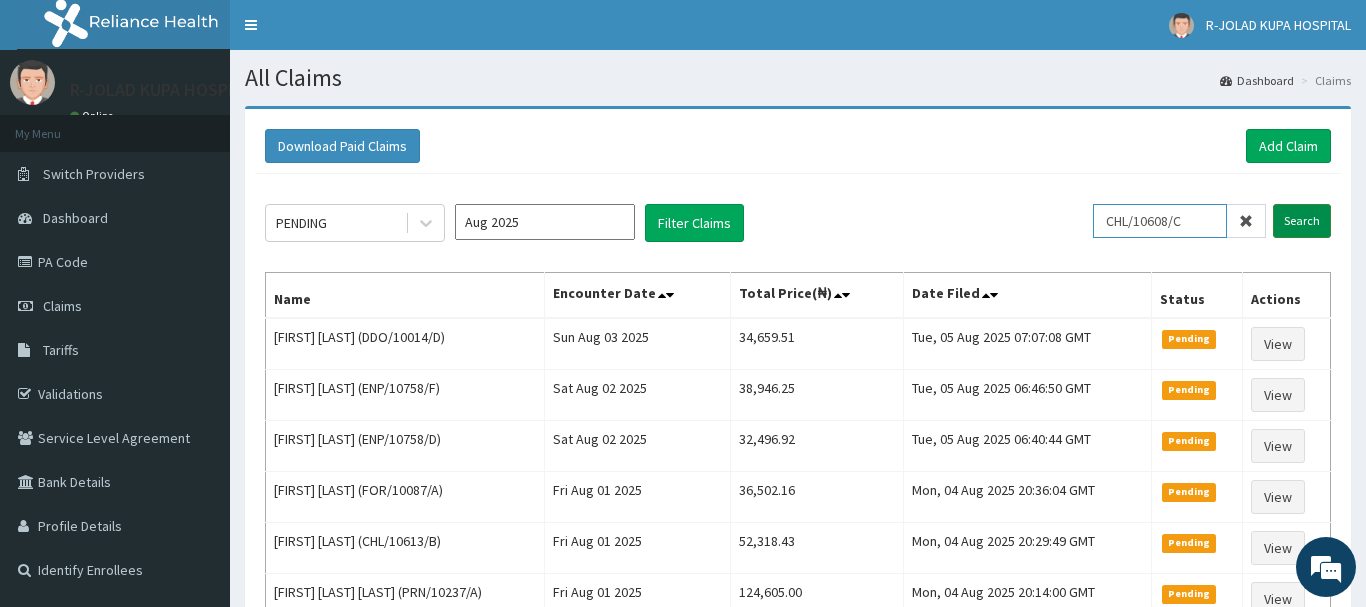 type on "CHL/10608/C" 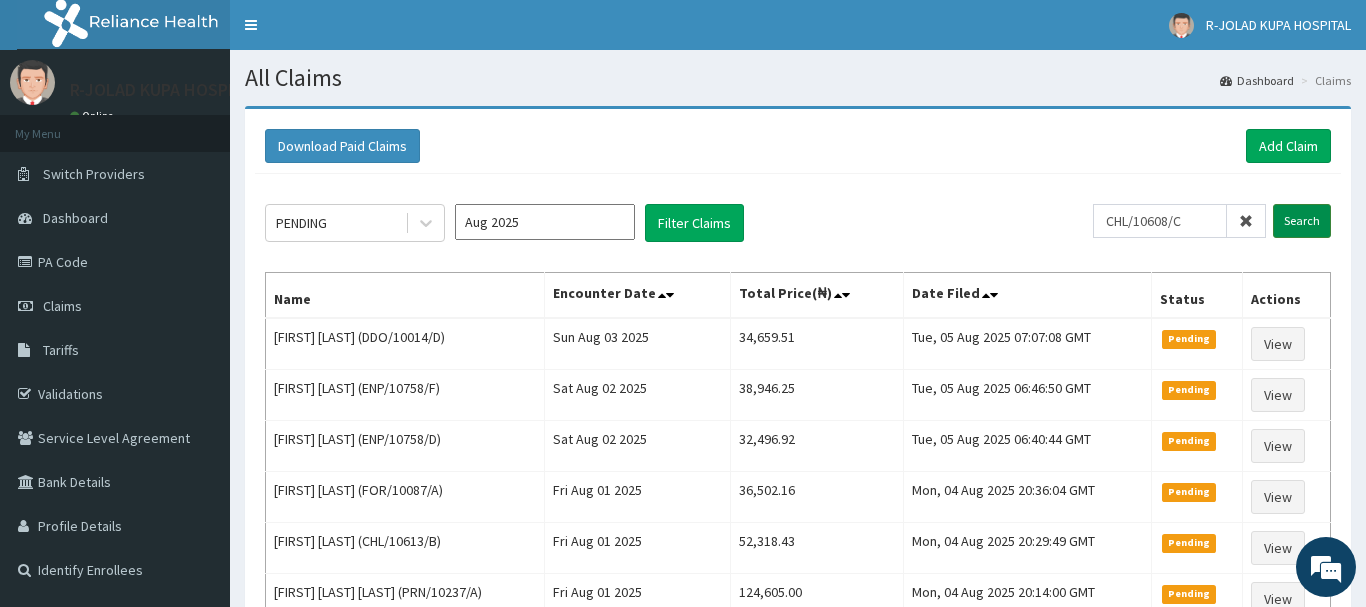 click on "Search" at bounding box center [1302, 221] 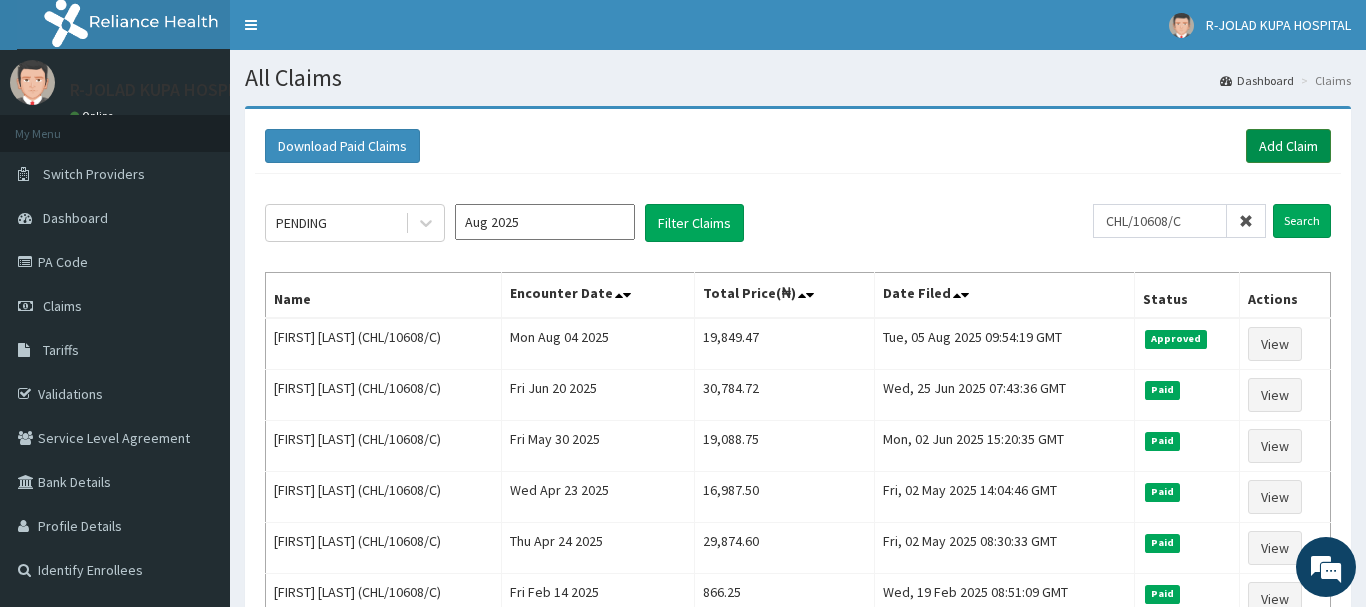 click on "Add Claim" at bounding box center [1288, 146] 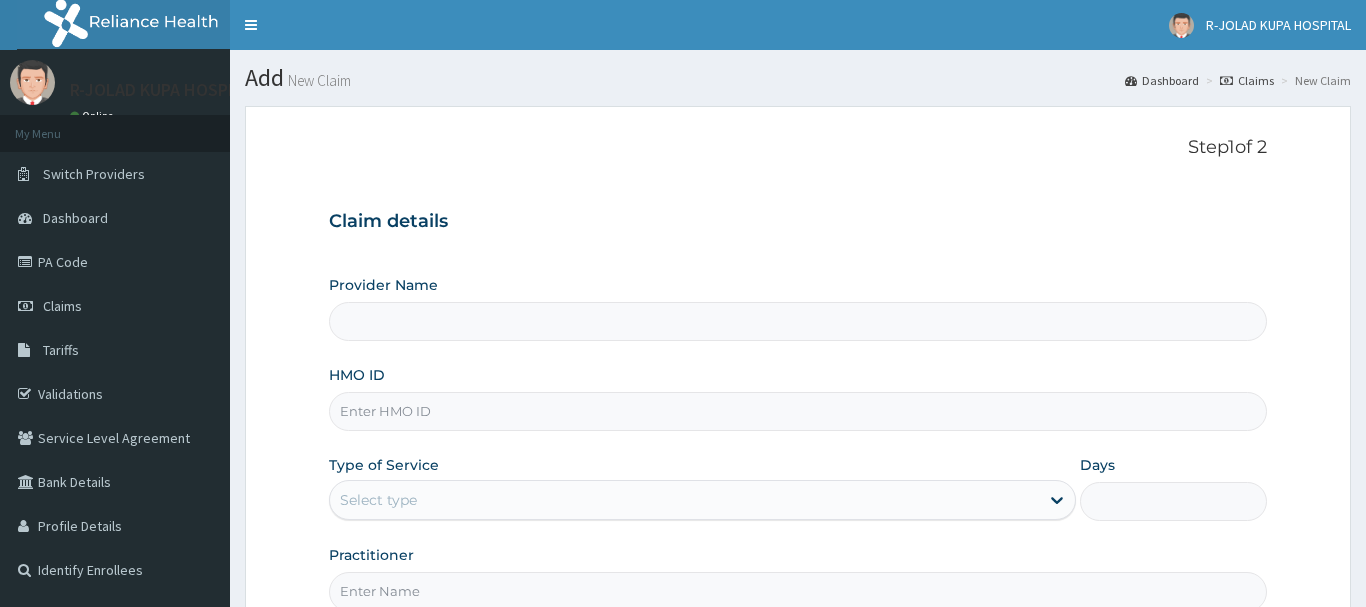 scroll, scrollTop: 204, scrollLeft: 0, axis: vertical 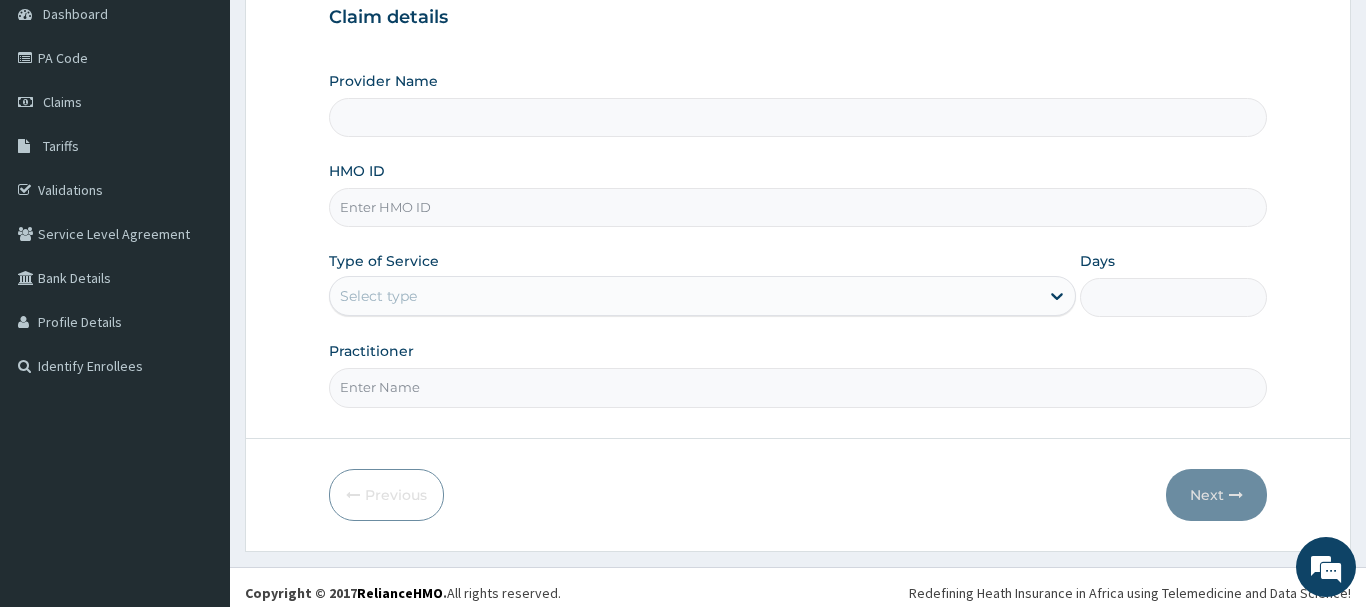 type on "R-Jolad Hospital Nigeria Limited(kupa)" 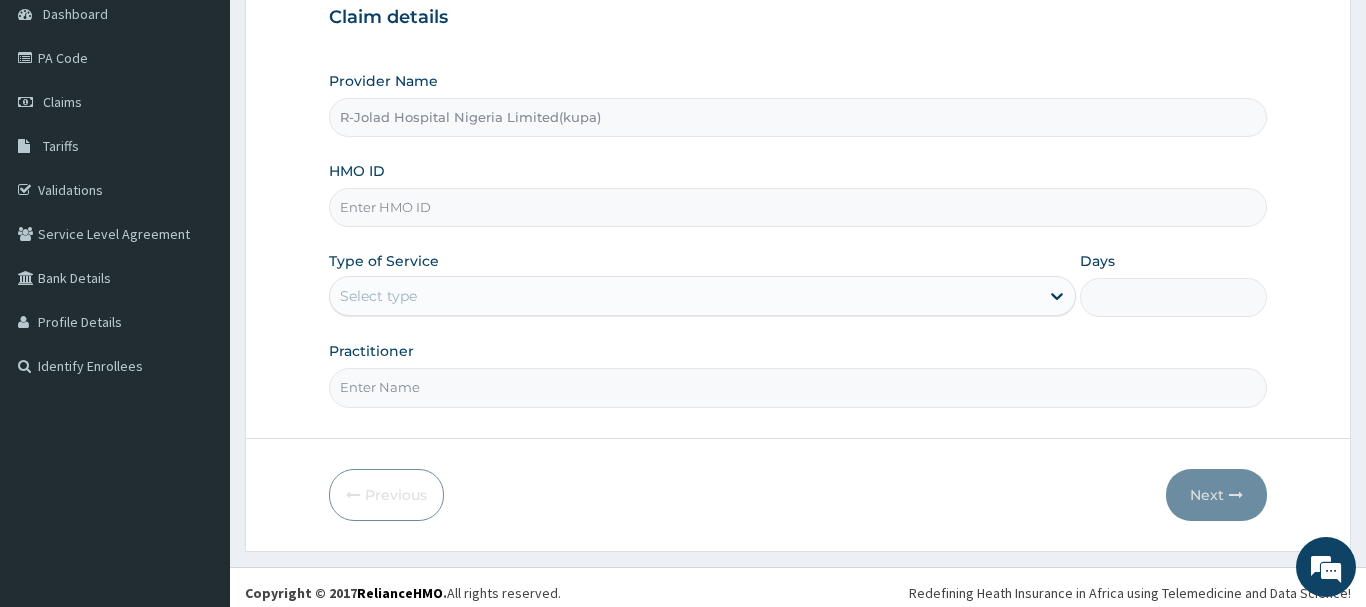 paste on "BFL/10089/A" 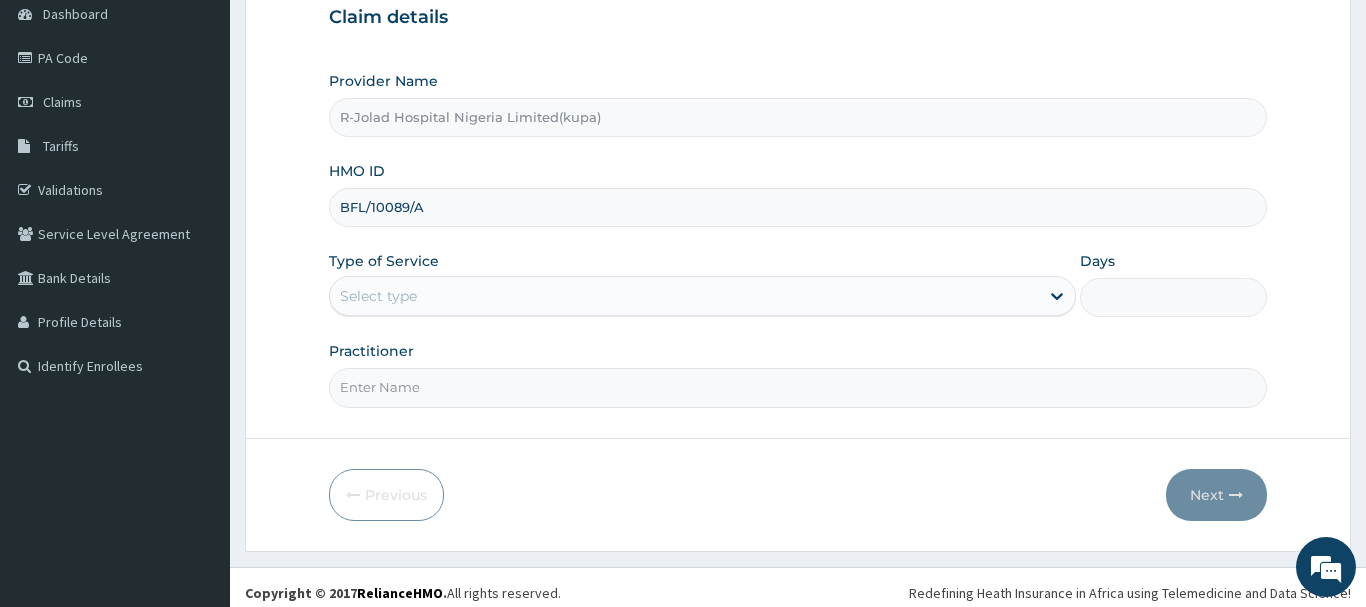 type on "BFL/10089/A" 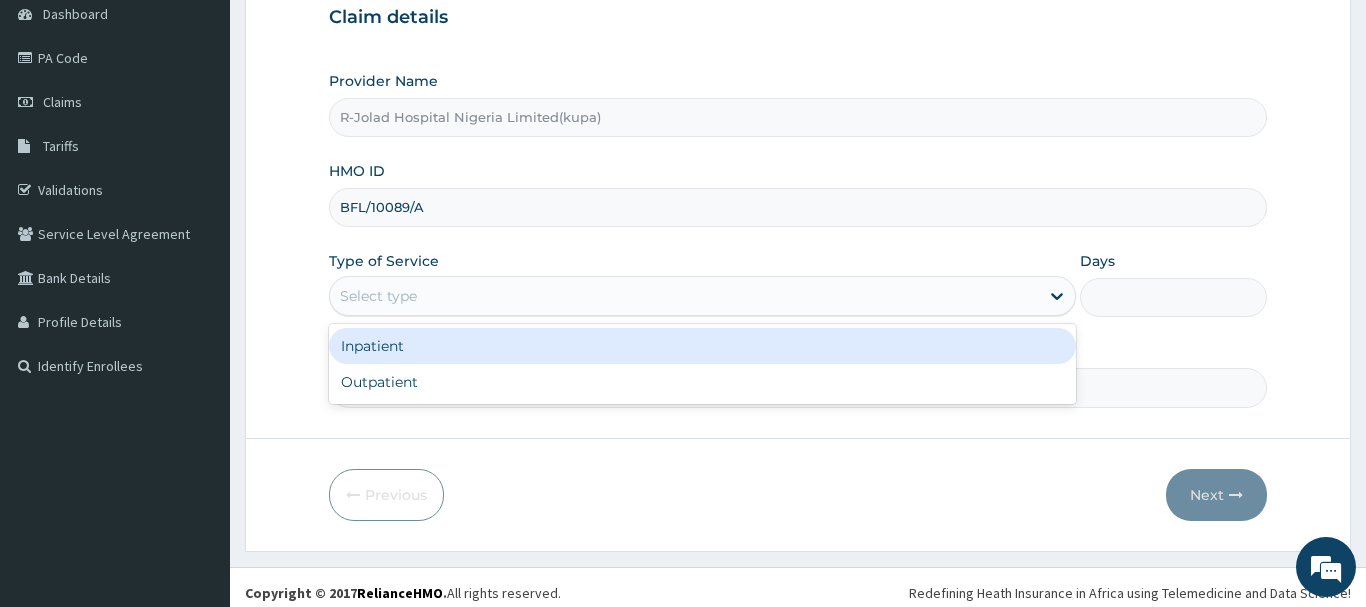 click on "Select type" at bounding box center (378, 296) 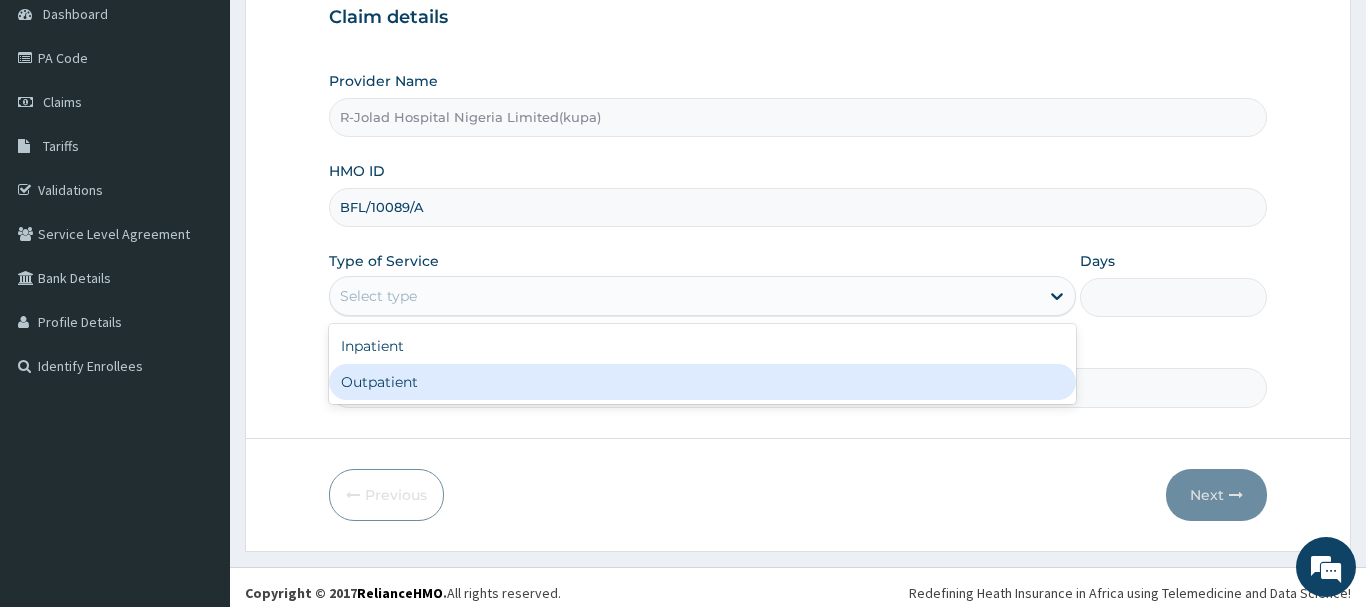 click on "Outpatient" at bounding box center (703, 382) 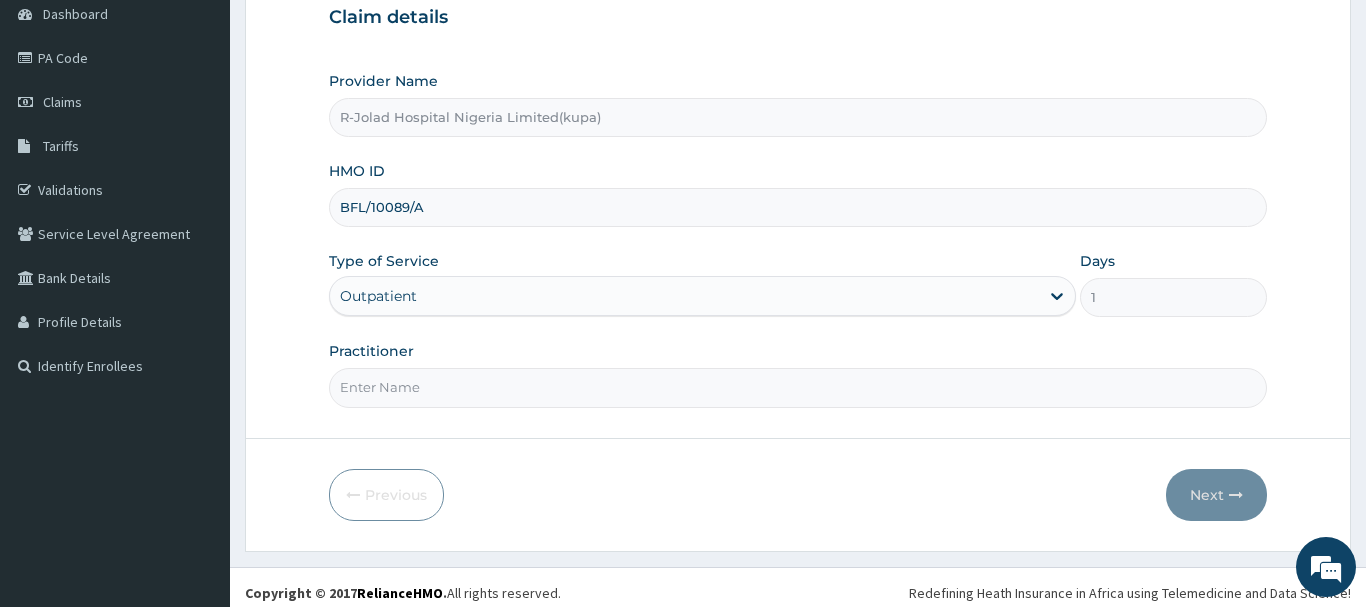 click on "Practitioner" at bounding box center [798, 387] 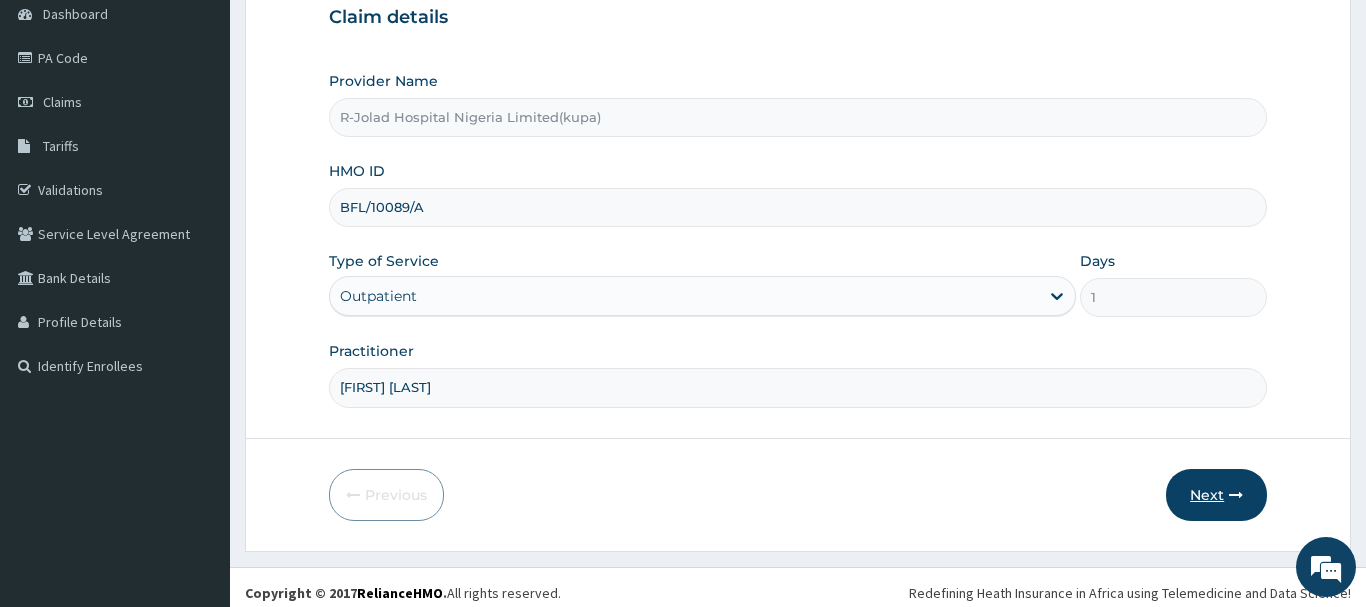 type on "Amarachi Onwuegbuchulam" 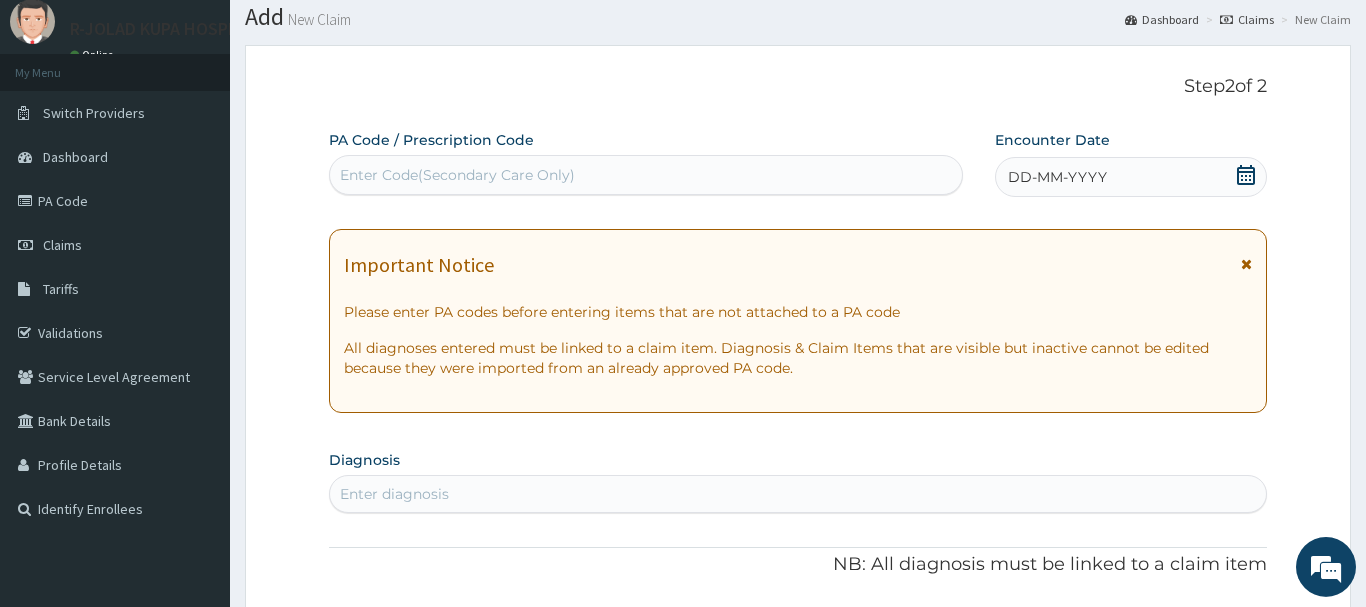 scroll, scrollTop: 0, scrollLeft: 0, axis: both 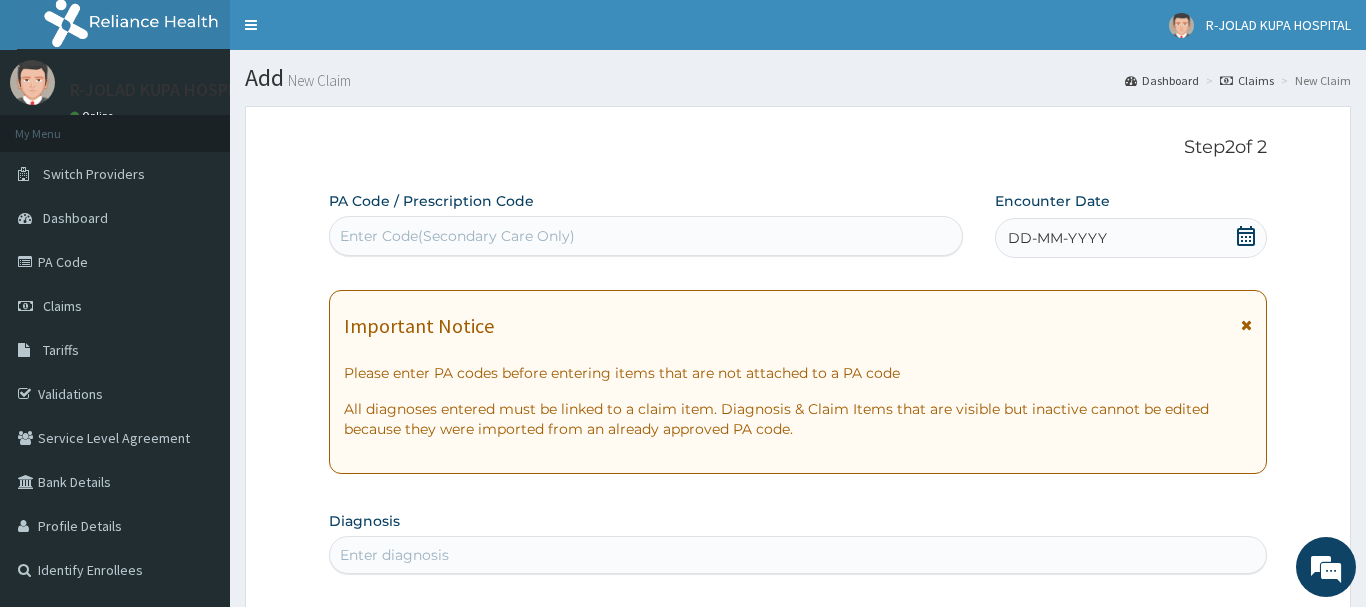 click 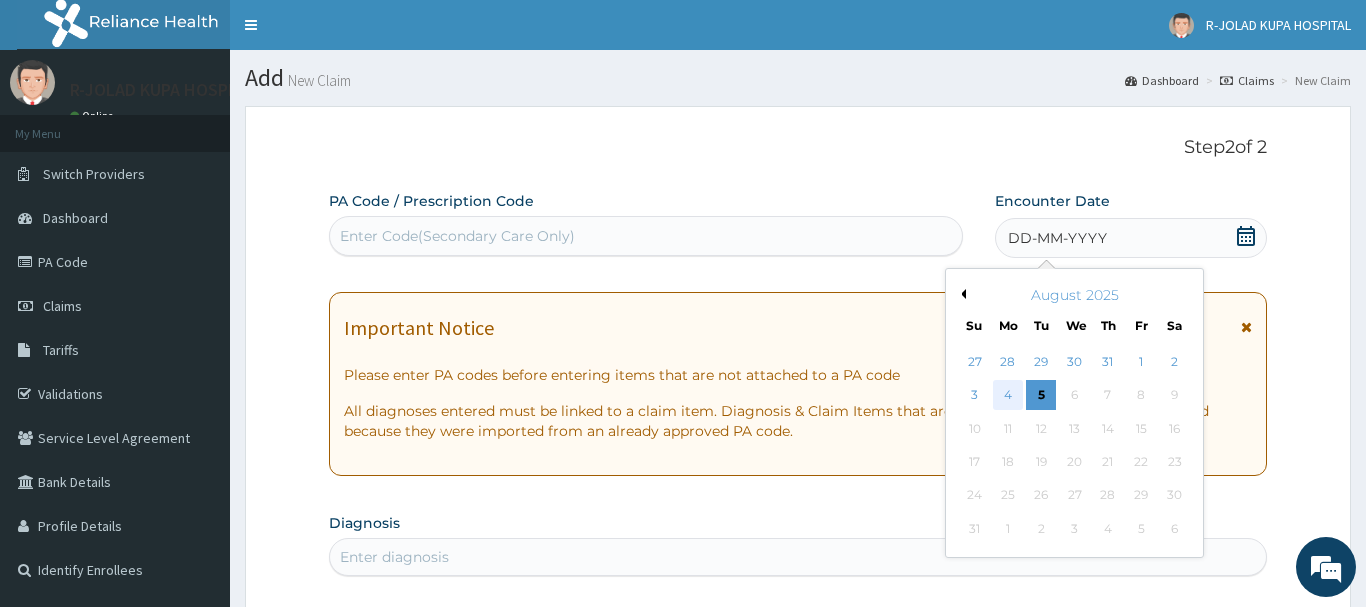 click on "4" at bounding box center [1008, 396] 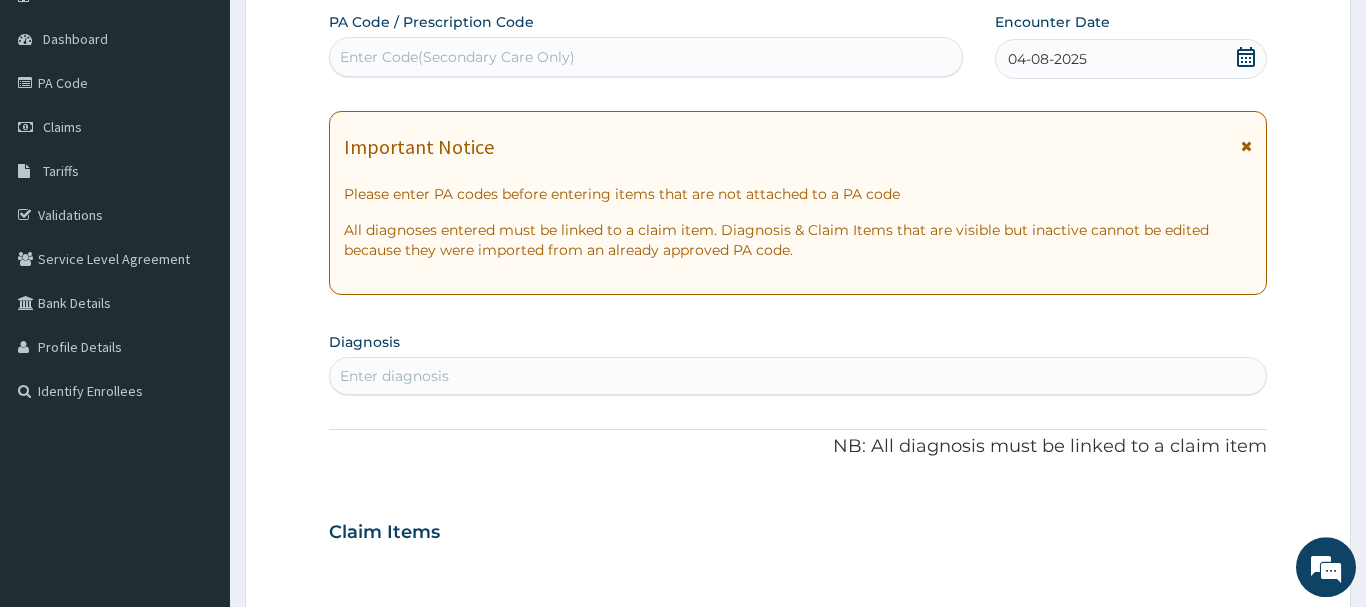 scroll, scrollTop: 204, scrollLeft: 0, axis: vertical 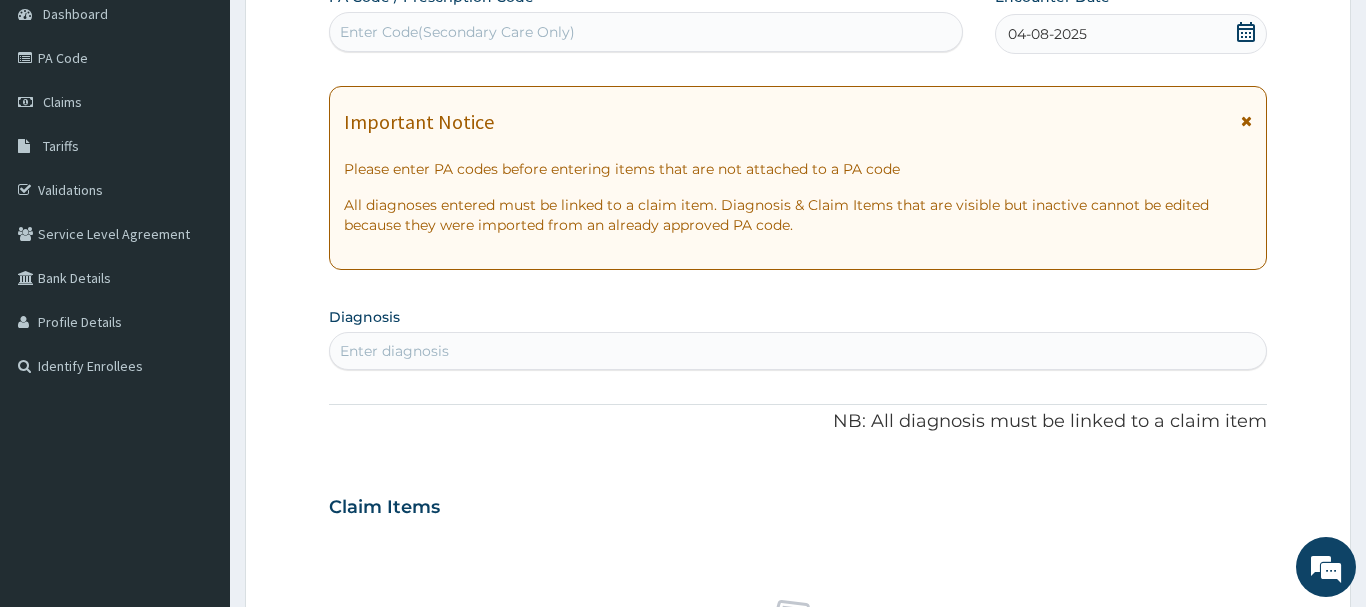 click on "Enter diagnosis" at bounding box center (394, 351) 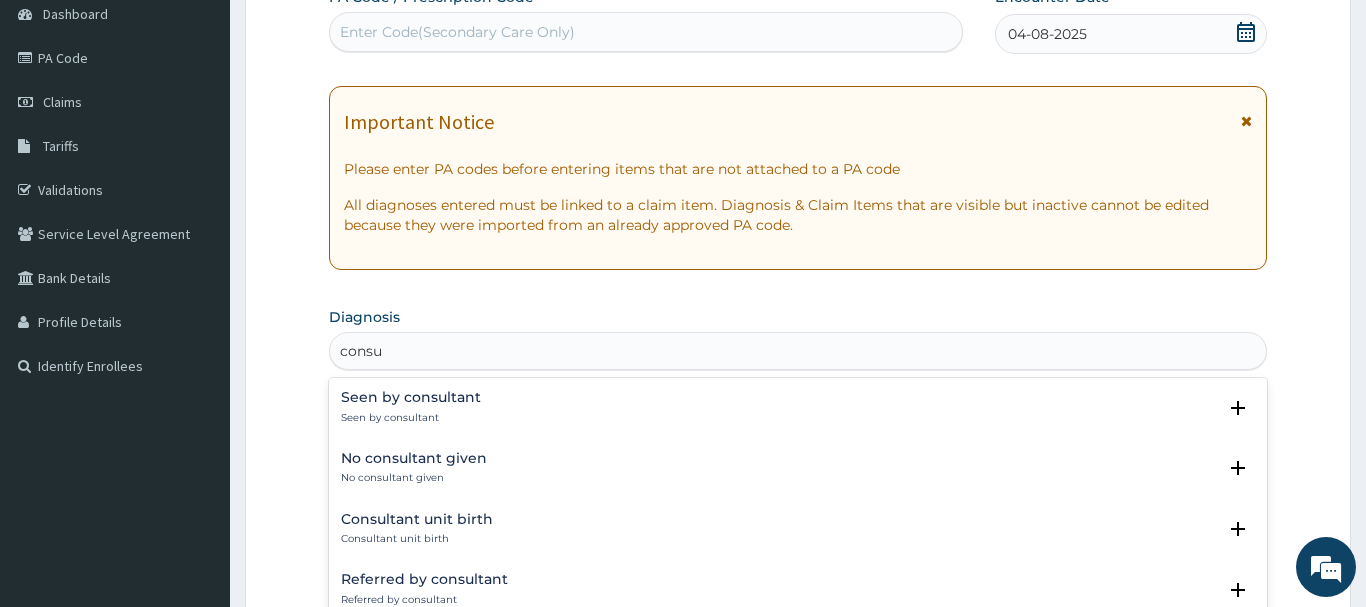 type on "consul" 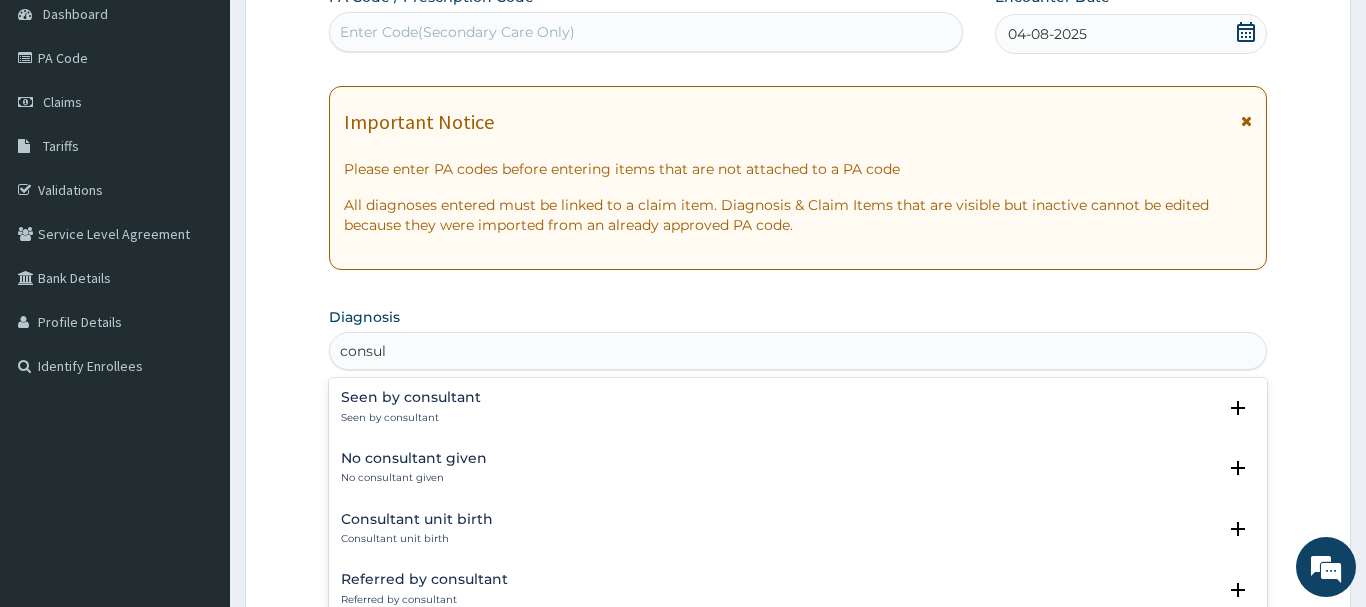 click on "Seen by consultant" at bounding box center [411, 397] 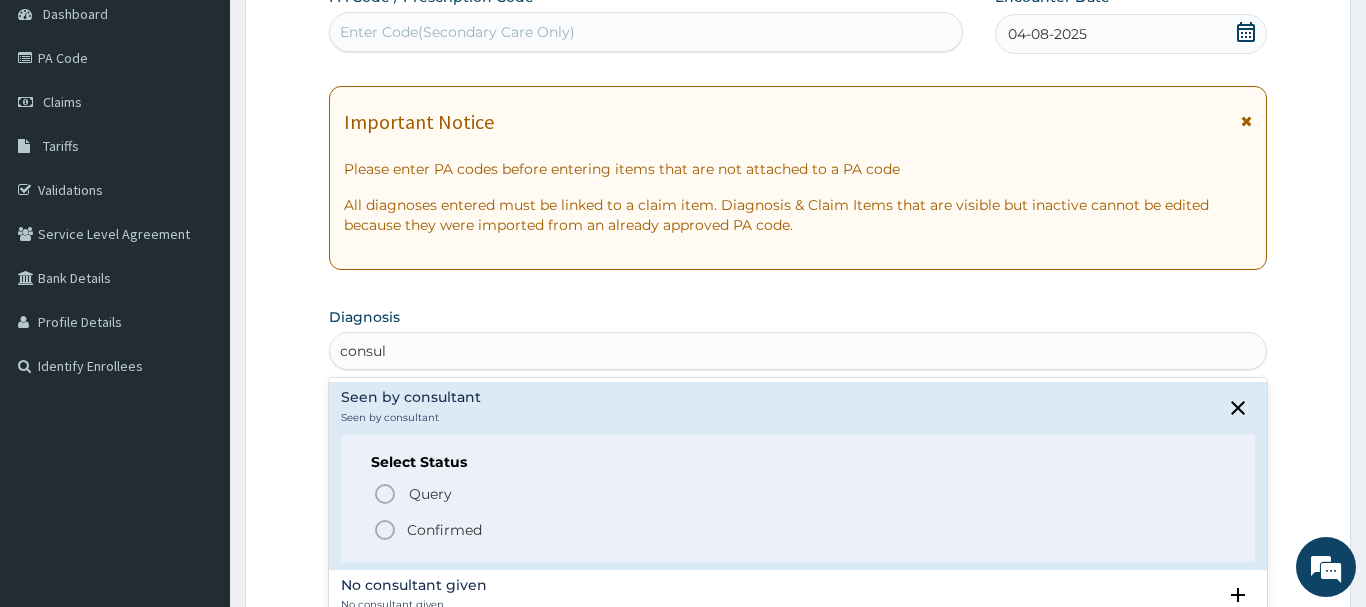 click 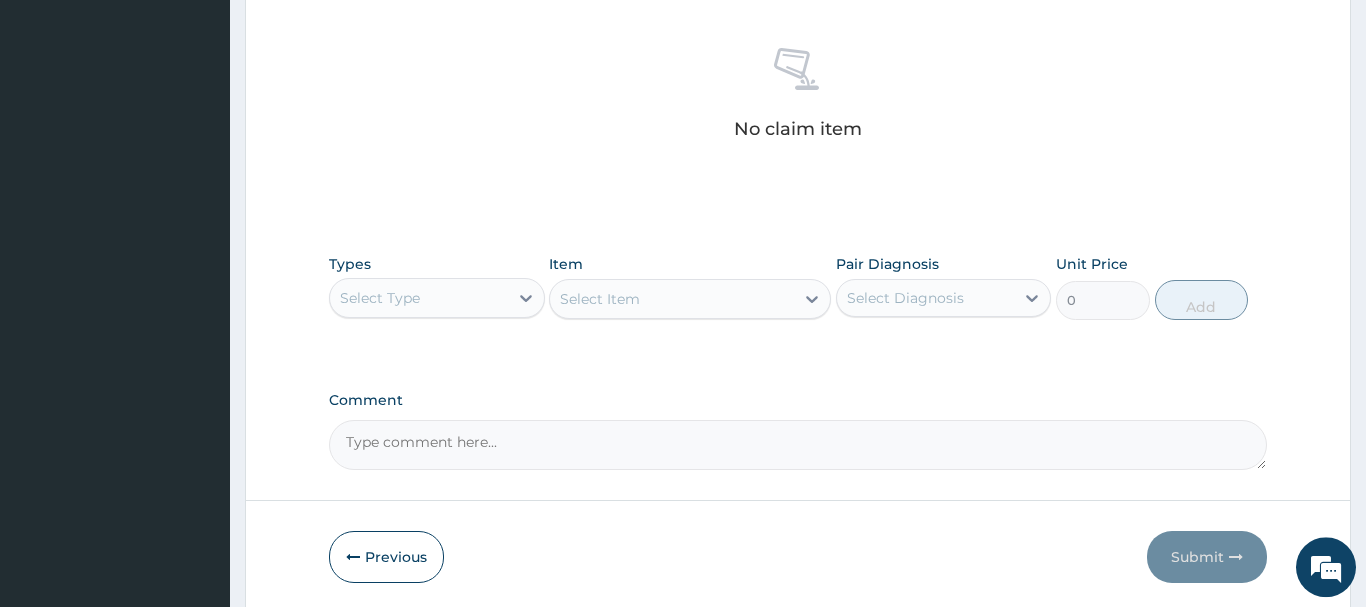 scroll, scrollTop: 816, scrollLeft: 0, axis: vertical 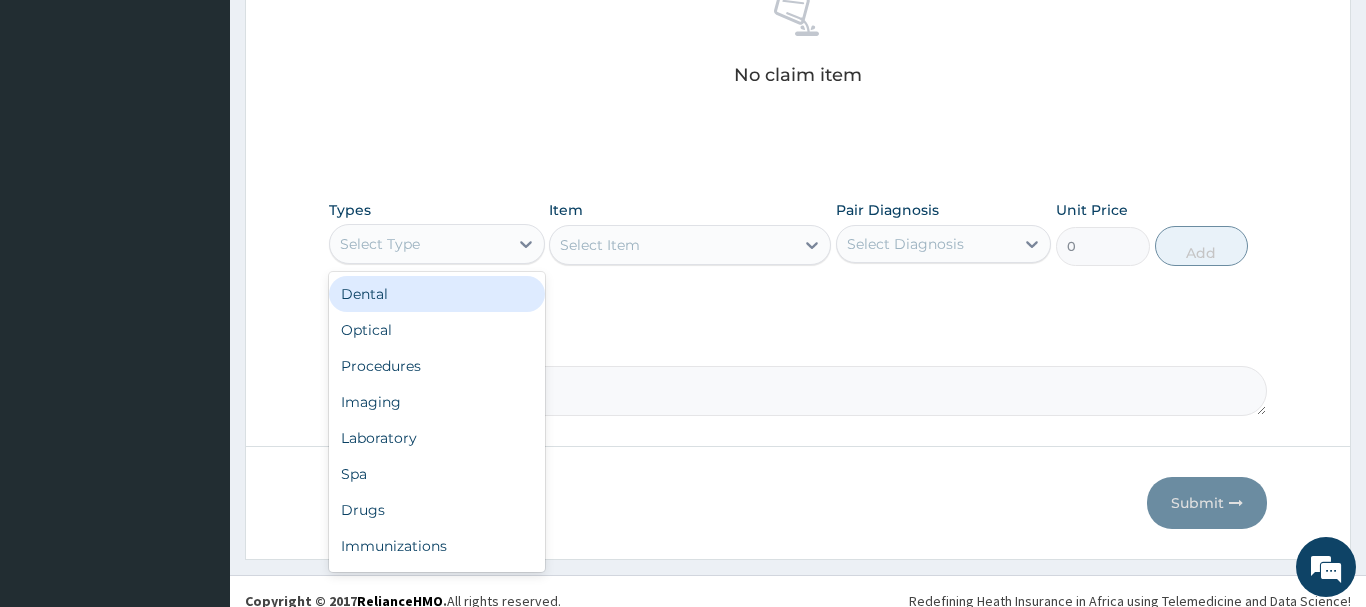 drag, startPoint x: 412, startPoint y: 248, endPoint x: 457, endPoint y: 241, distance: 45.54119 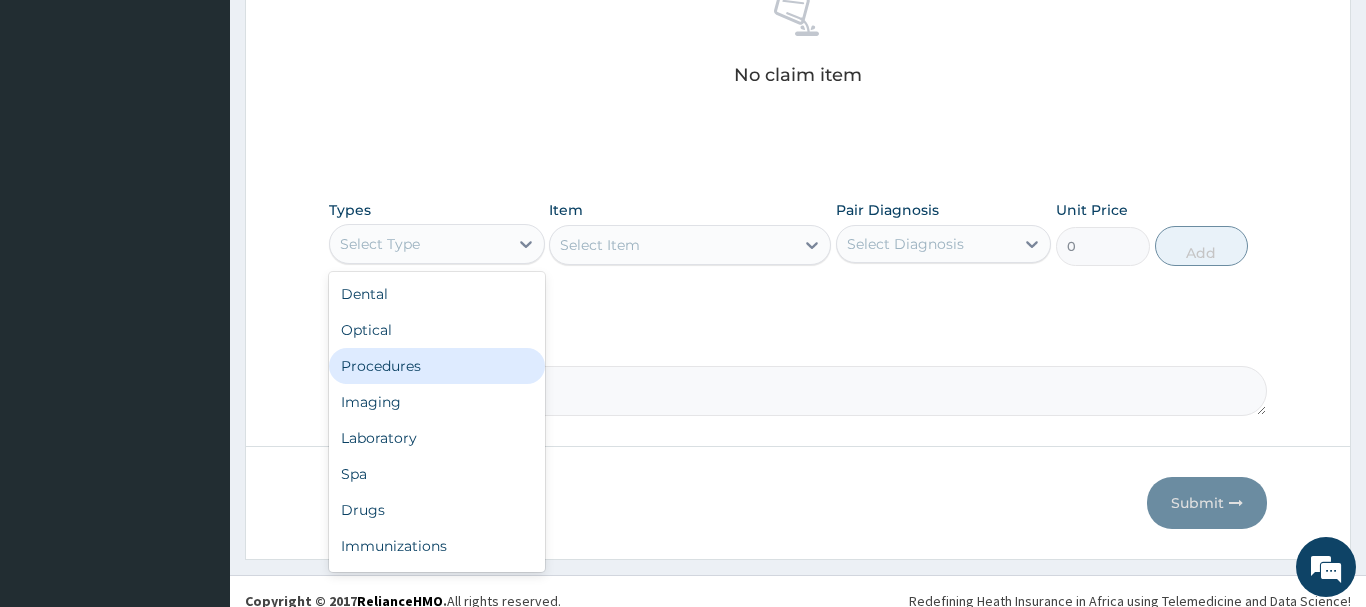 click on "Procedures" at bounding box center (437, 366) 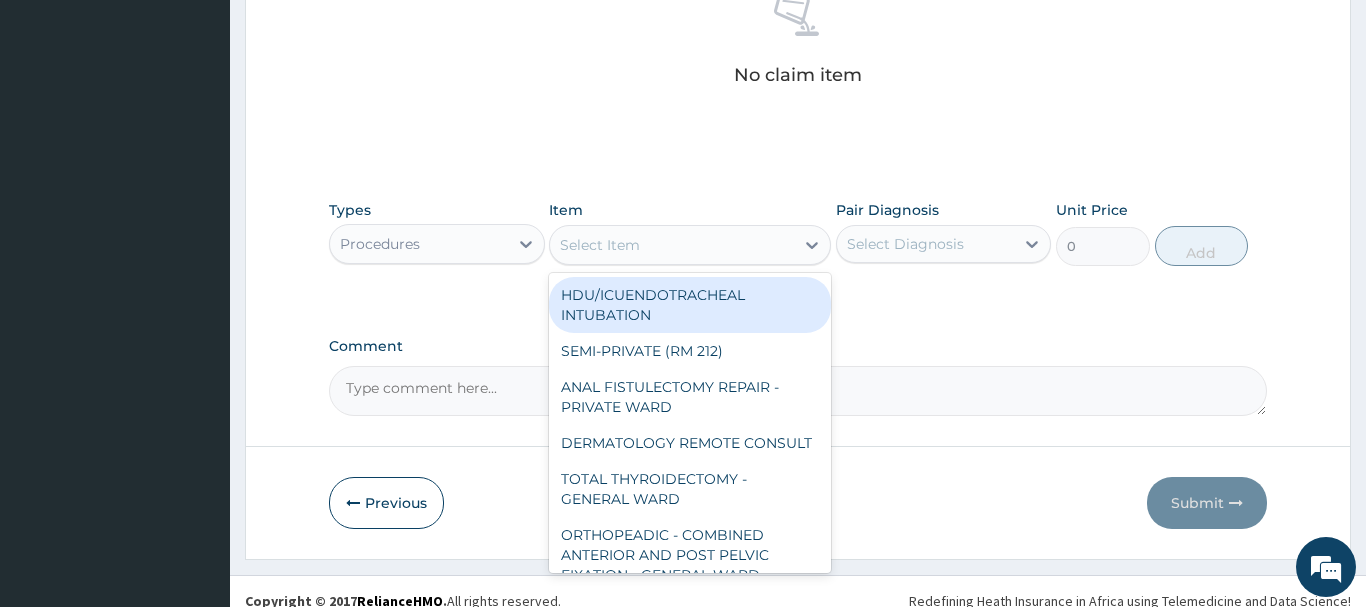 click on "Select Item" at bounding box center (600, 245) 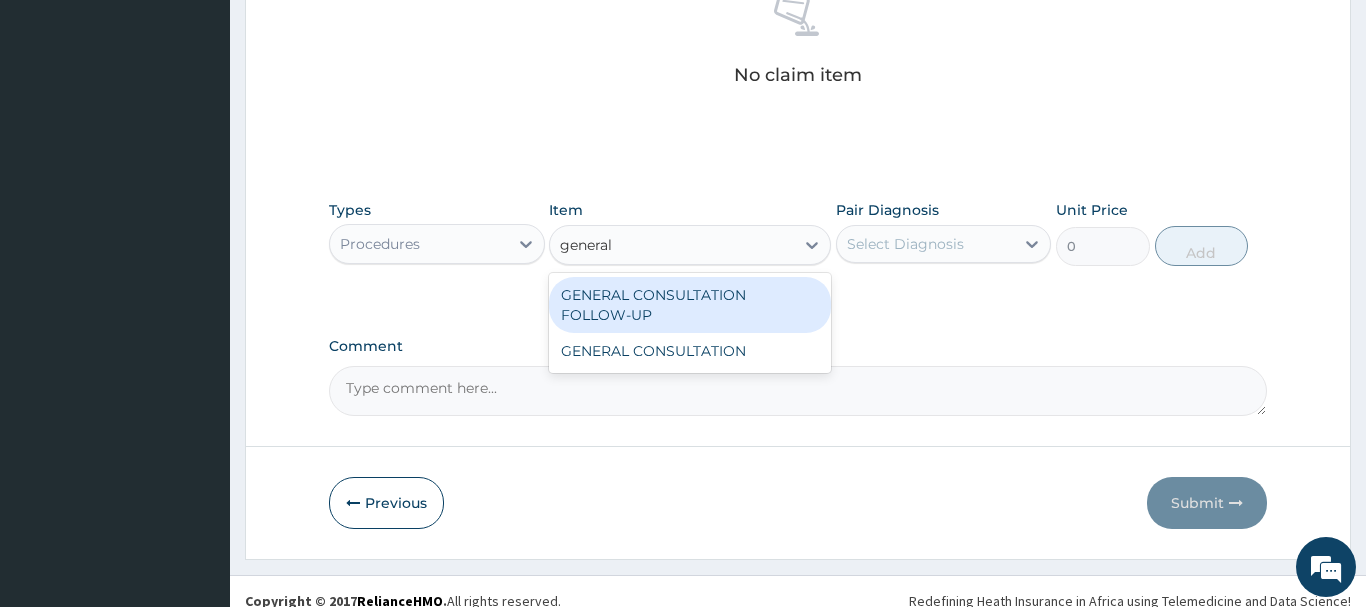 type on "general c" 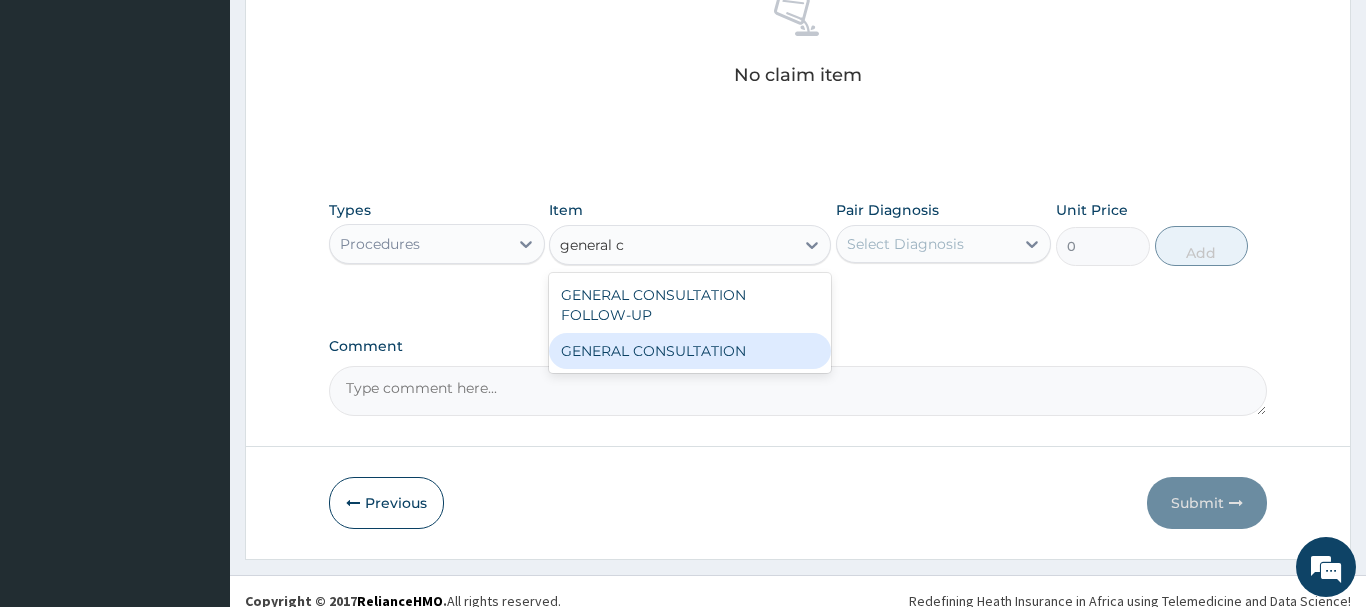 click on "GENERAL CONSULTATION" at bounding box center [690, 351] 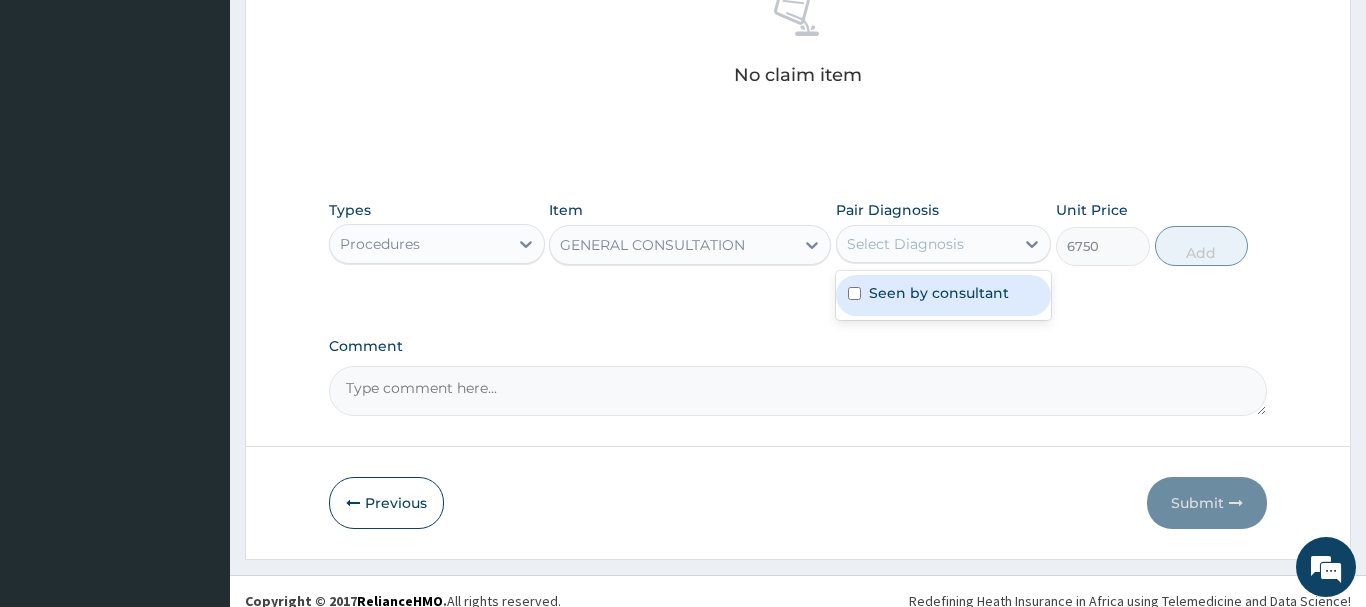 click on "Select Diagnosis" at bounding box center (905, 244) 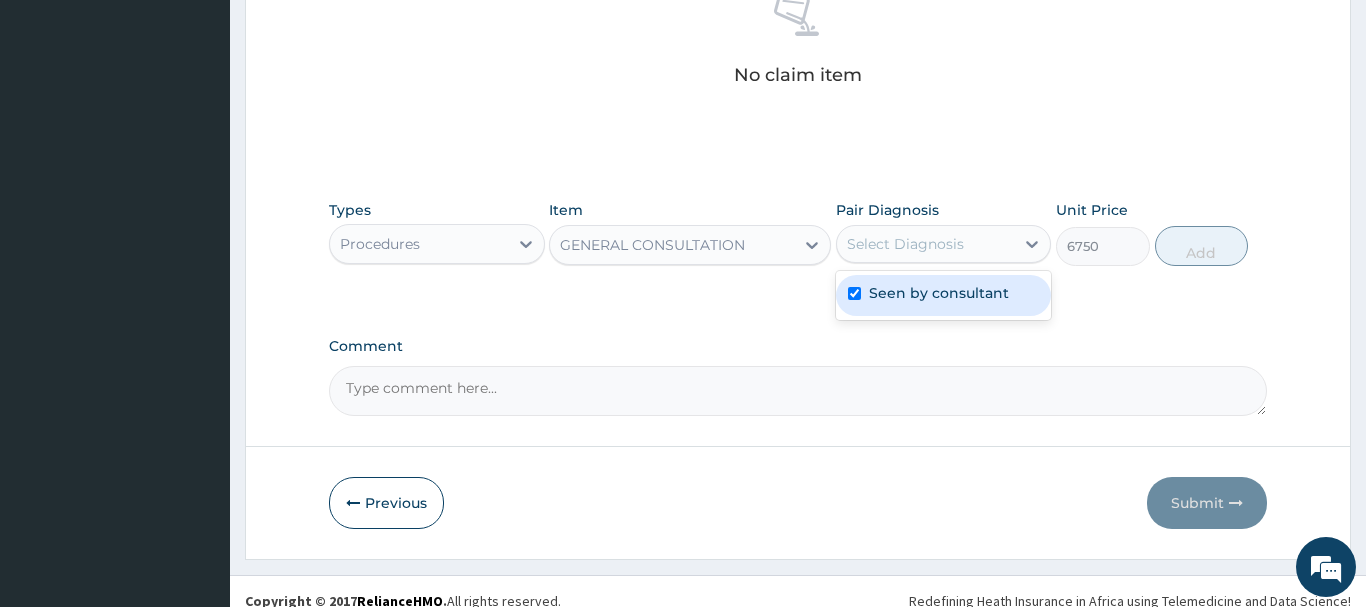 checkbox on "true" 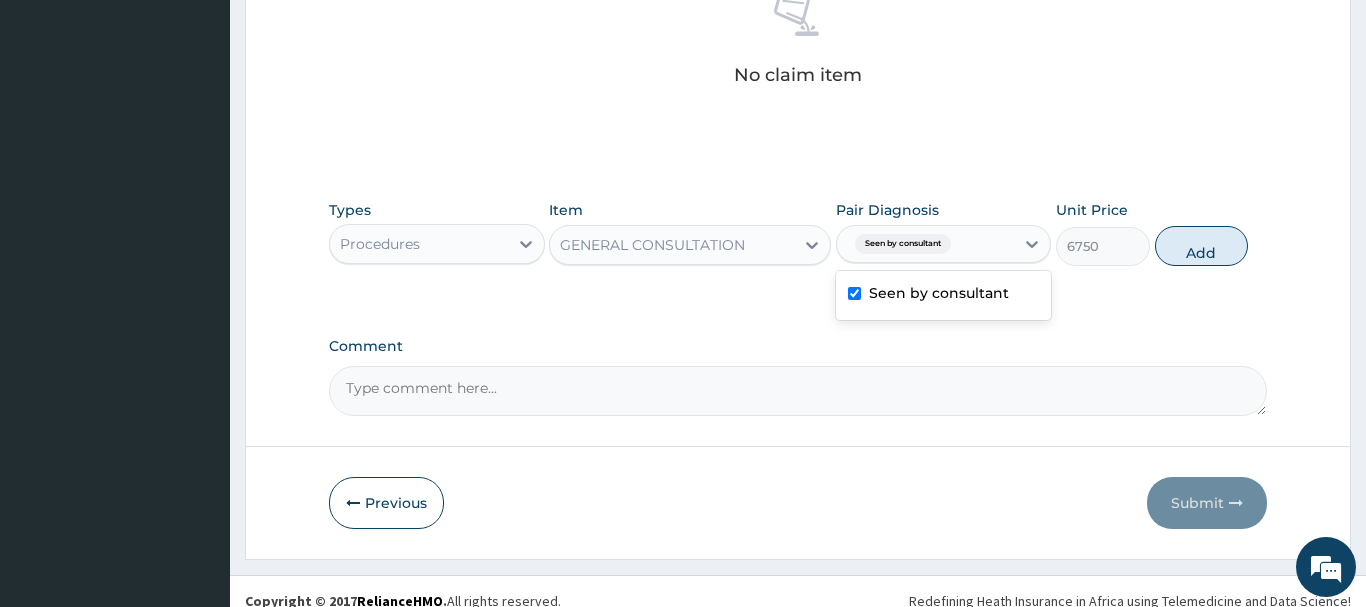 click on "Types Procedures Item GENERAL CONSULTATION Pair Diagnosis option Seen by consultant, selected. option Seen by consultant selected, 1 of 1. 1 result available. Use Up and Down to choose options, press Enter to select the currently focused option, press Escape to exit the menu, press Tab to select the option and exit the menu. Seen by consultant Seen by consultant Unit Price 6750 Add" at bounding box center (798, 248) 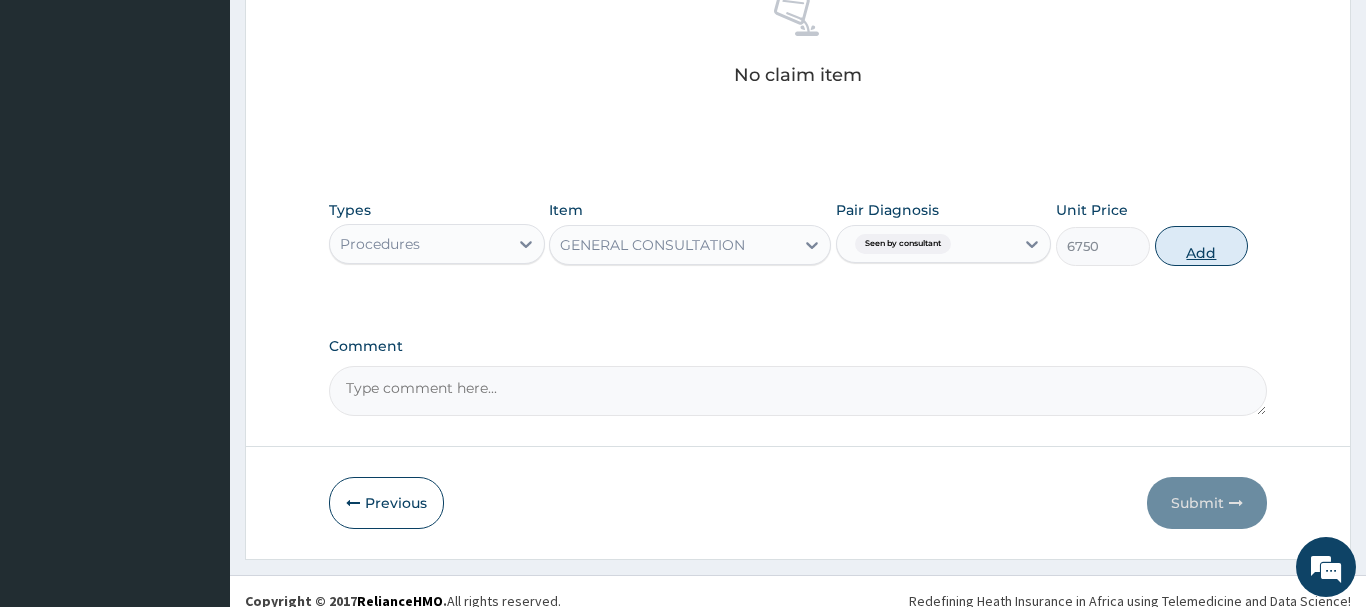 click on "Add" at bounding box center (1202, 246) 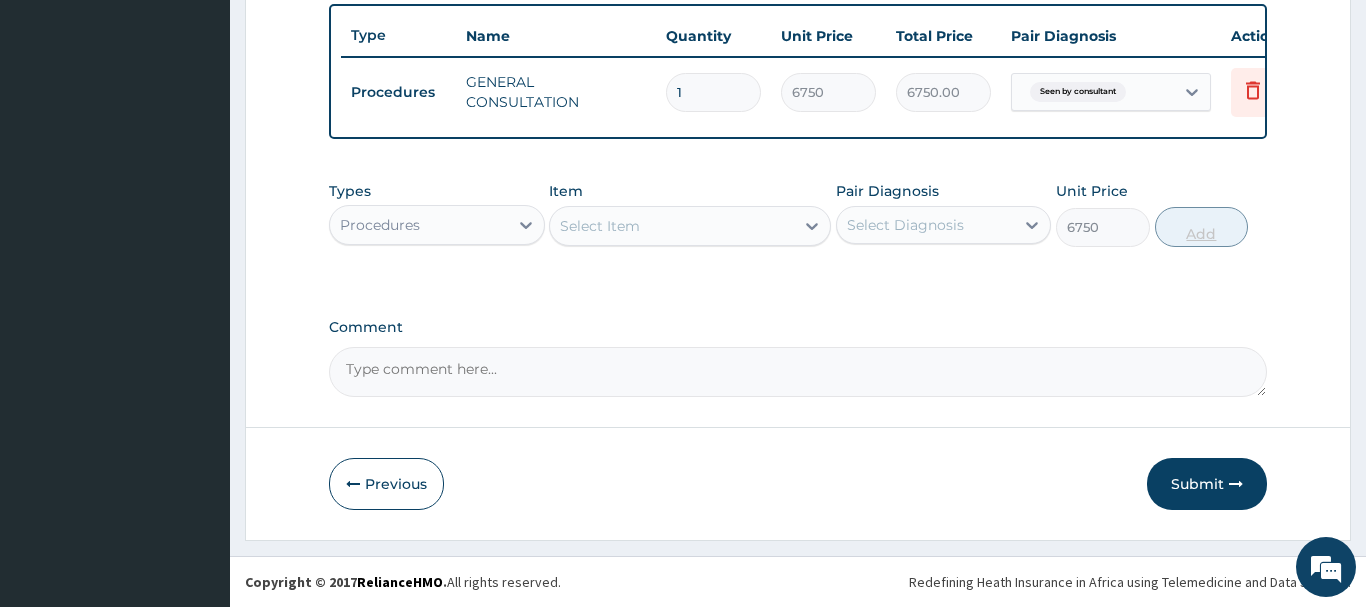 type on "0" 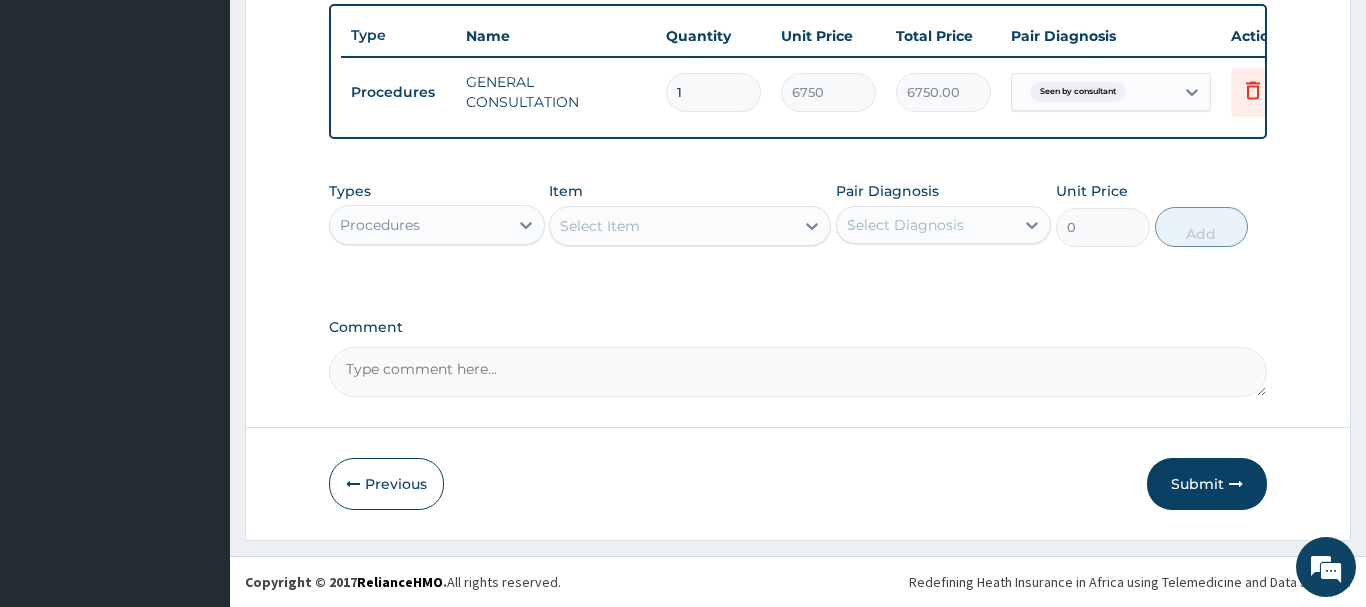 scroll, scrollTop: 740, scrollLeft: 0, axis: vertical 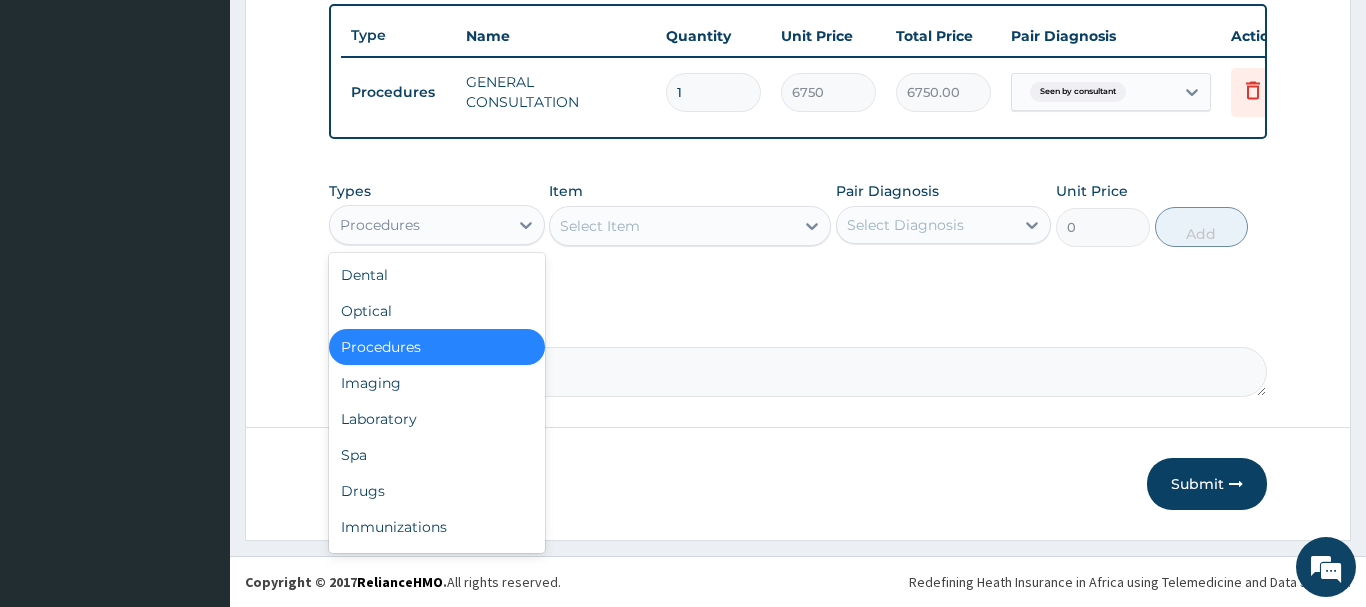 click on "Procedures" at bounding box center [380, 225] 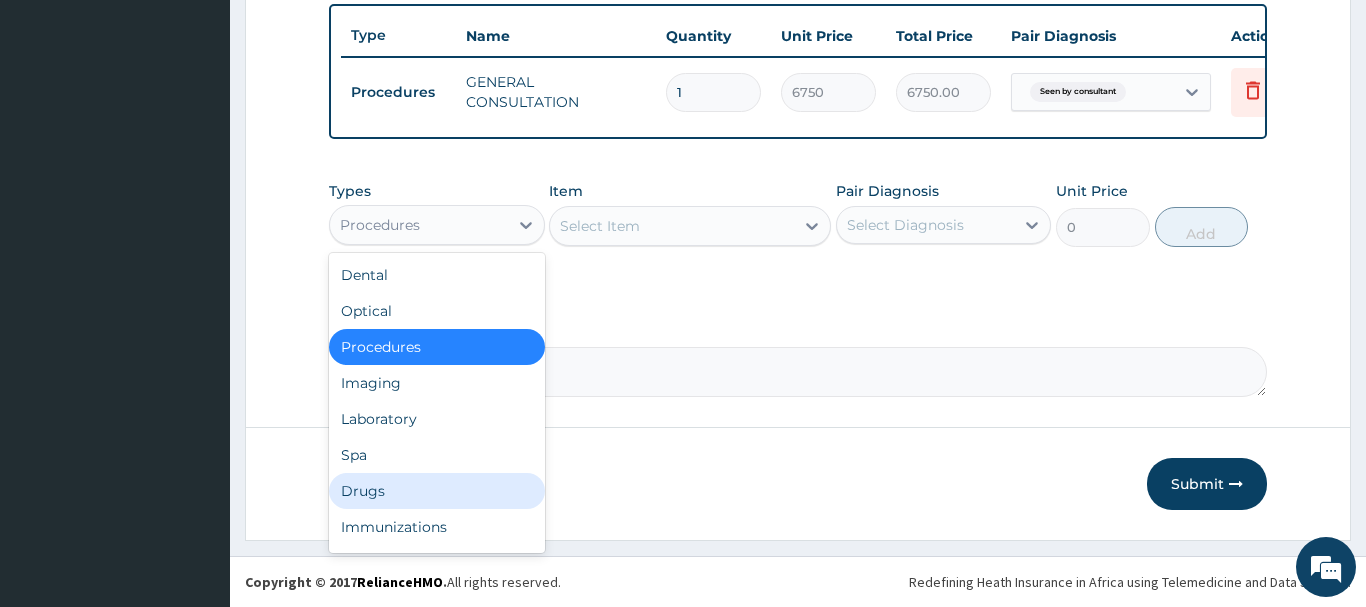 click on "Drugs" at bounding box center (437, 491) 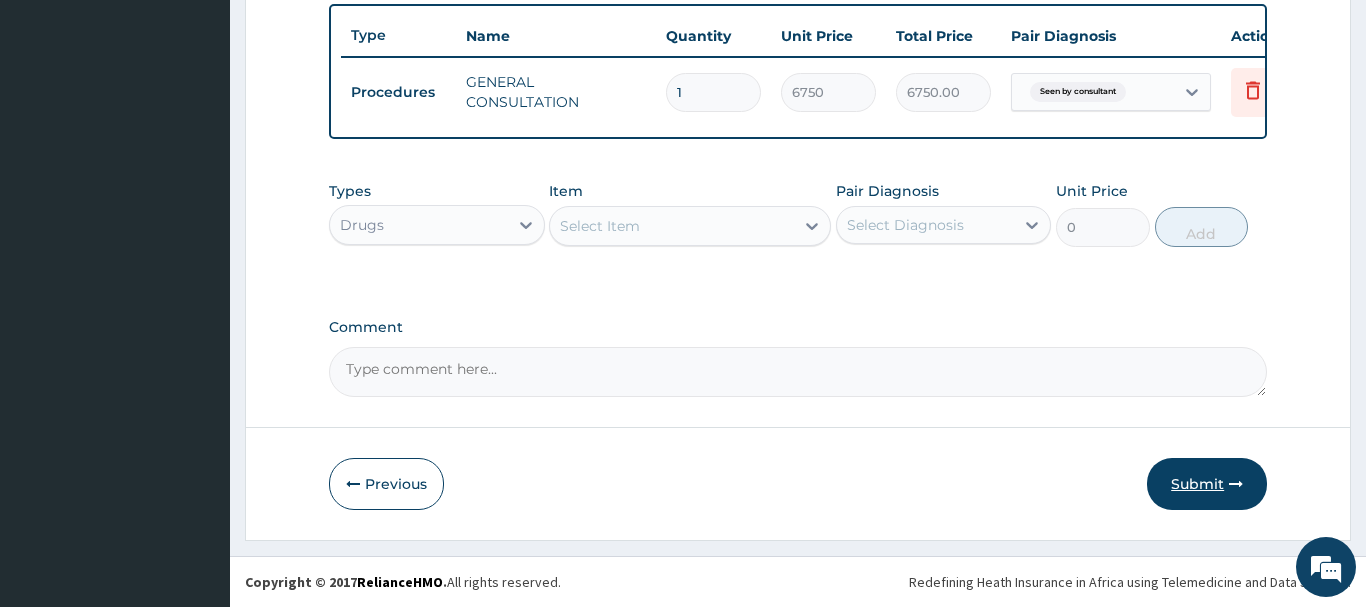 click on "Submit" at bounding box center [1207, 484] 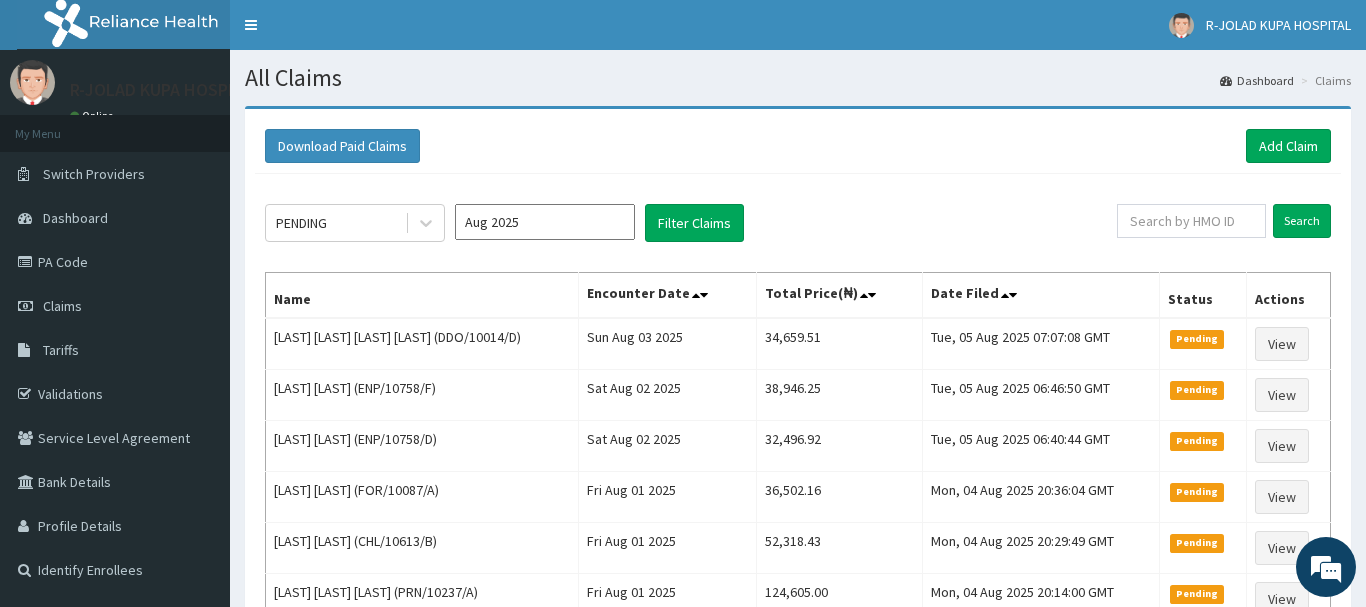 scroll, scrollTop: 0, scrollLeft: 0, axis: both 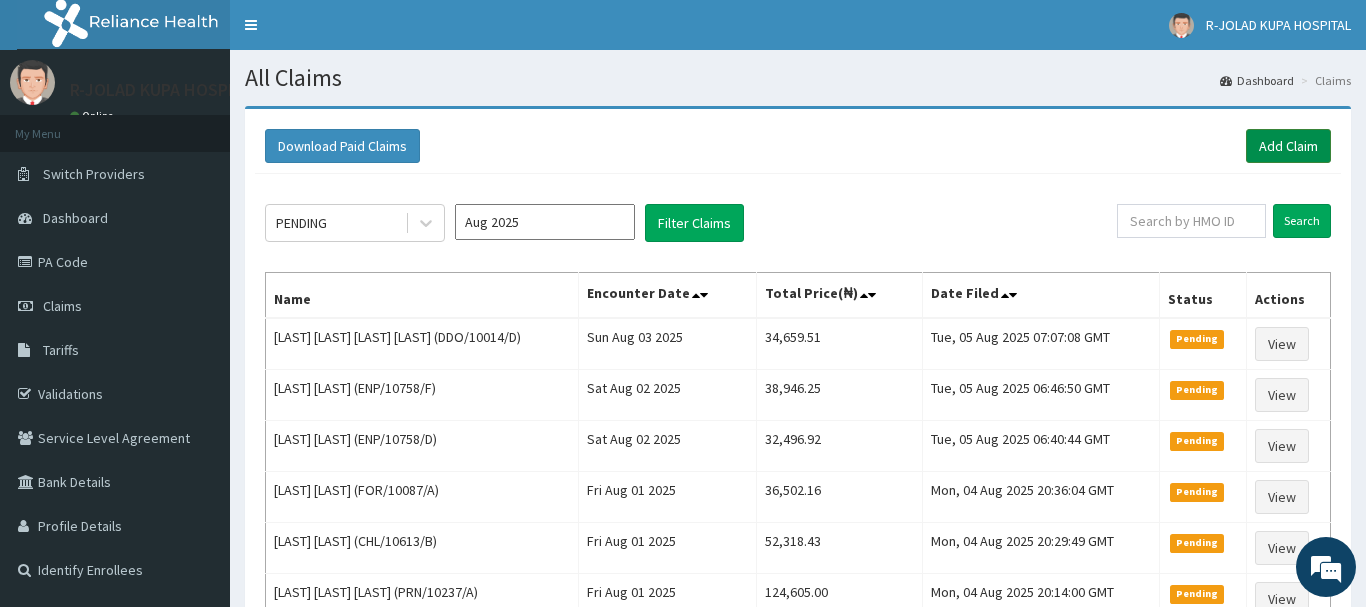 click on "Add Claim" at bounding box center [1288, 146] 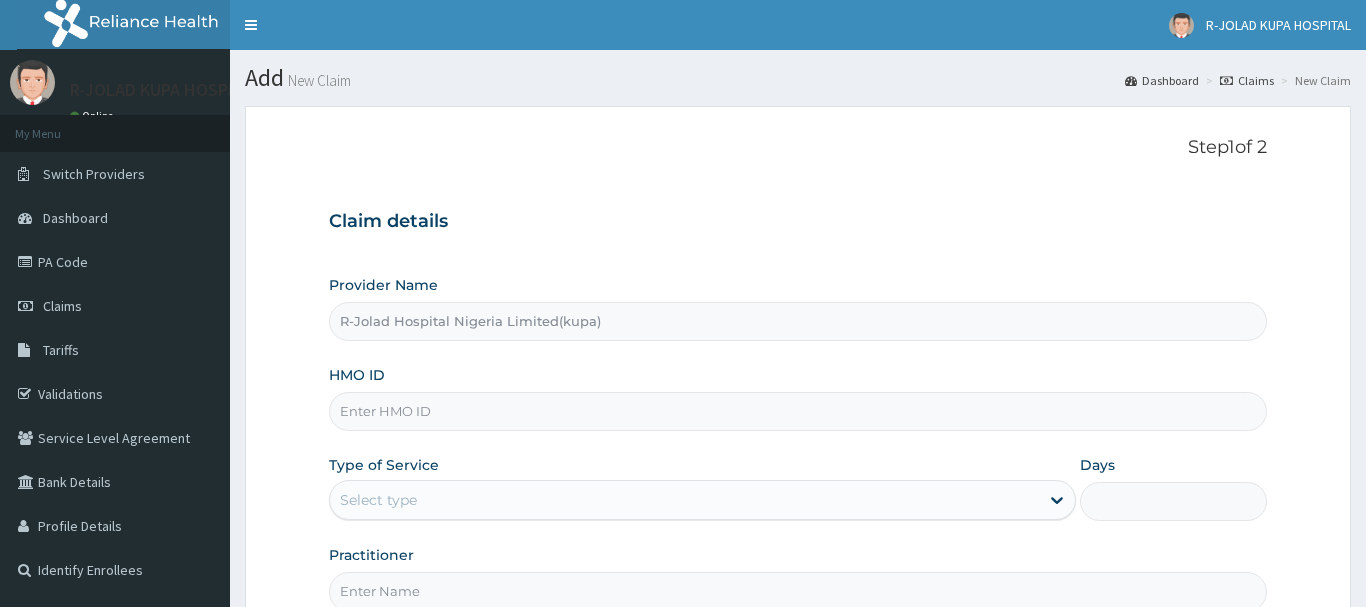 scroll, scrollTop: 0, scrollLeft: 0, axis: both 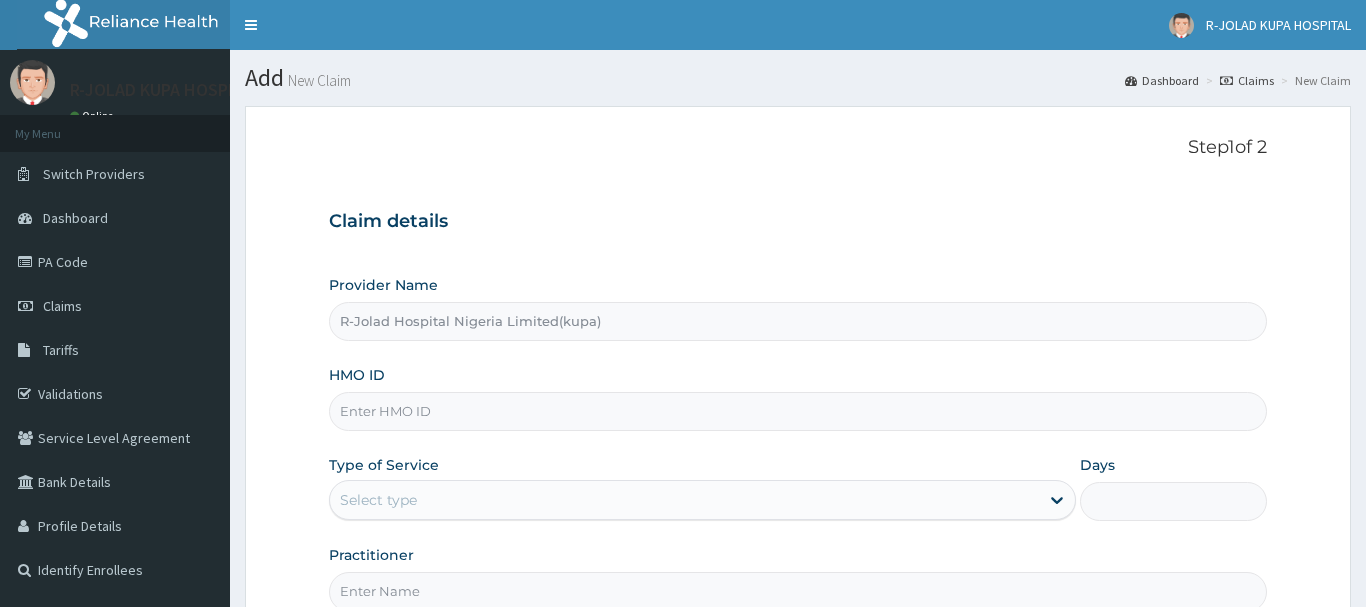 click on "Claims" at bounding box center [62, 306] 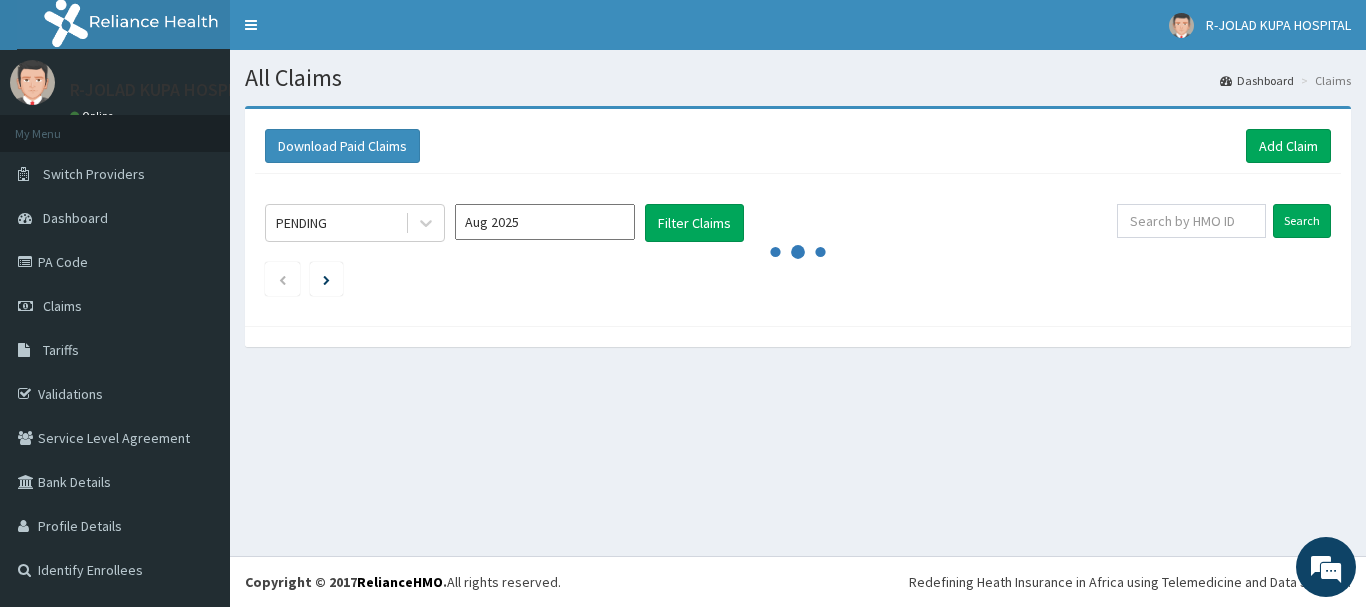 scroll, scrollTop: 0, scrollLeft: 0, axis: both 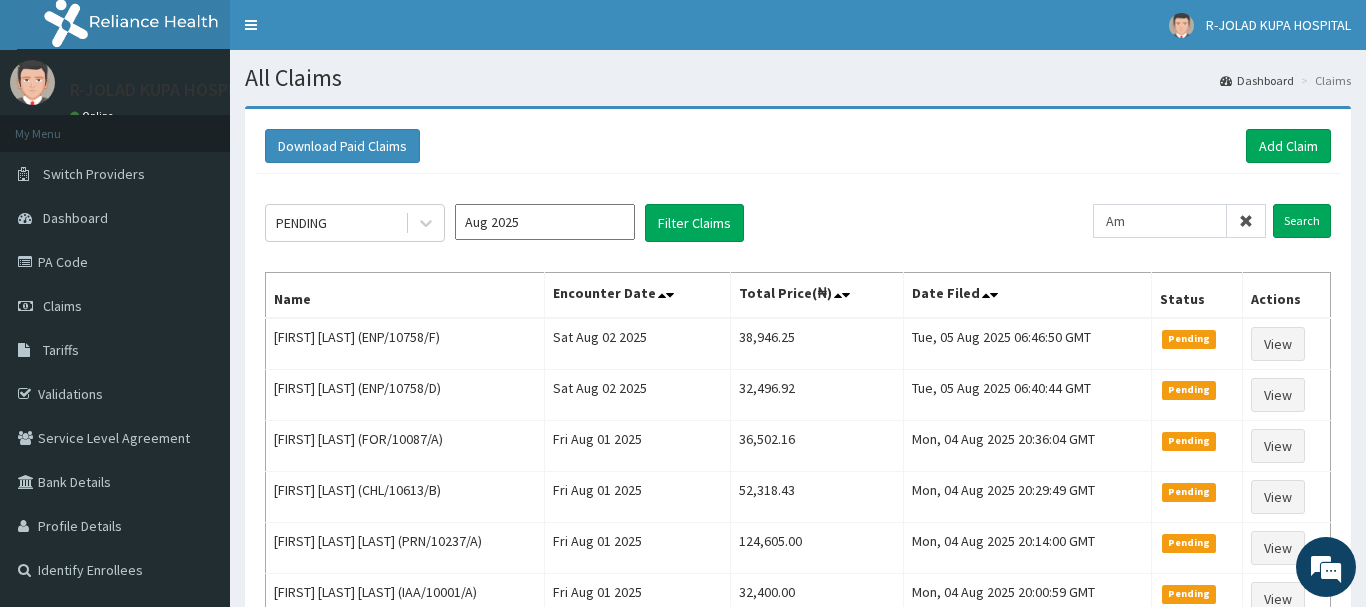 type on "A" 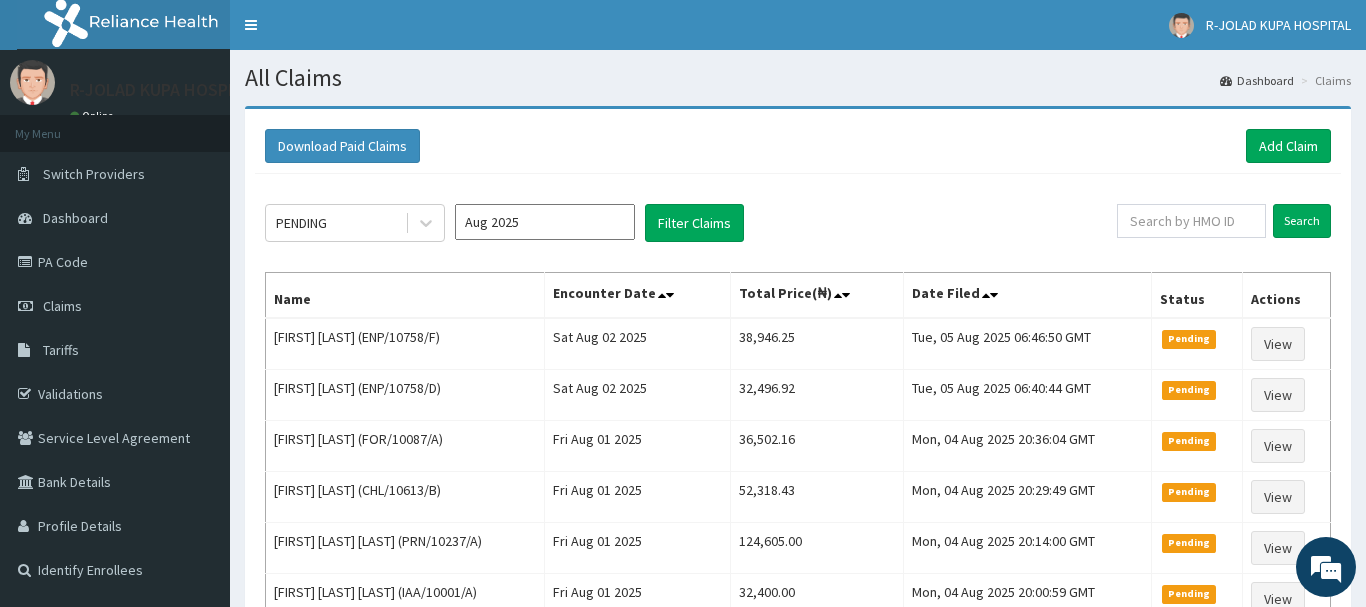 scroll, scrollTop: 0, scrollLeft: 0, axis: both 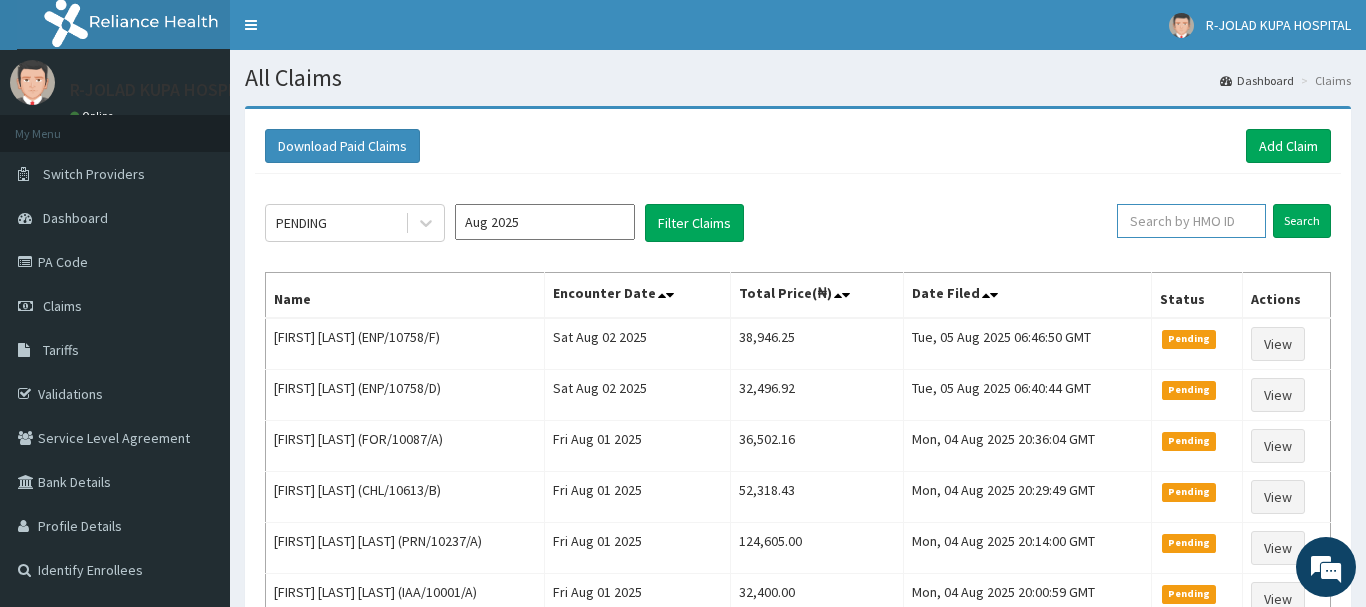 paste on "BFL/10089/A" 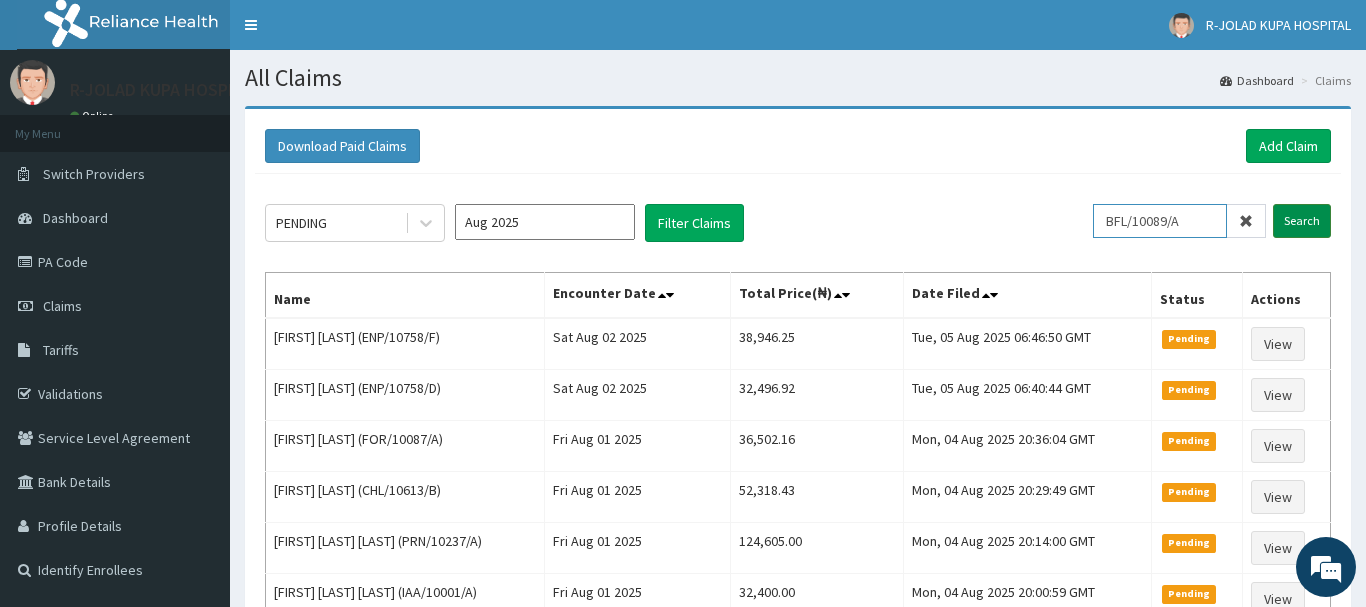 type on "BFL/10089/A" 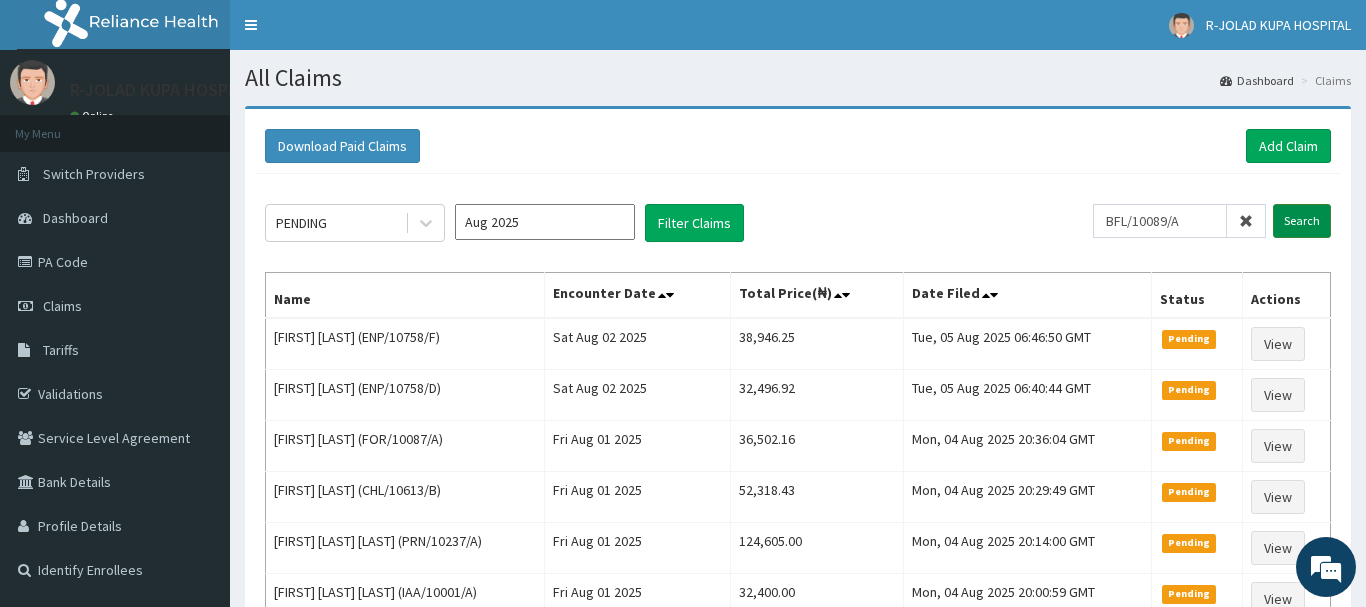 click on "Search" at bounding box center [1302, 221] 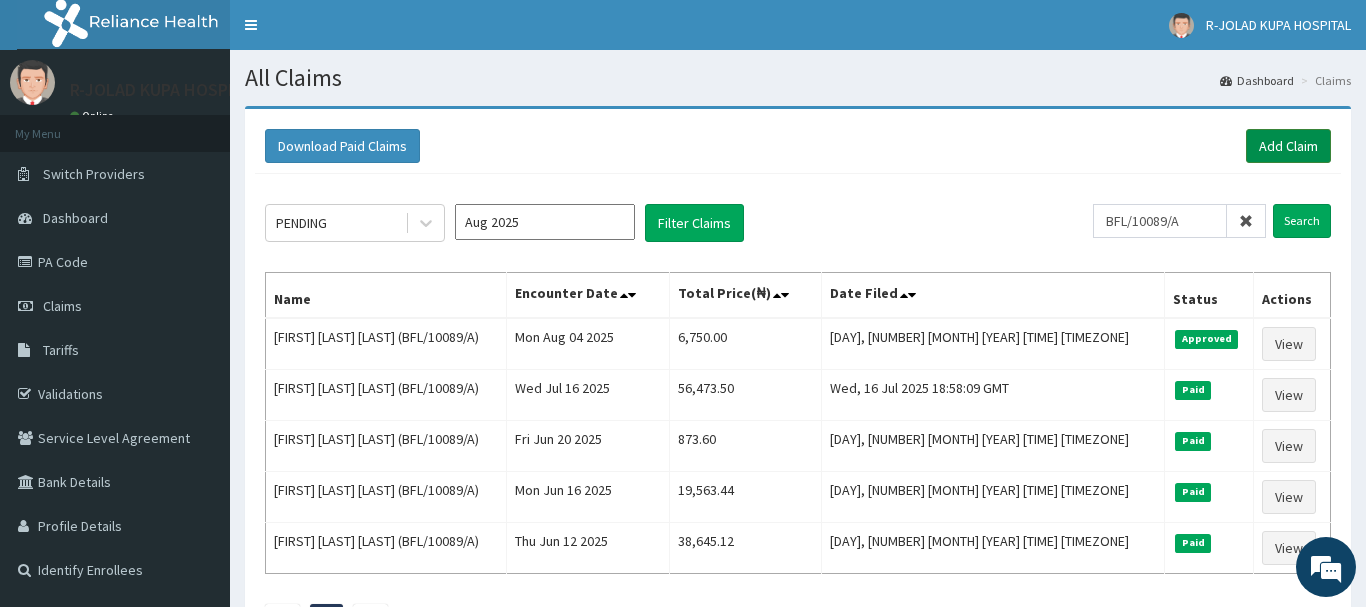 click on "Add Claim" at bounding box center [1288, 146] 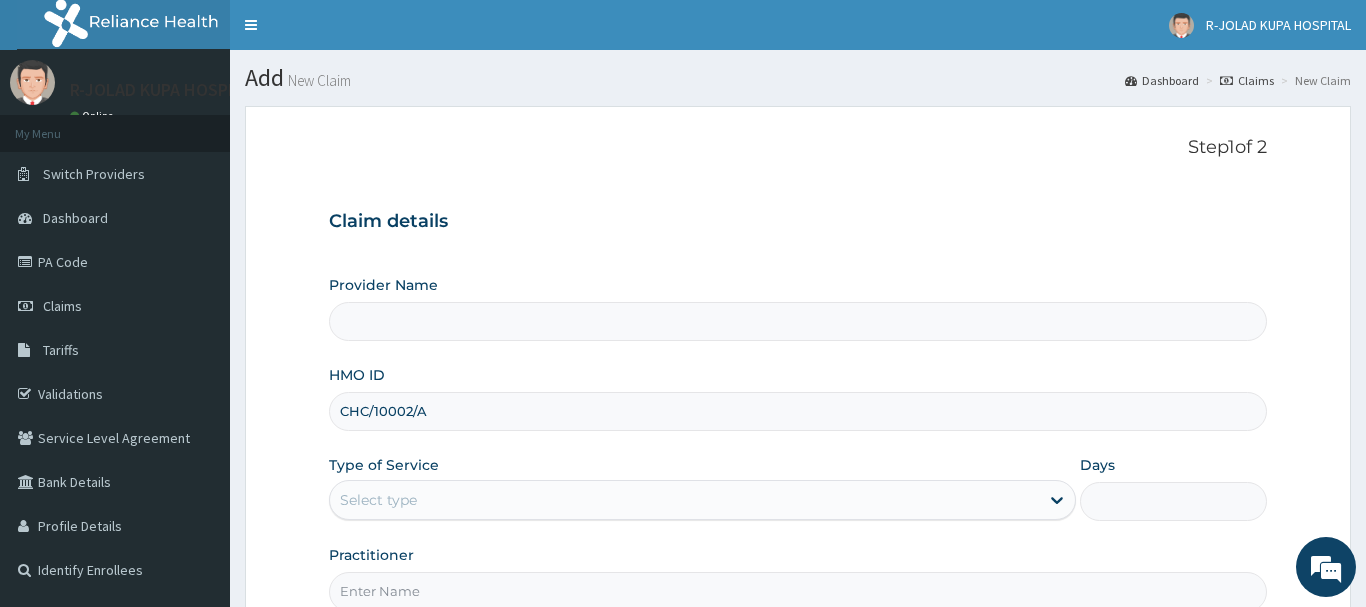 scroll, scrollTop: 215, scrollLeft: 0, axis: vertical 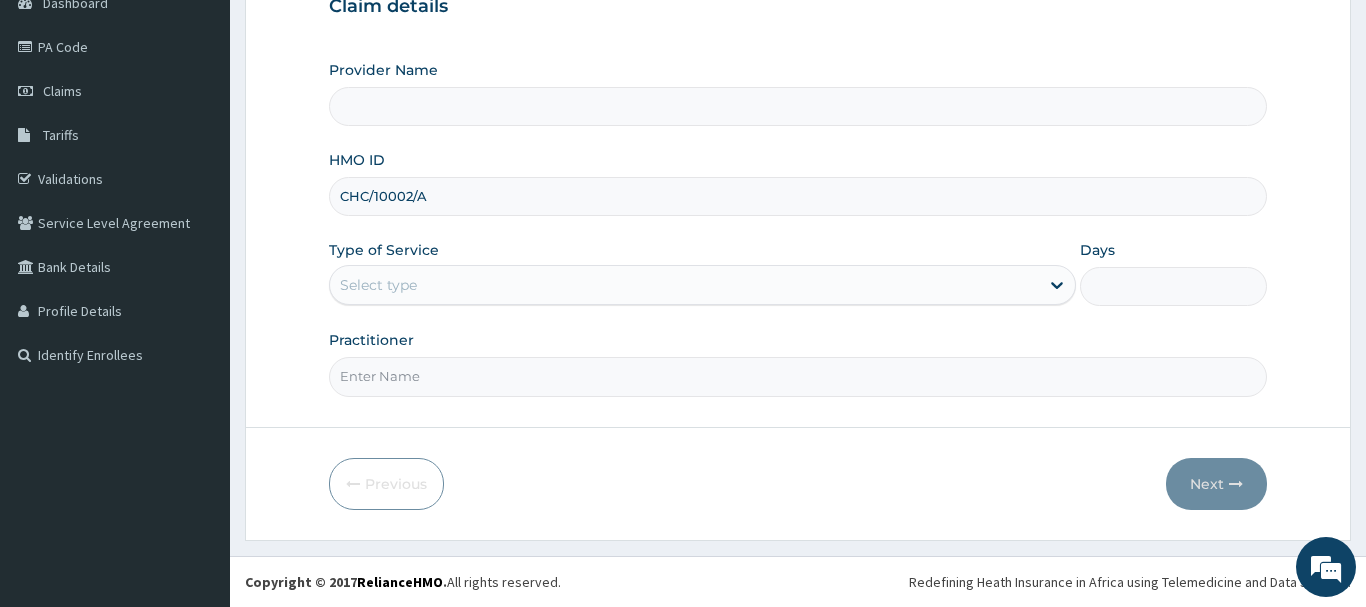 type on "CHC/10002/A" 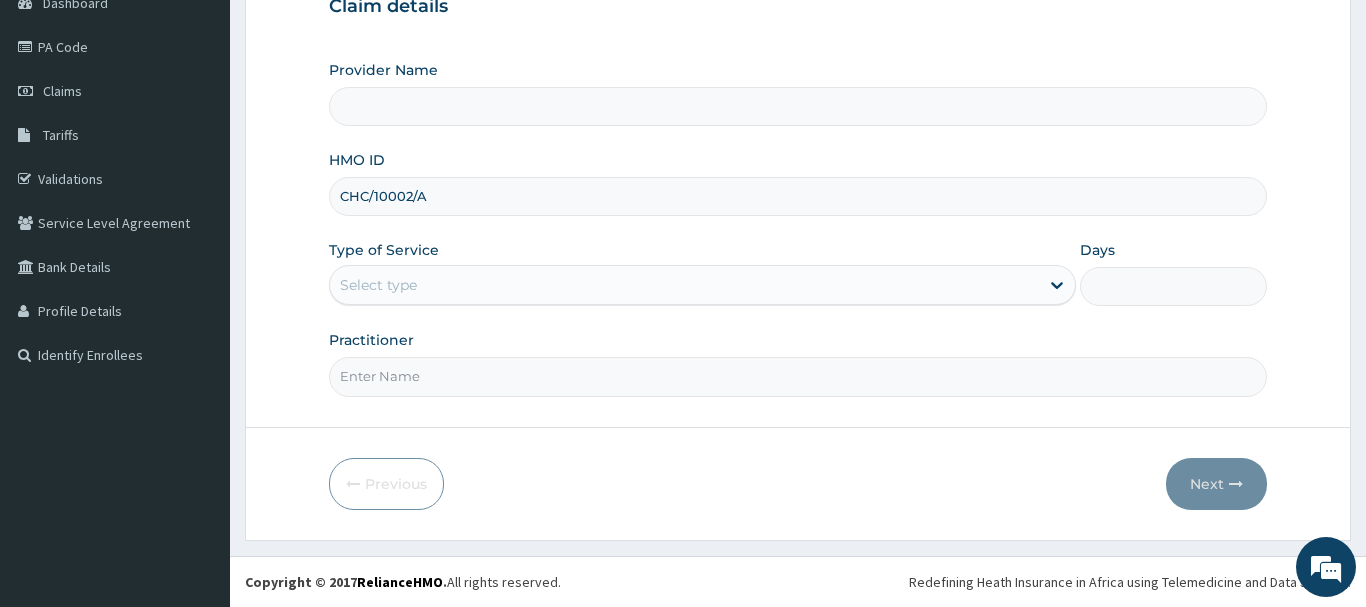 click on "Select type" at bounding box center [378, 285] 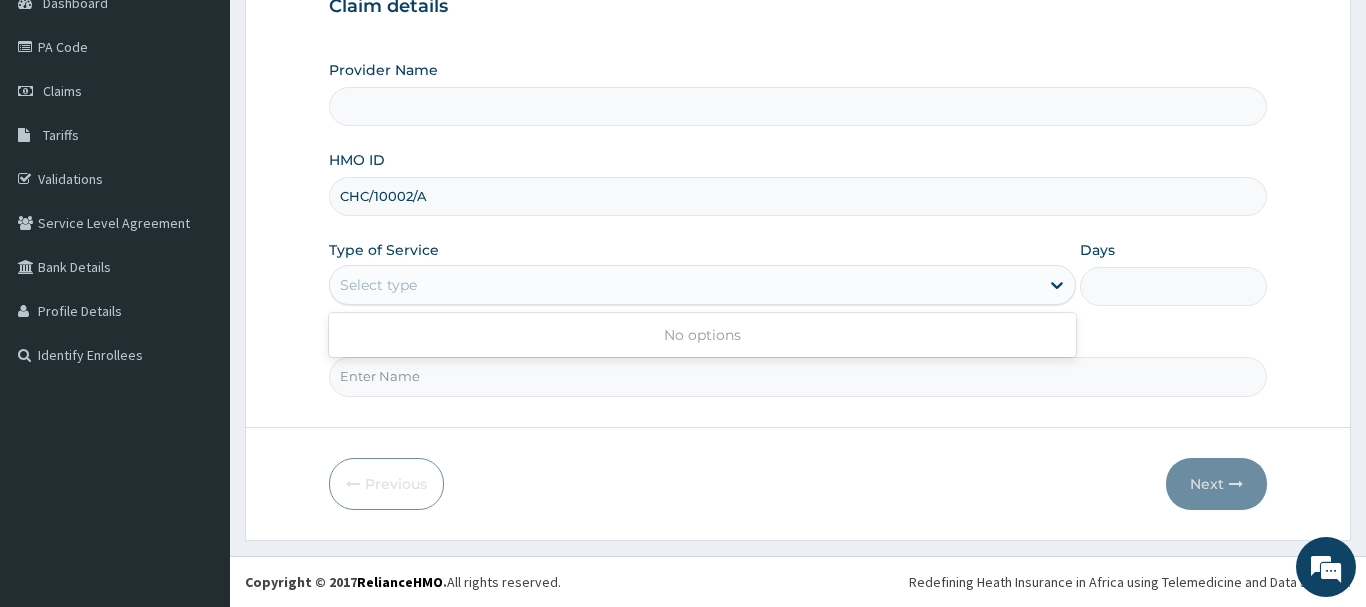 click on "Select type" at bounding box center (378, 285) 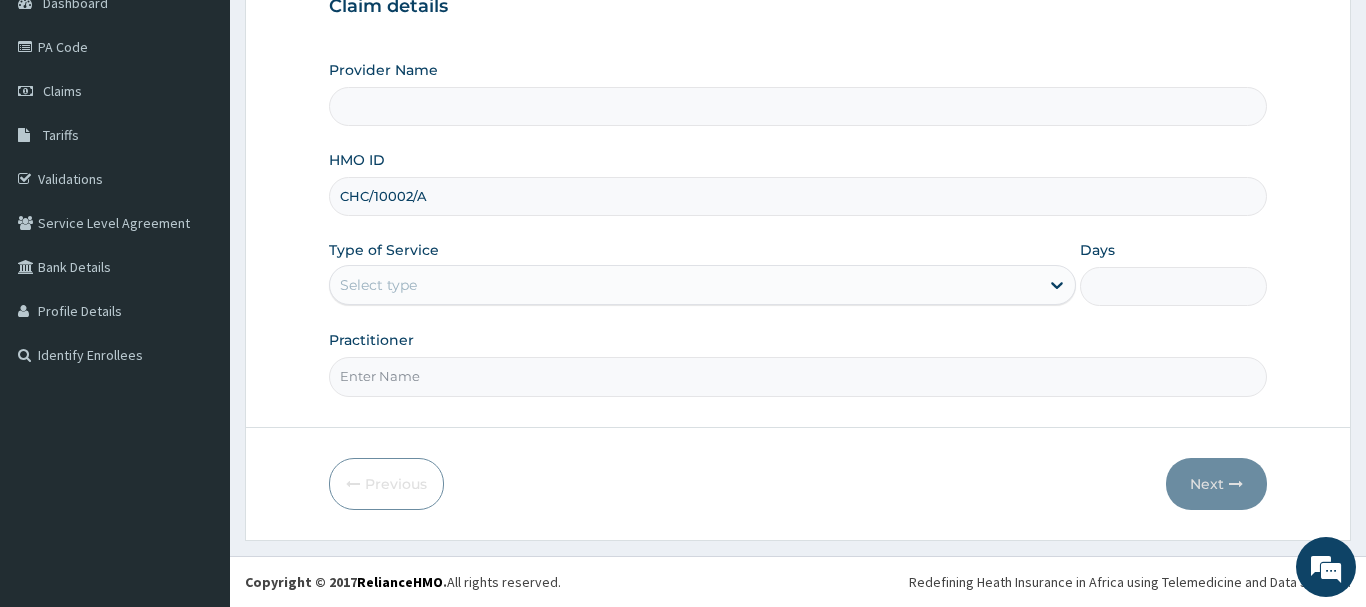 click on "Select type" at bounding box center (378, 285) 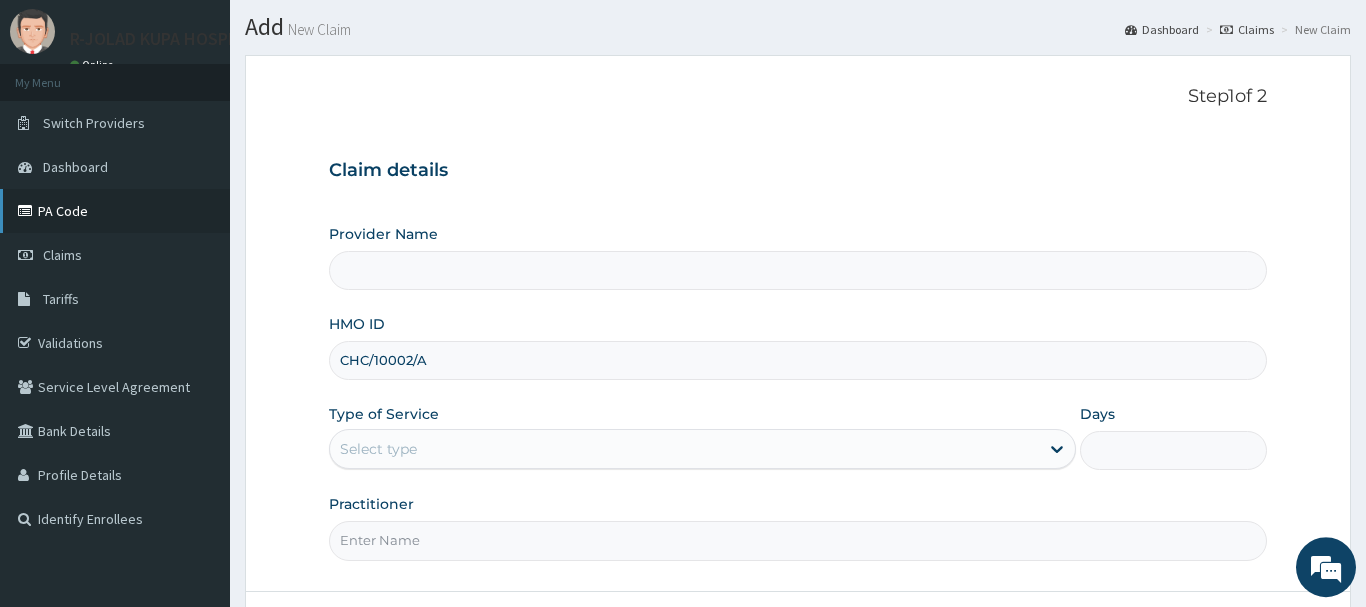 scroll, scrollTop: 11, scrollLeft: 0, axis: vertical 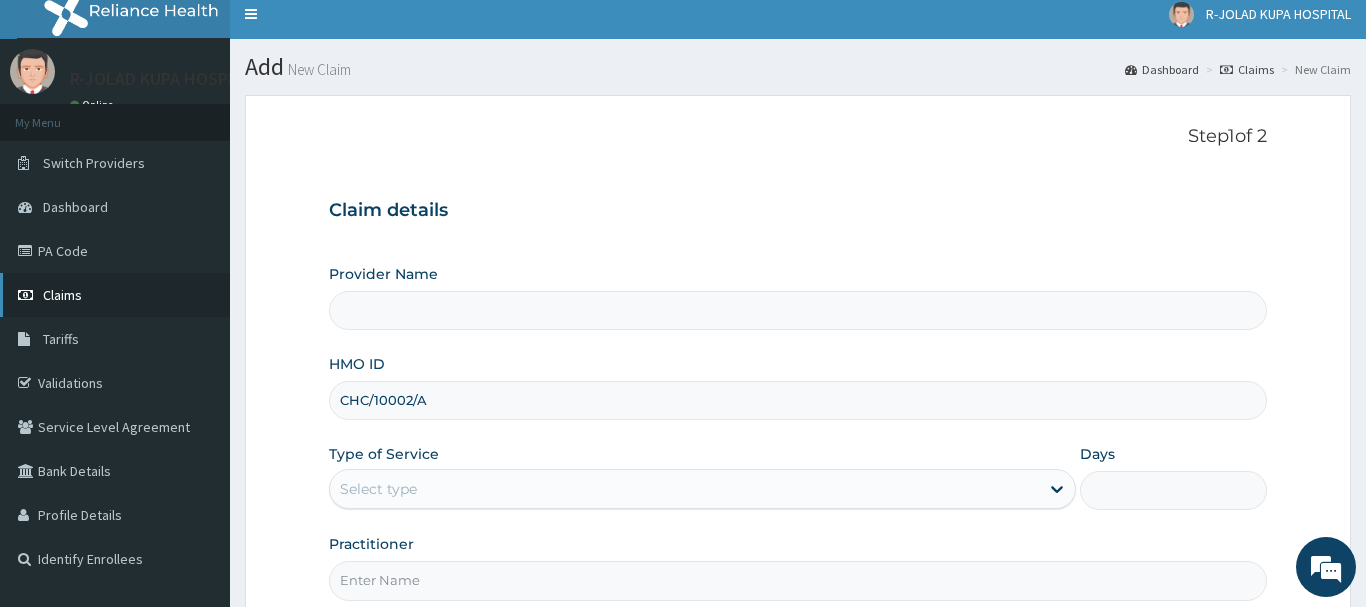 click on "Claims" at bounding box center [62, 295] 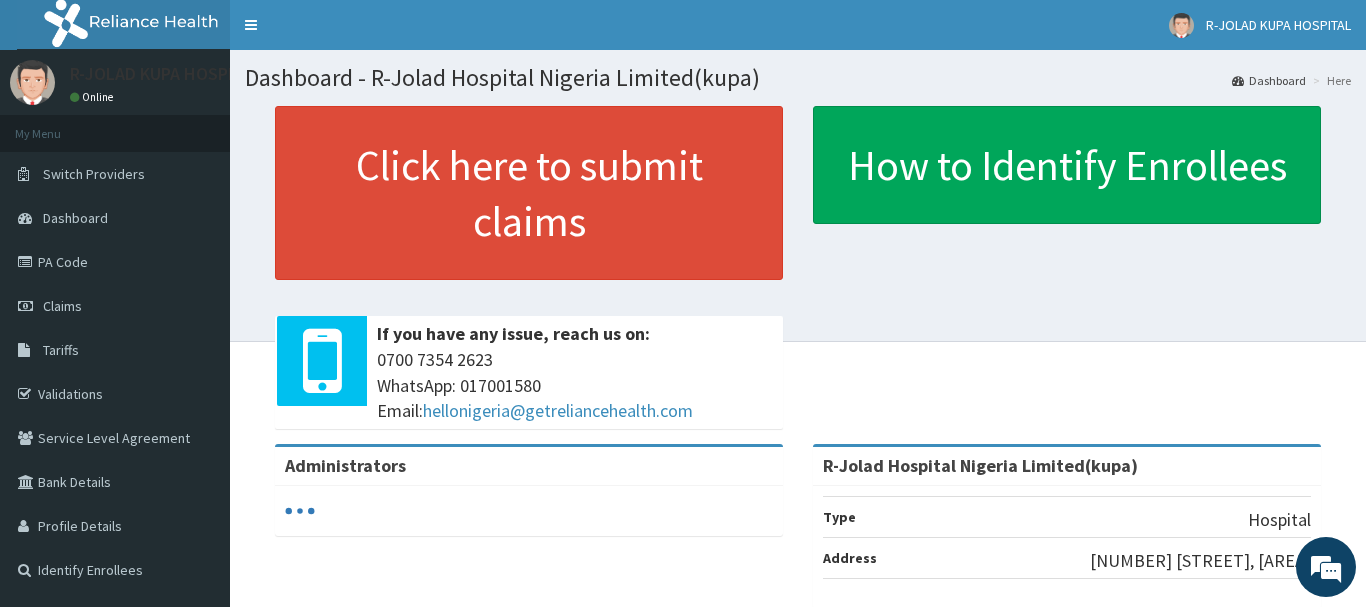 scroll, scrollTop: 0, scrollLeft: 0, axis: both 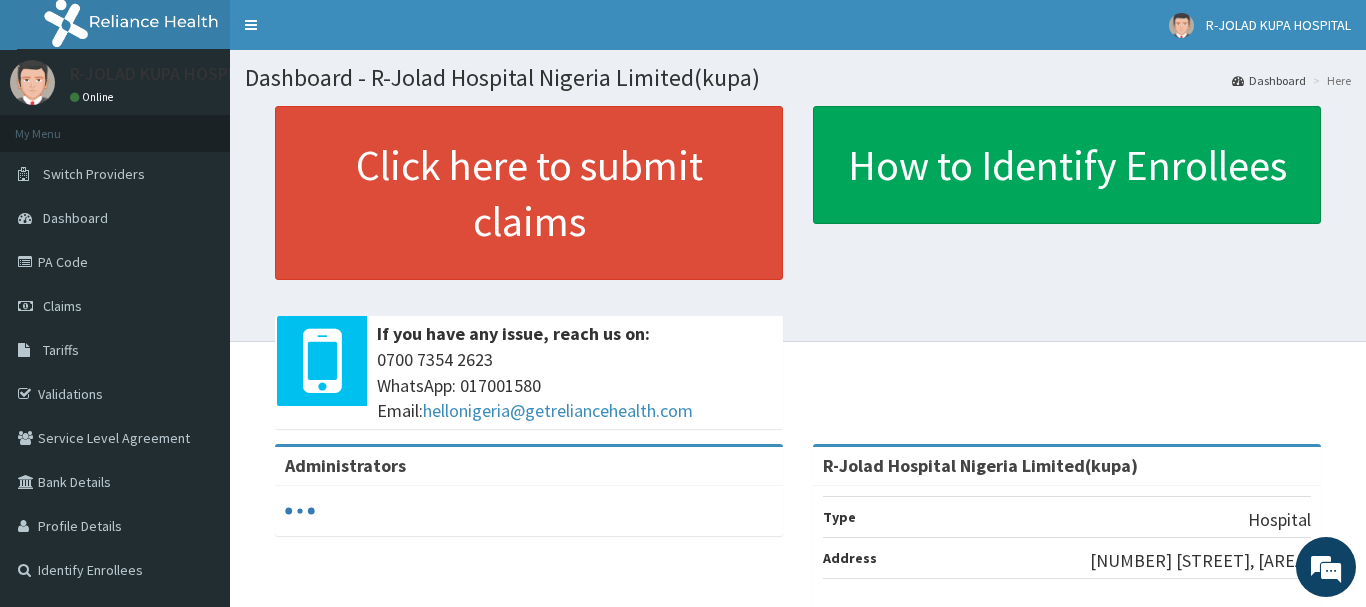 click on "Claims" at bounding box center [62, 306] 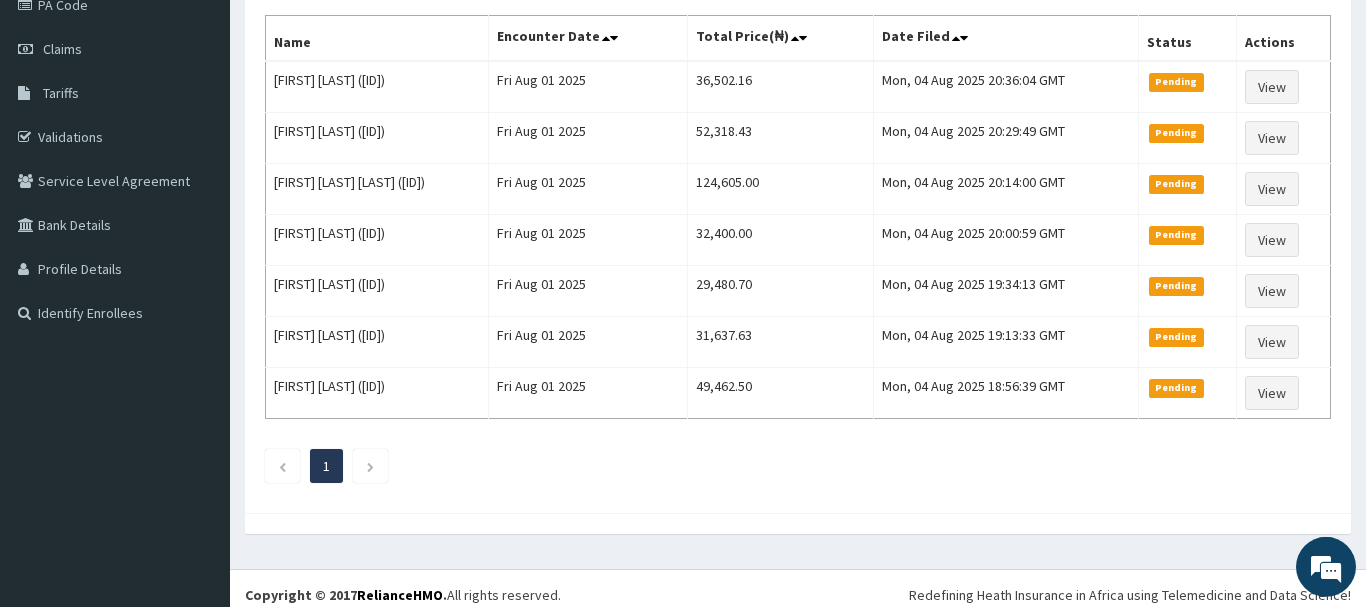 scroll, scrollTop: 0, scrollLeft: 0, axis: both 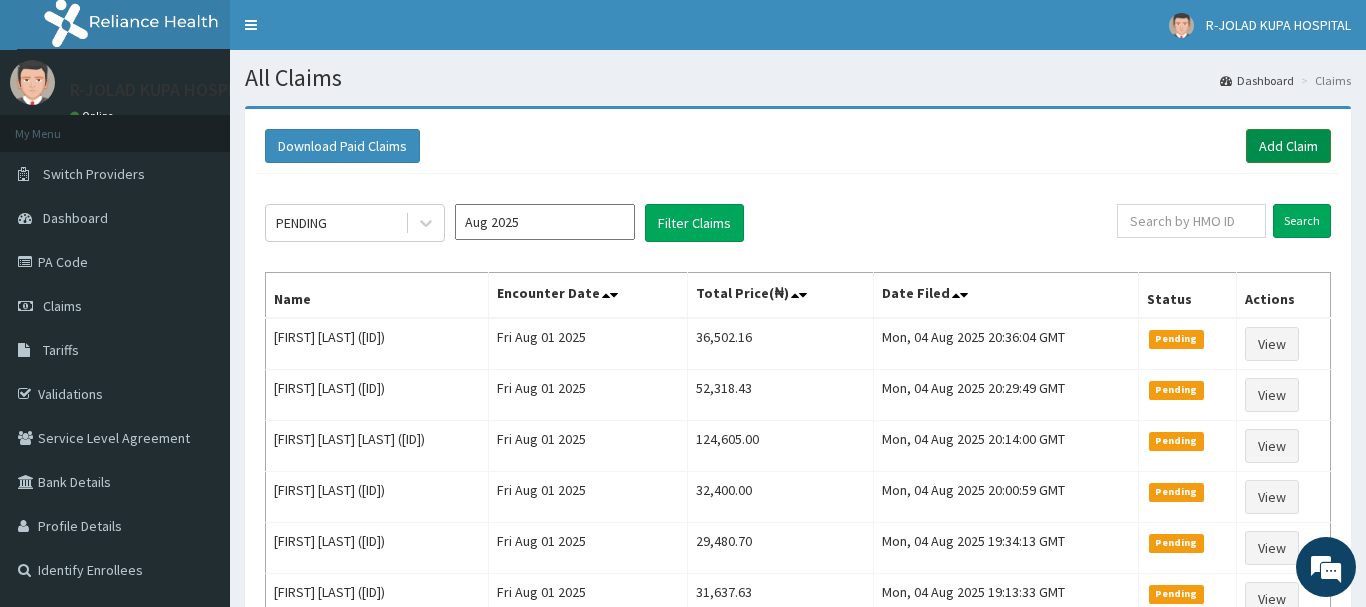 click on "Add Claim" at bounding box center [1288, 146] 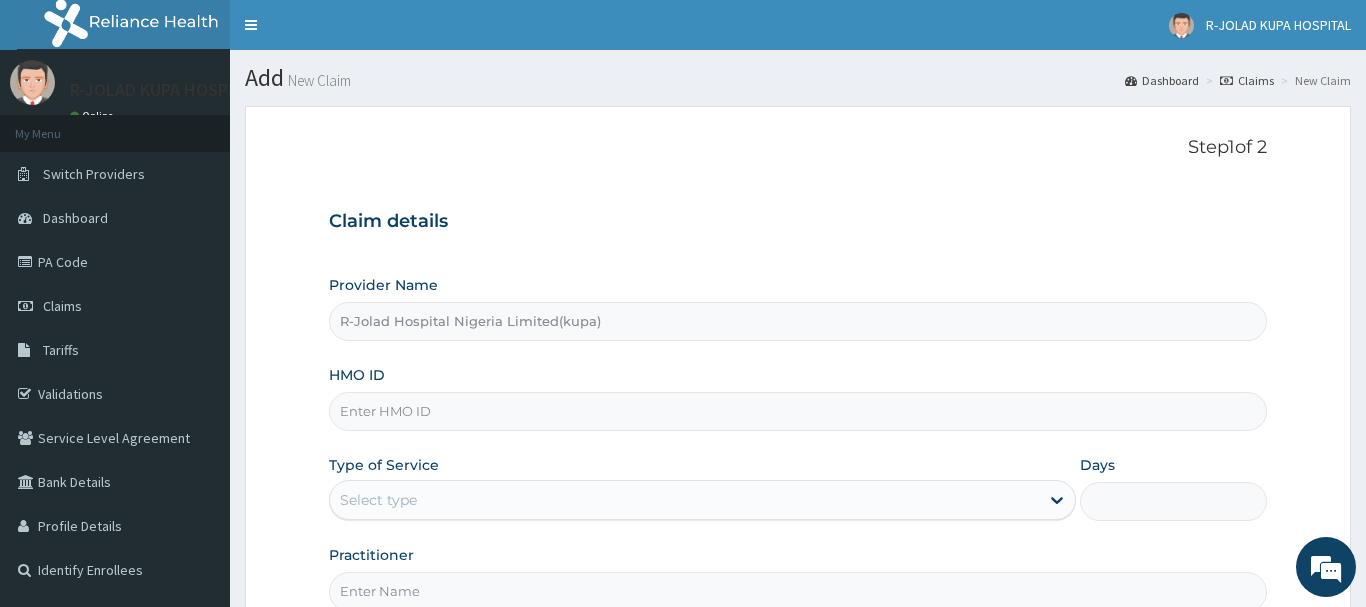 scroll, scrollTop: 0, scrollLeft: 0, axis: both 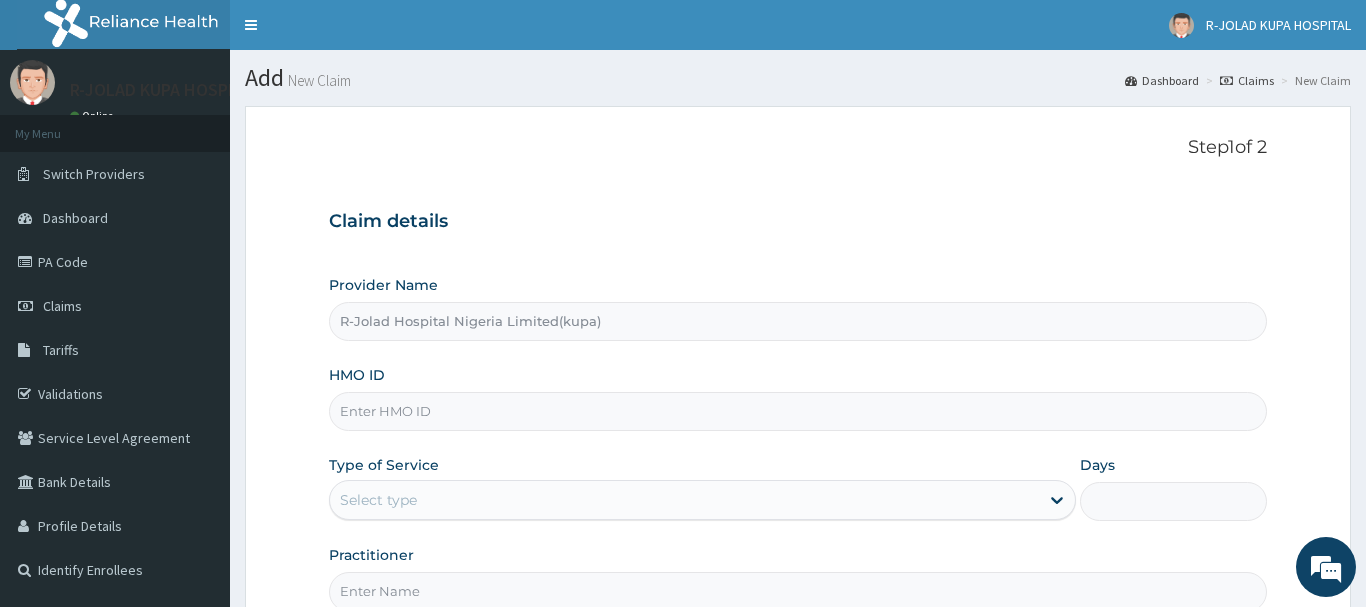 paste on "CHC/10002/A" 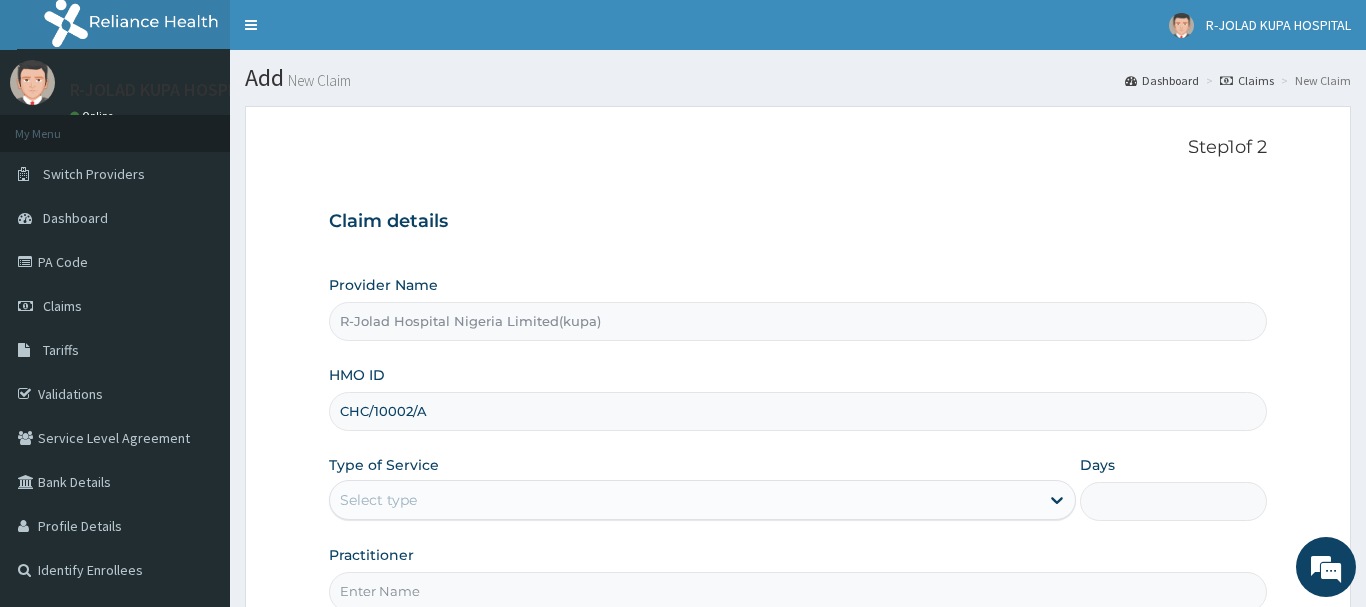type on "CHC/10002/A" 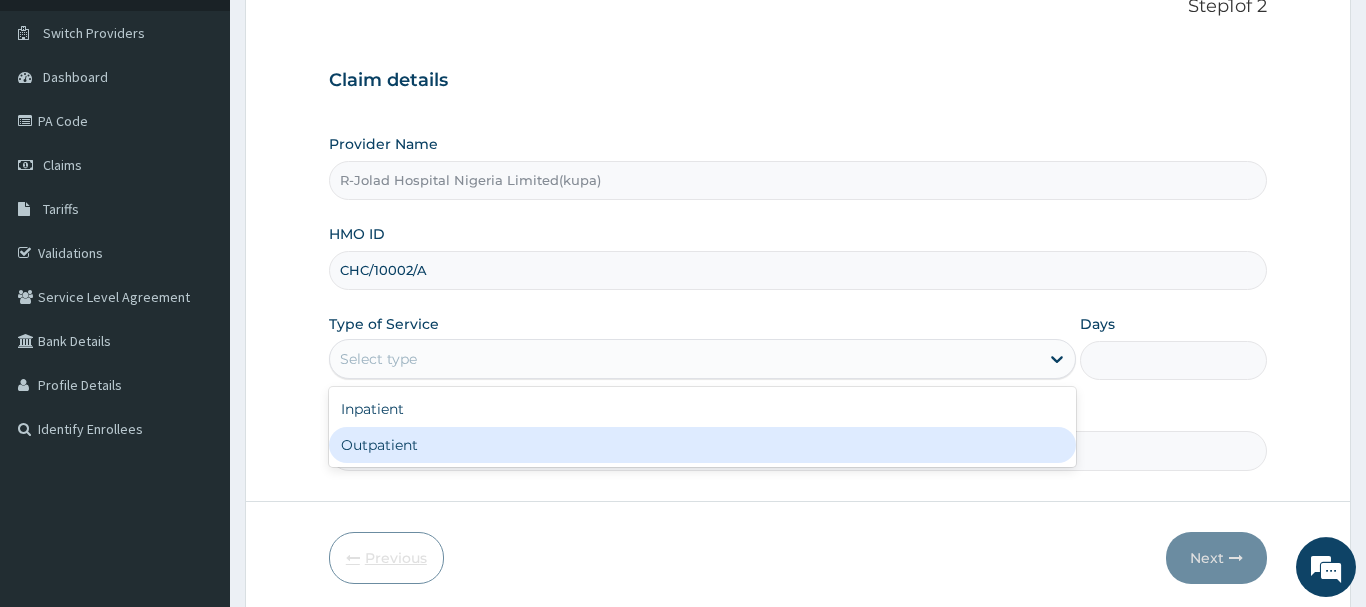 scroll, scrollTop: 204, scrollLeft: 0, axis: vertical 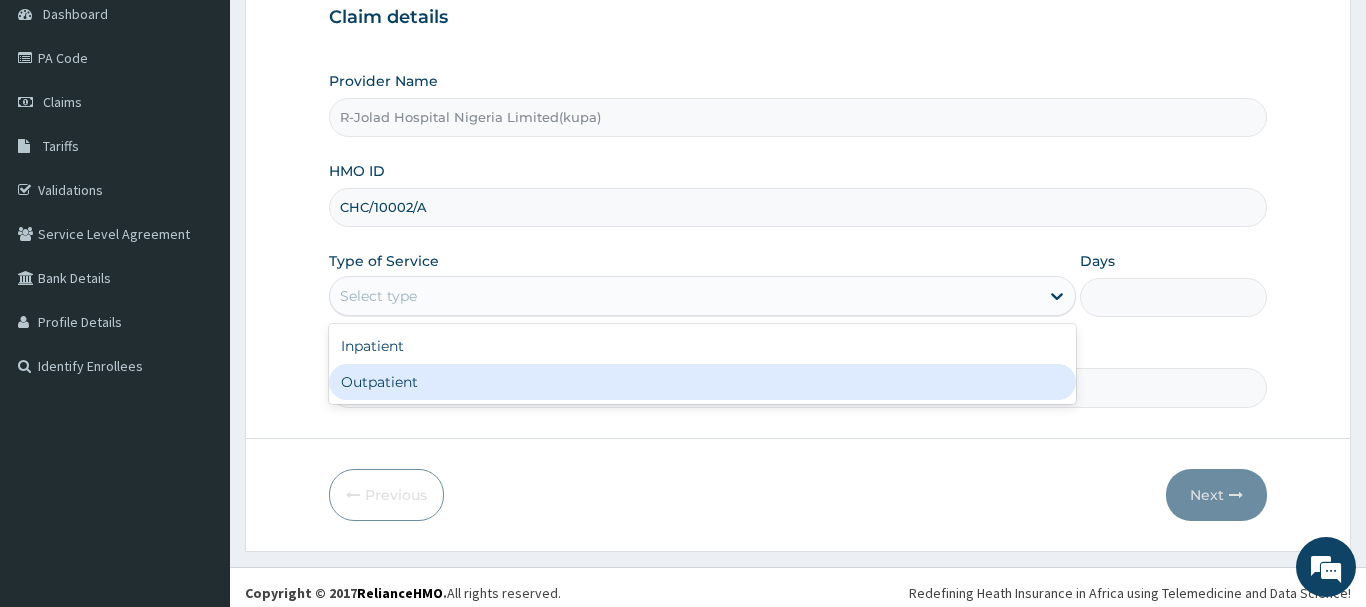 click on "Outpatient" at bounding box center [703, 382] 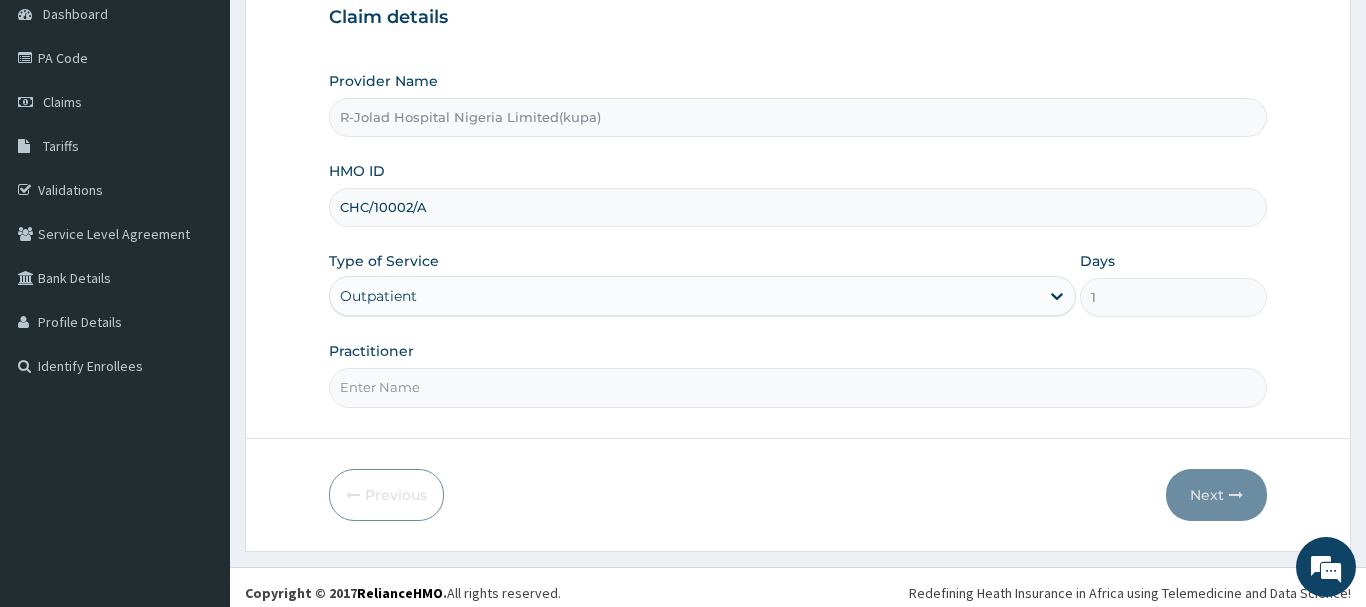 click on "Practitioner" at bounding box center [798, 387] 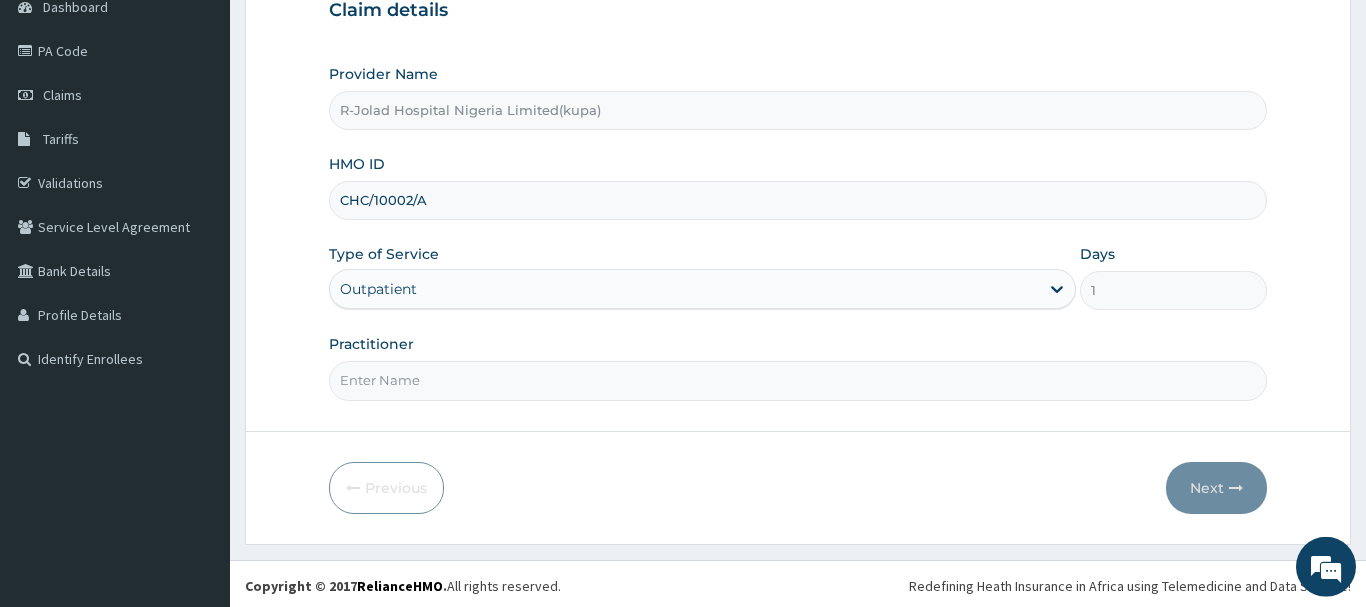 scroll, scrollTop: 215, scrollLeft: 0, axis: vertical 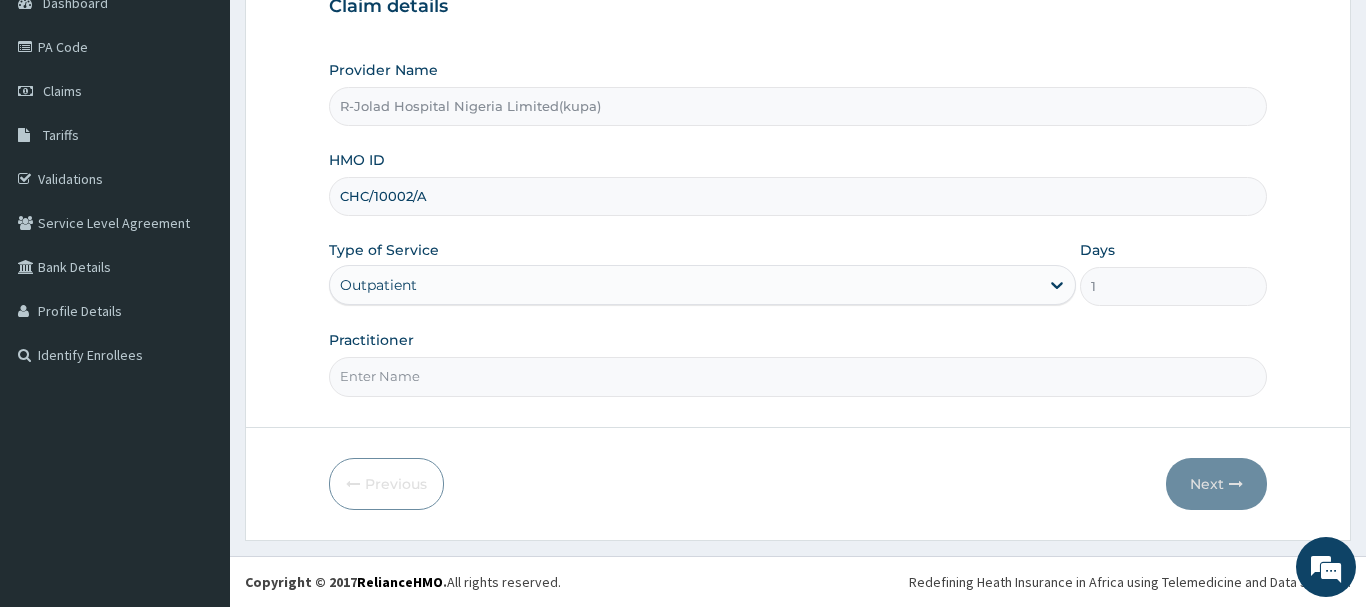 paste on "[FIRST] [LAST]" 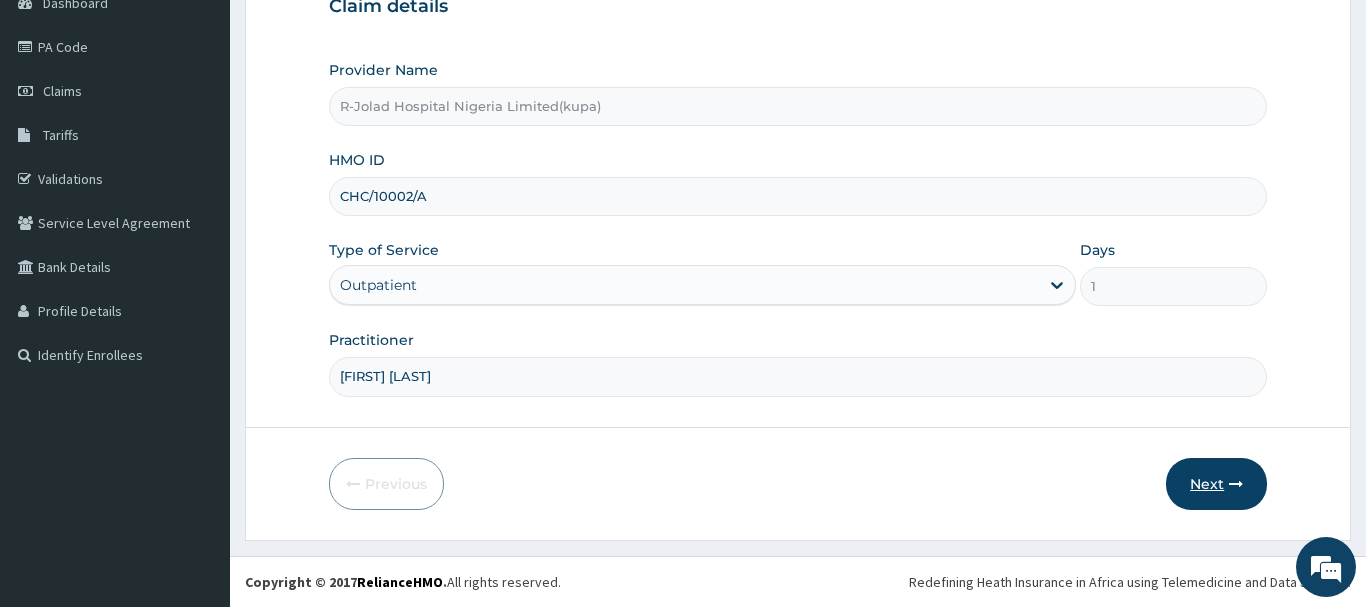 type on "[FIRST] [LAST]" 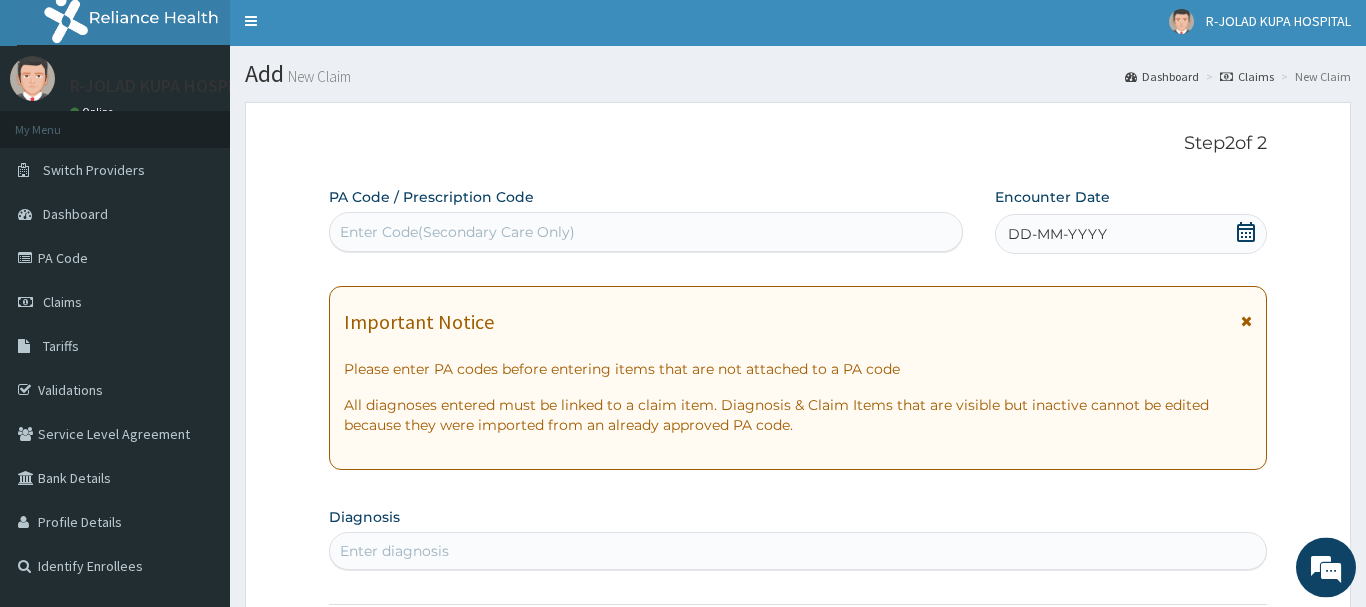 scroll, scrollTop: 0, scrollLeft: 0, axis: both 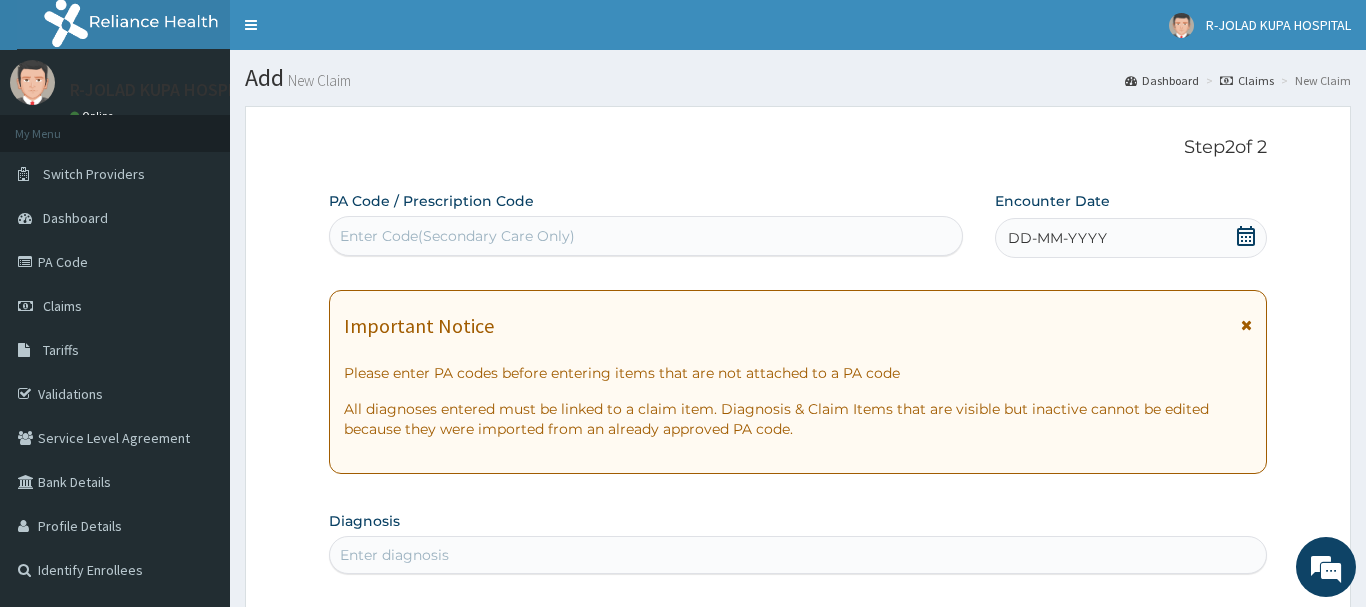 click 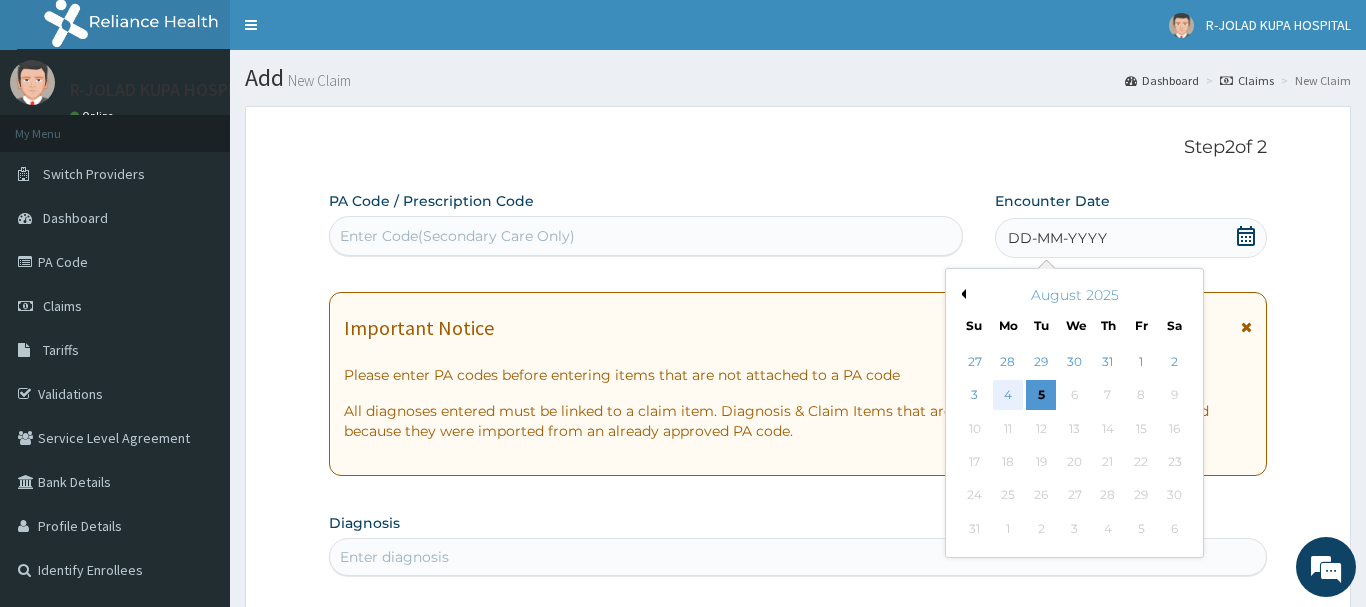 click on "4" at bounding box center [1008, 396] 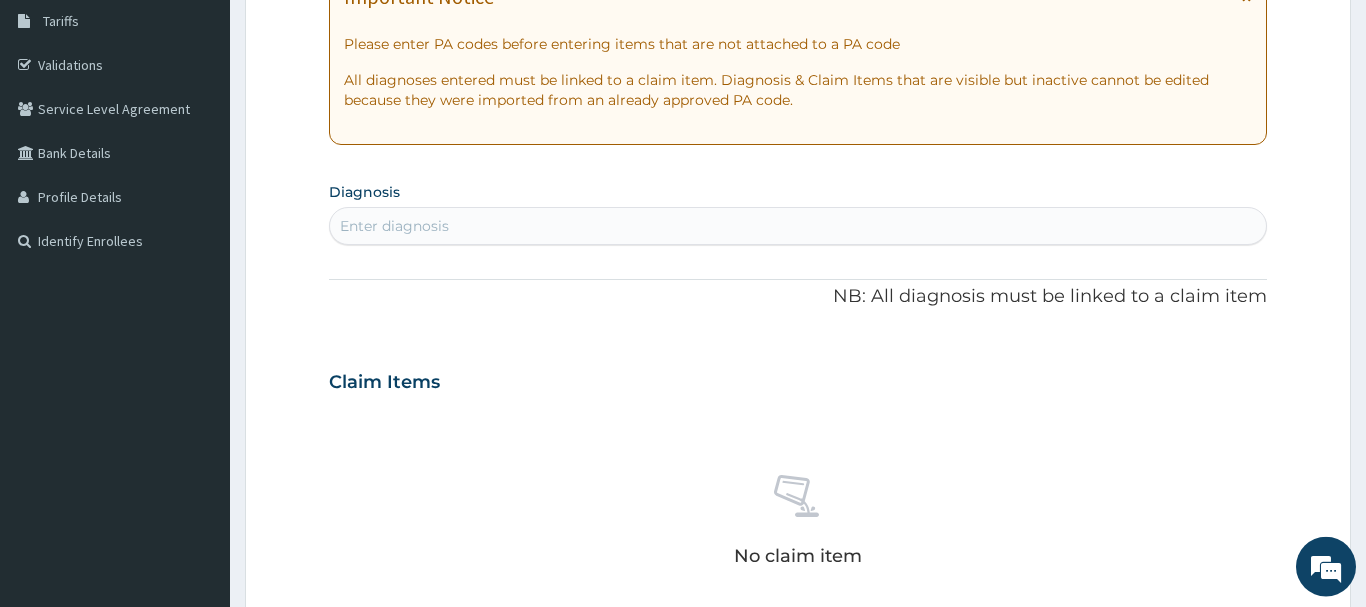scroll, scrollTop: 408, scrollLeft: 0, axis: vertical 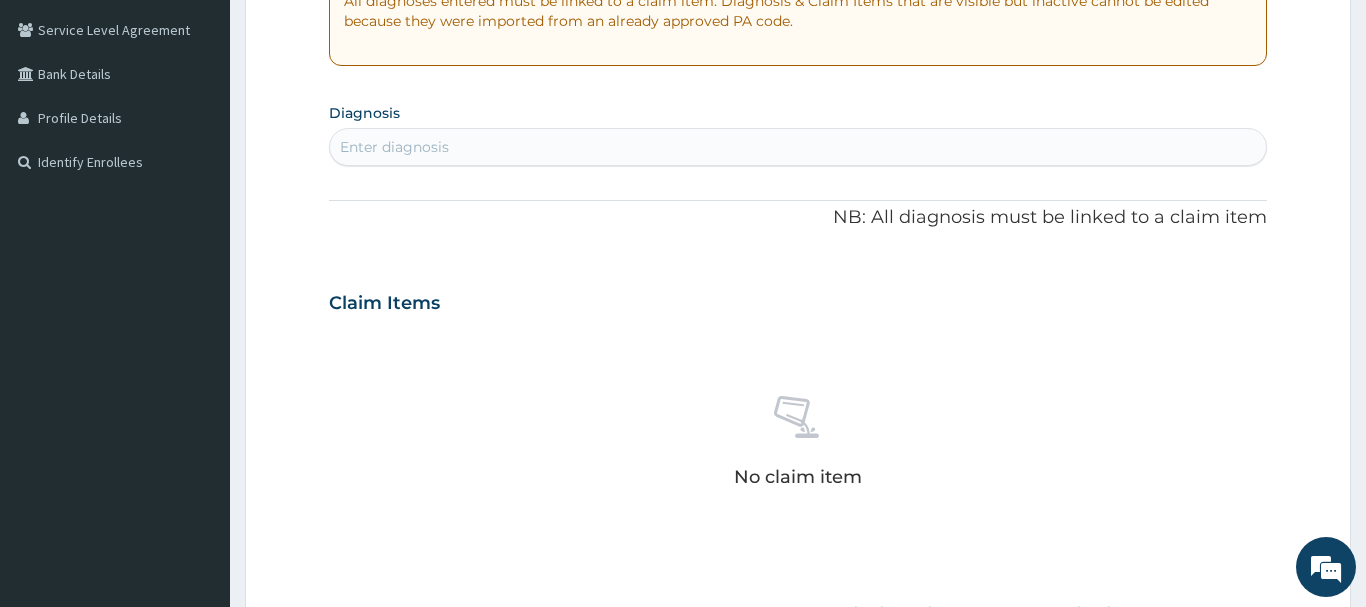 drag, startPoint x: 360, startPoint y: 157, endPoint x: 338, endPoint y: 166, distance: 23.769728 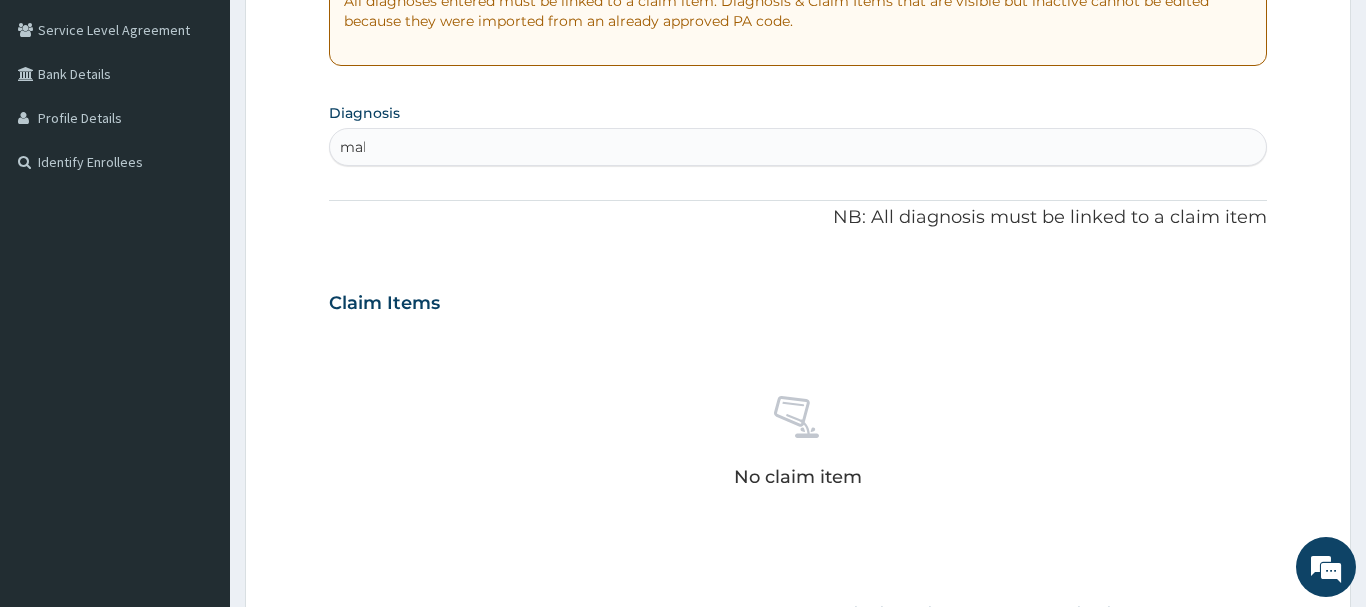 type on "mala" 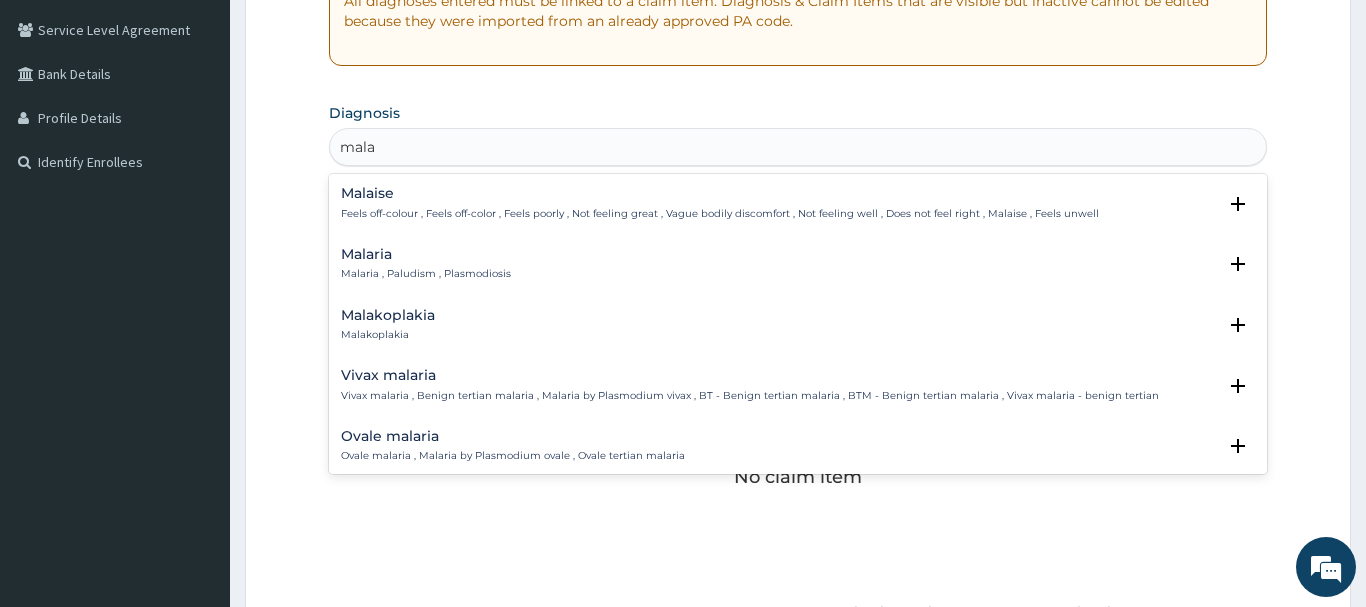 click on "Malaria" at bounding box center [426, 254] 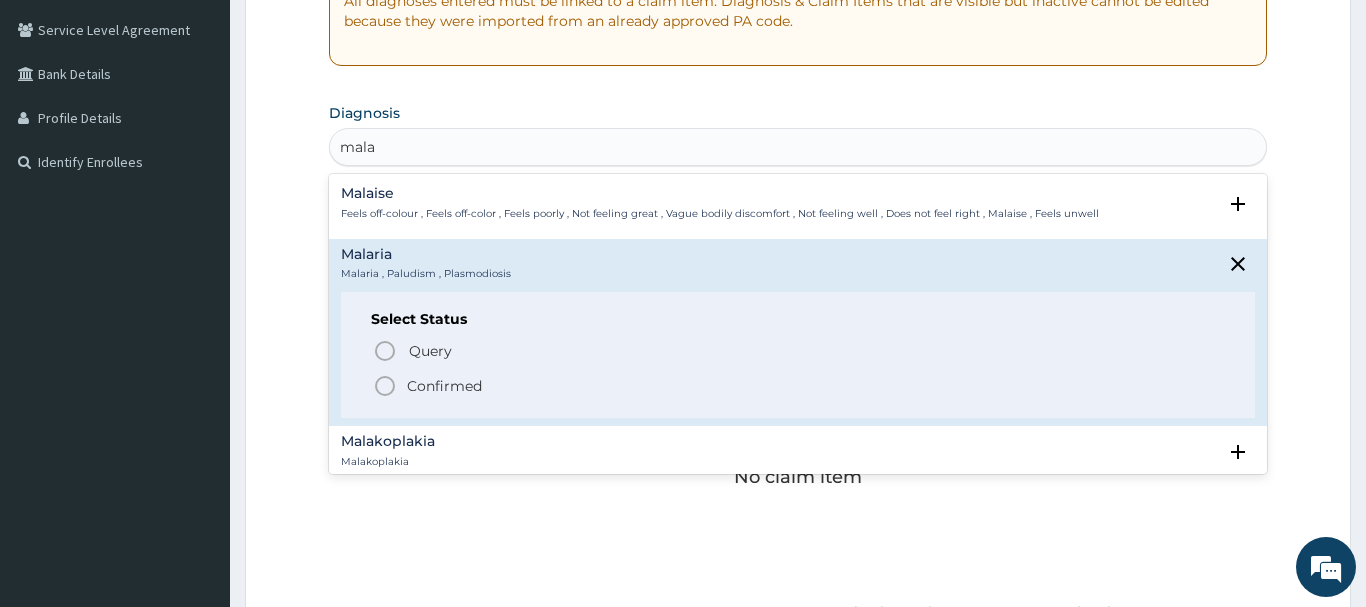 click 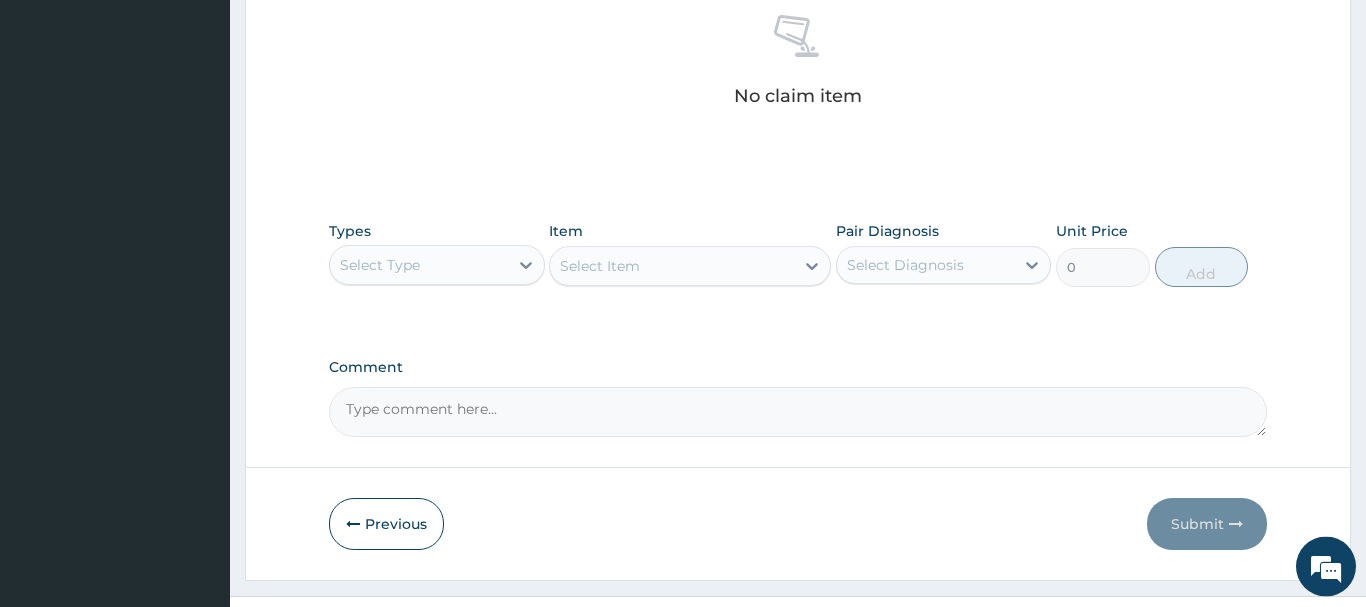 scroll, scrollTop: 835, scrollLeft: 0, axis: vertical 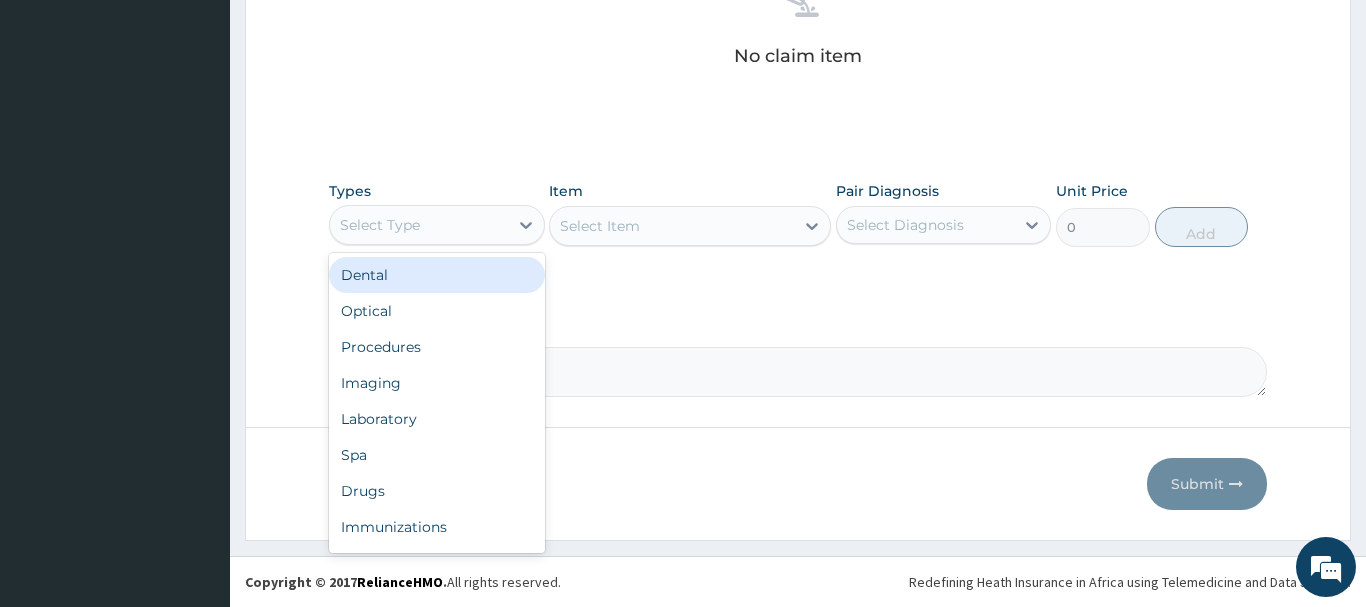 click on "Select Type" at bounding box center [380, 225] 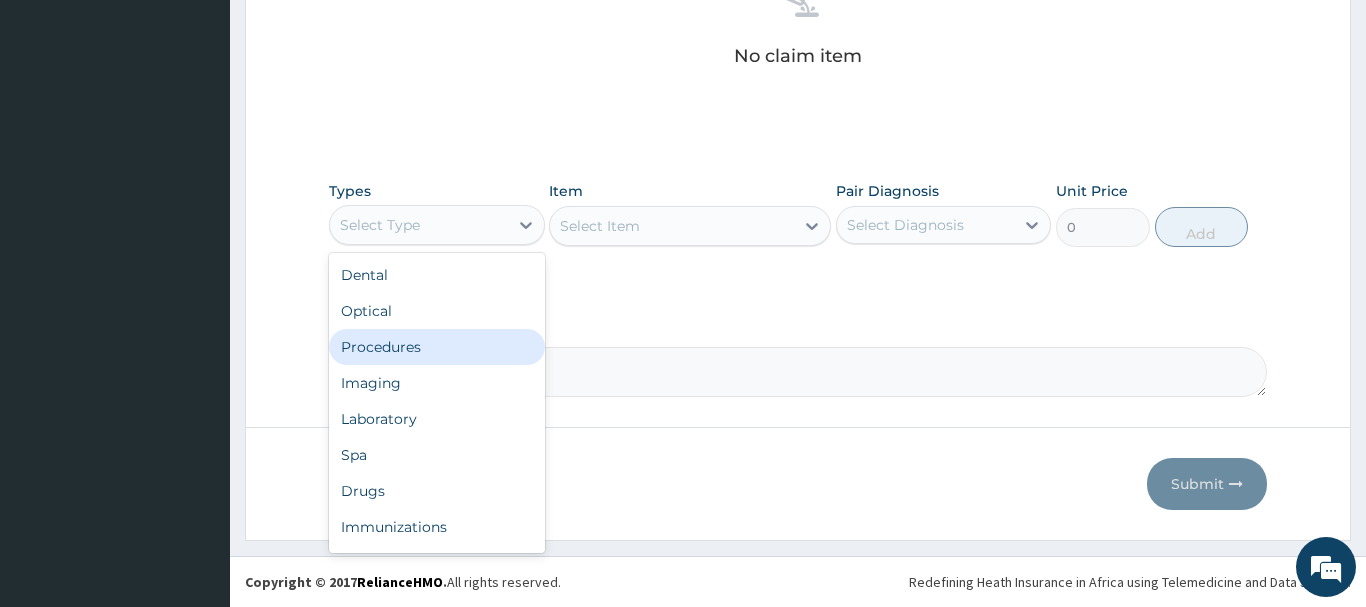 click on "Procedures" at bounding box center (437, 347) 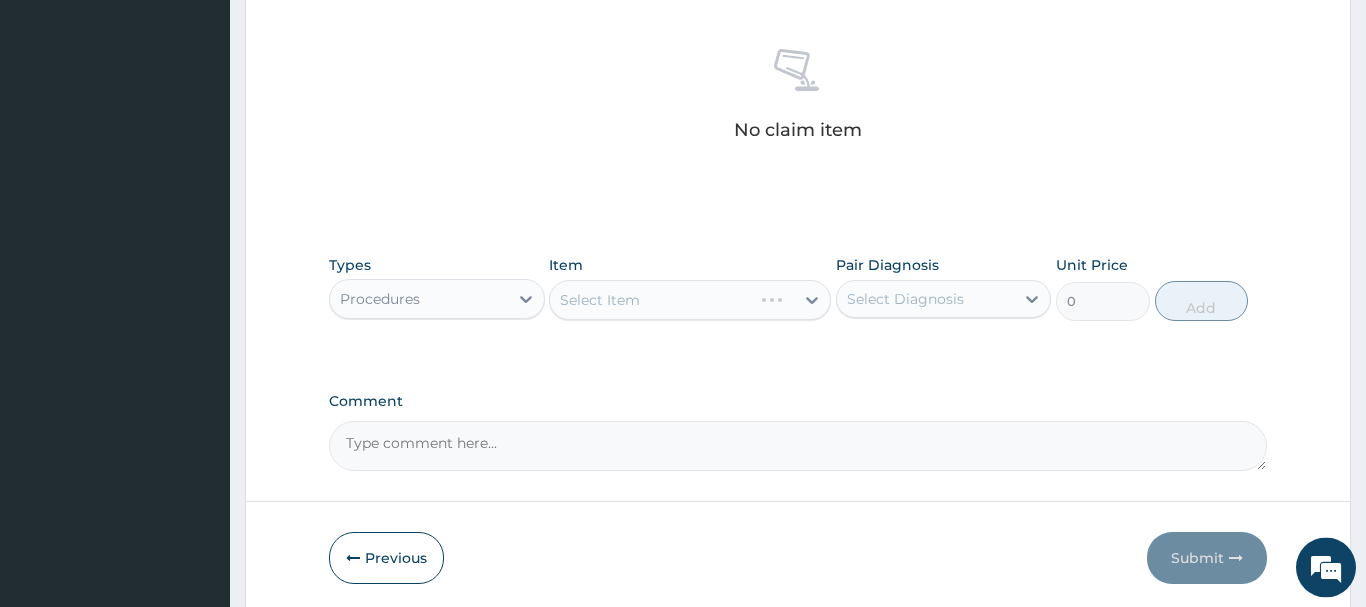 scroll, scrollTop: 835, scrollLeft: 0, axis: vertical 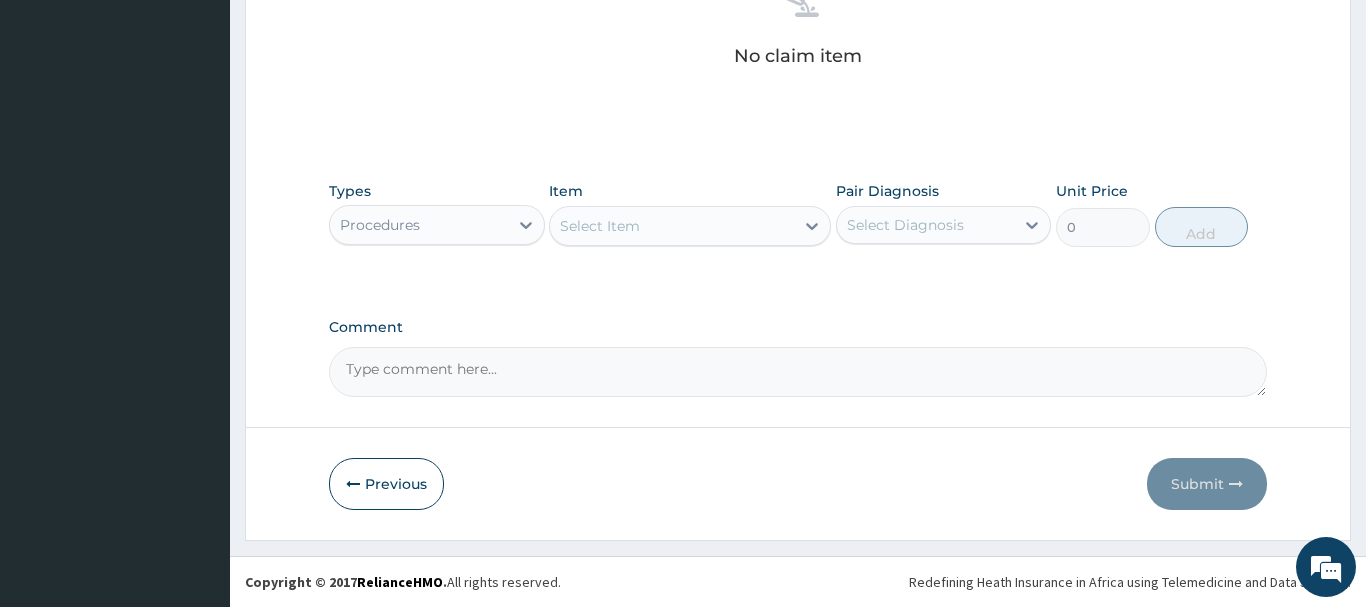 click on "Select Item" at bounding box center [600, 226] 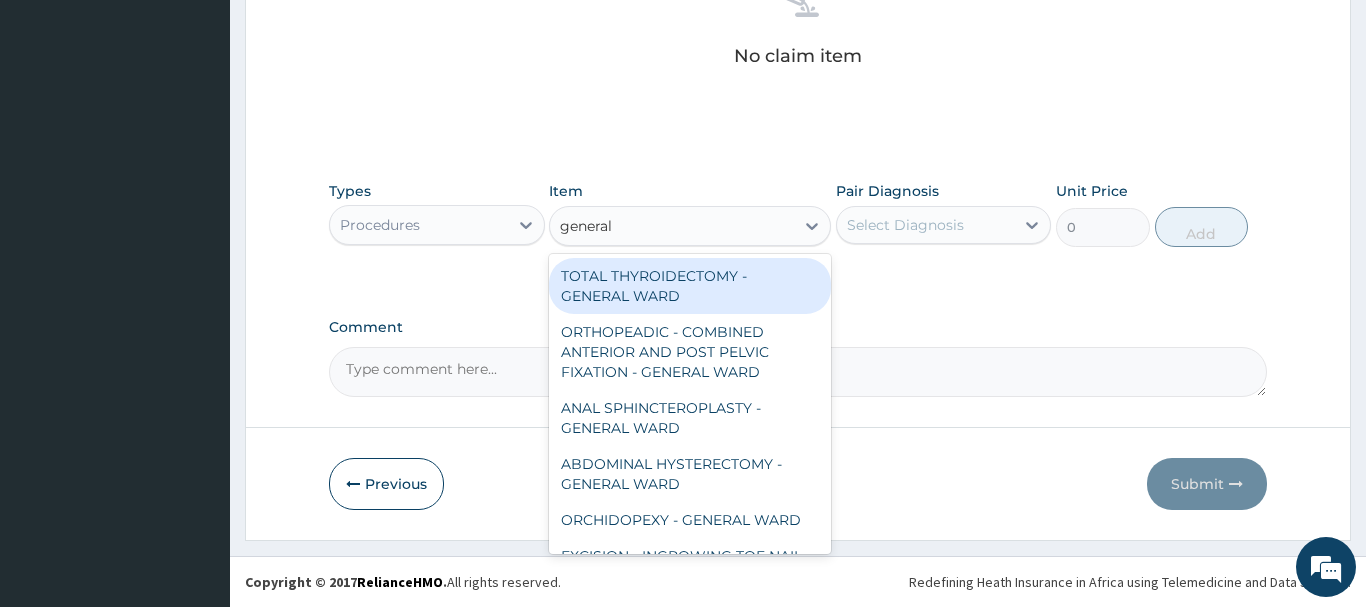 type on "general c" 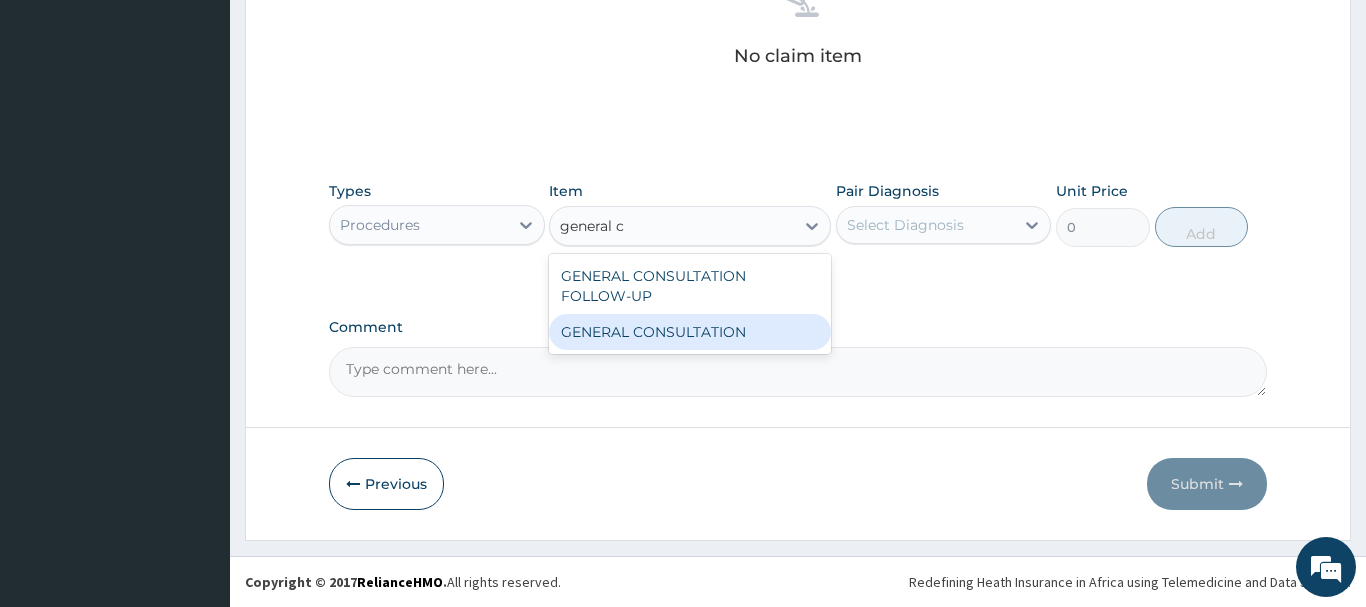 click on "GENERAL CONSULTATION" at bounding box center (690, 332) 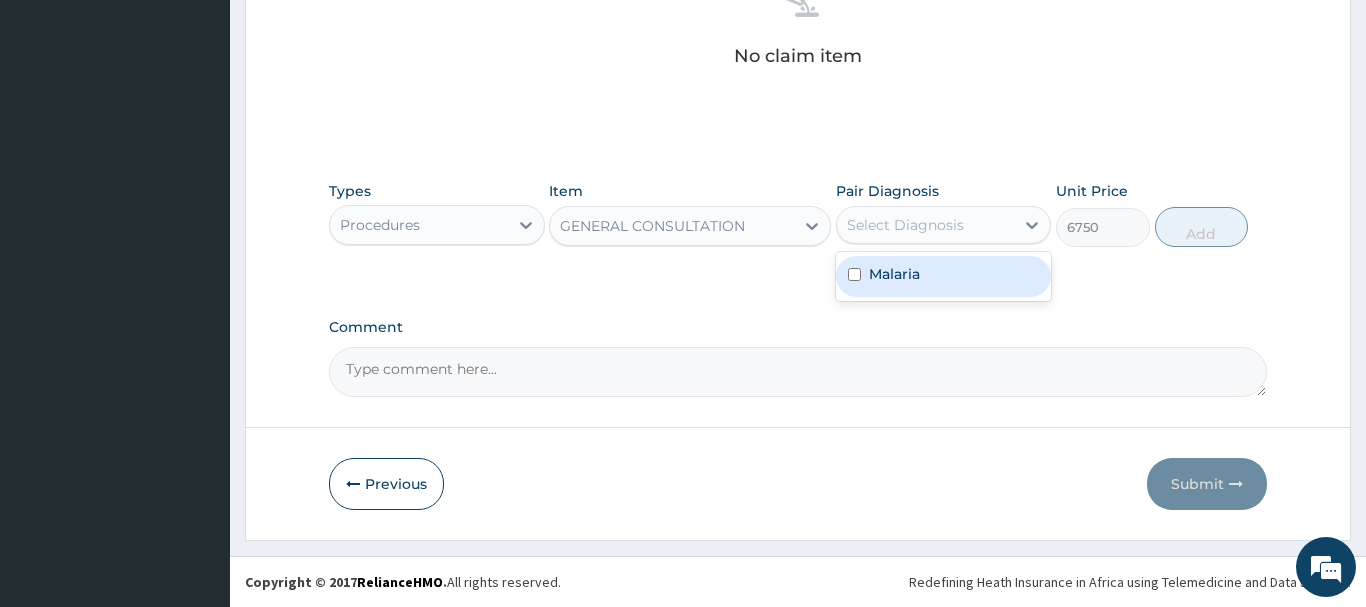 drag, startPoint x: 902, startPoint y: 228, endPoint x: 915, endPoint y: 280, distance: 53.600372 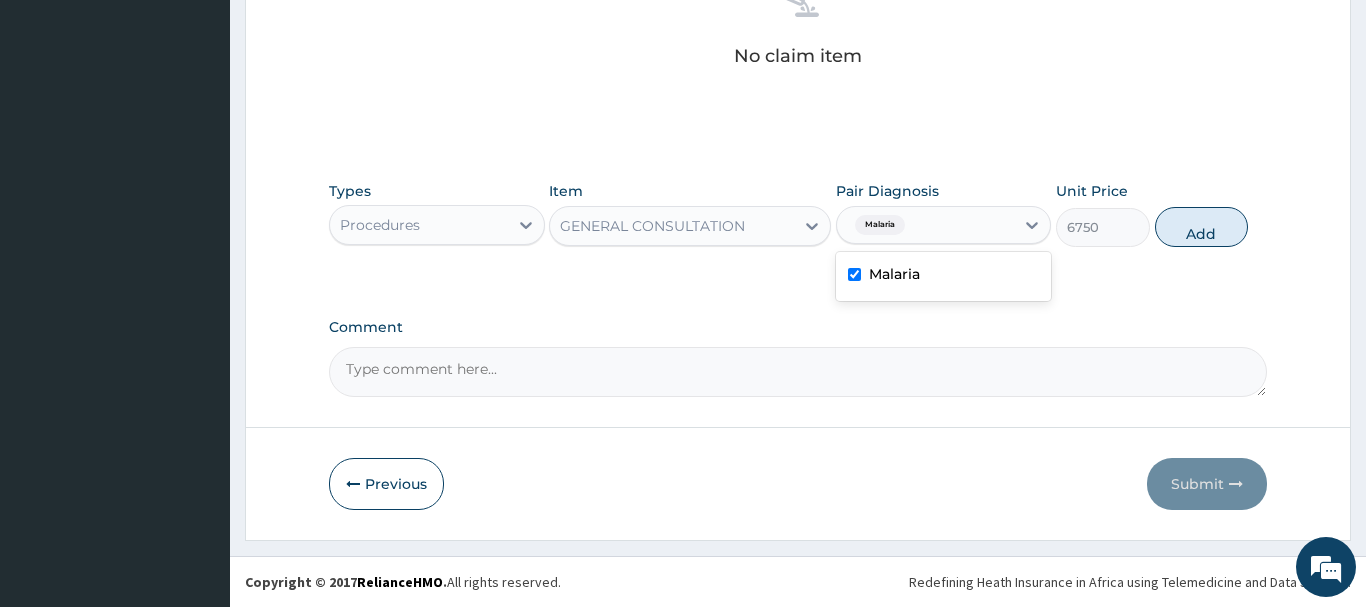 checkbox on "true" 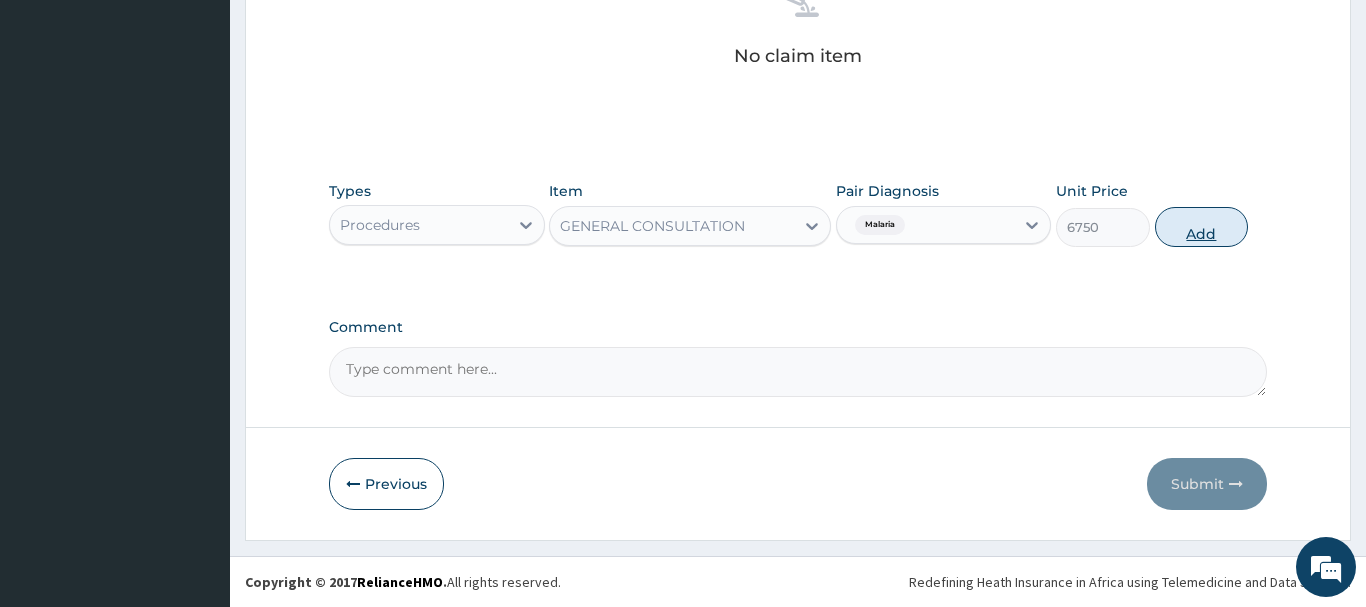 click on "Add" at bounding box center (1202, 227) 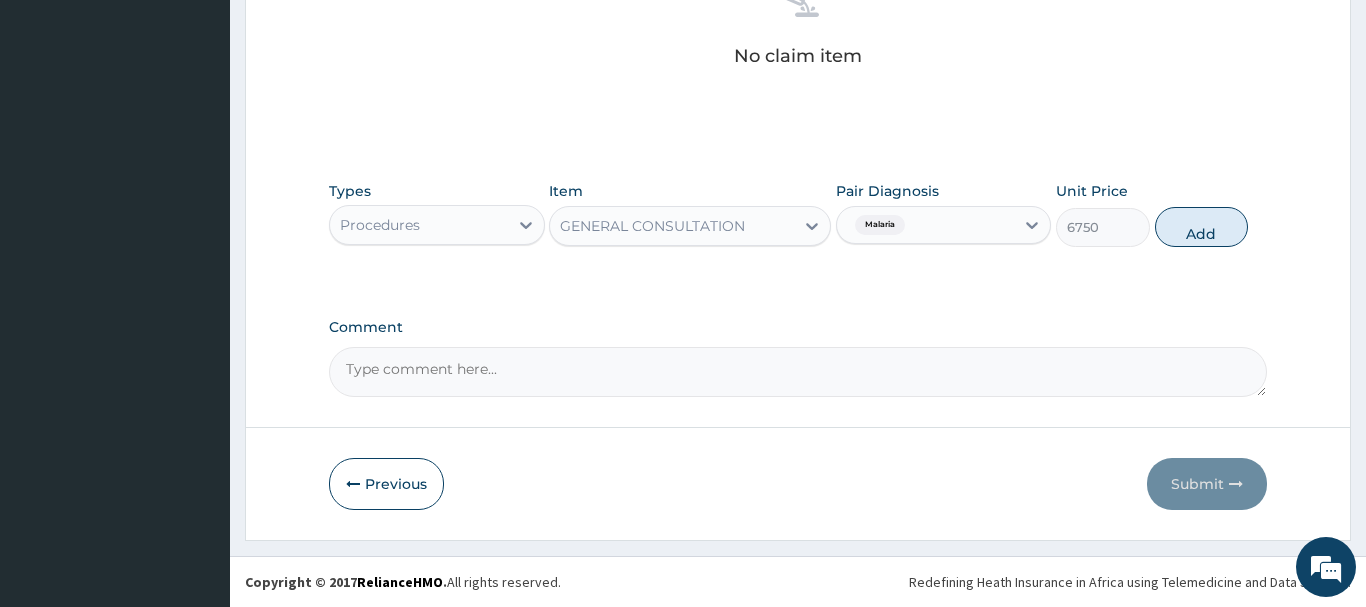 type on "0" 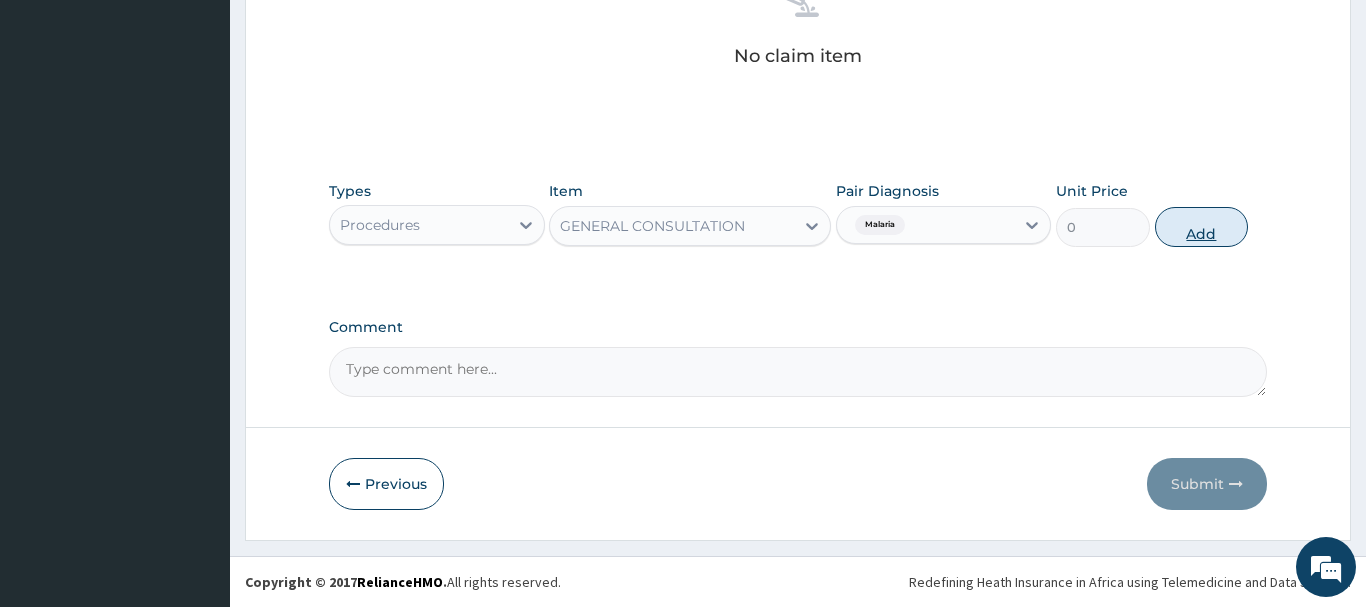 scroll, scrollTop: 740, scrollLeft: 0, axis: vertical 